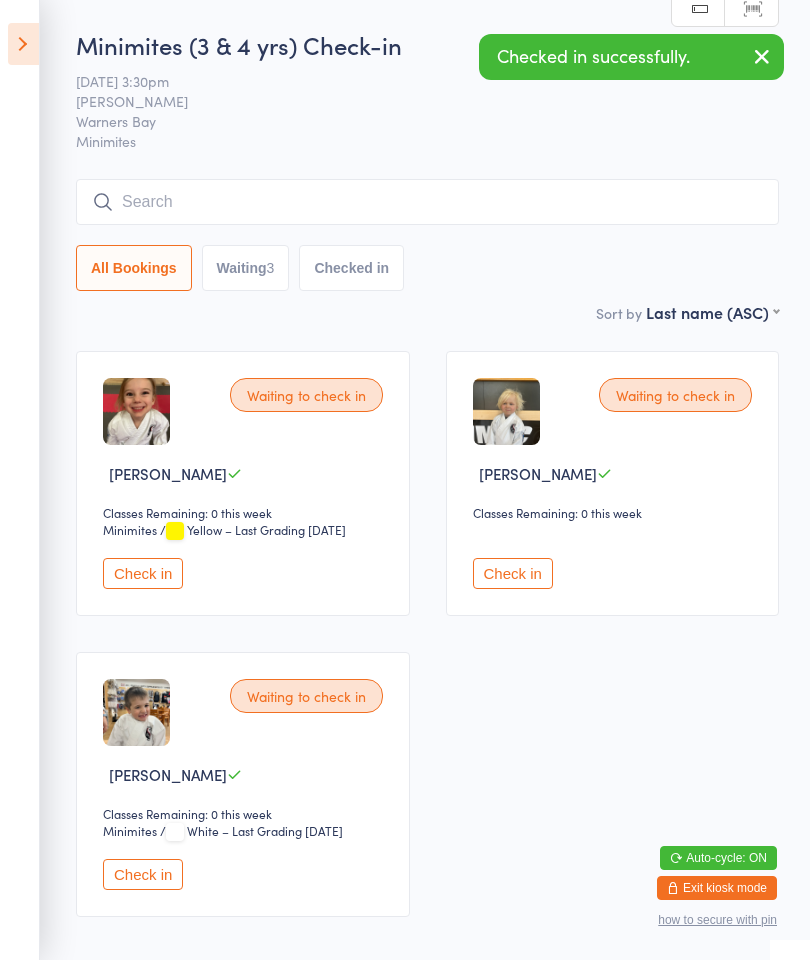 scroll, scrollTop: 78, scrollLeft: 0, axis: vertical 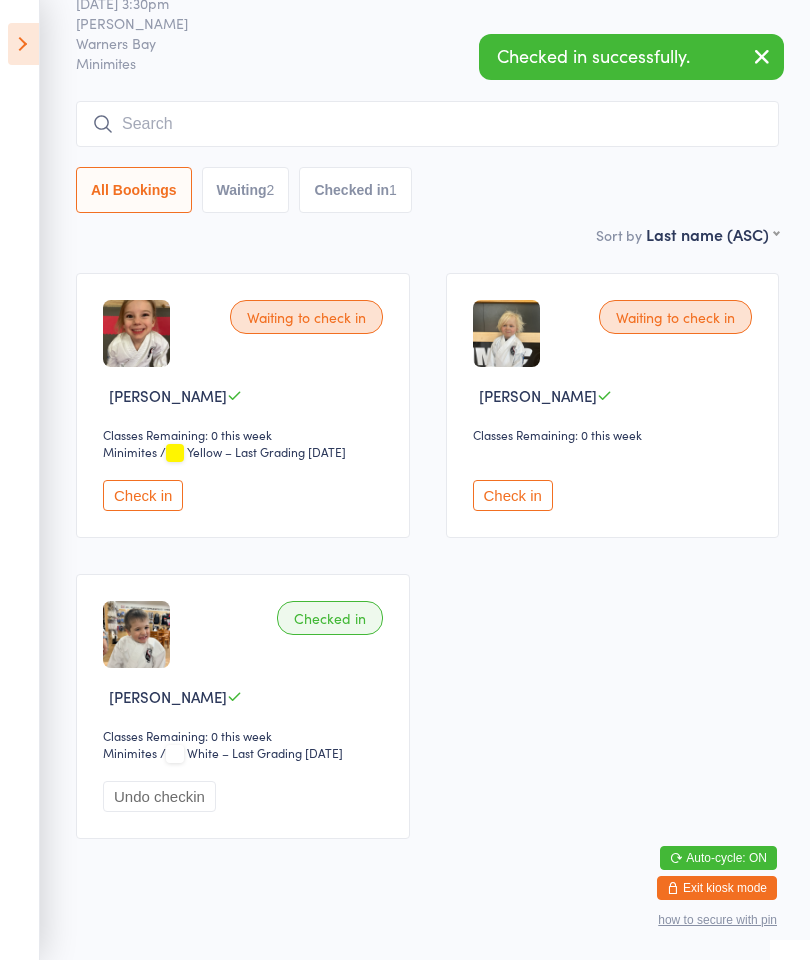 click on "Exit kiosk mode" at bounding box center (717, 888) 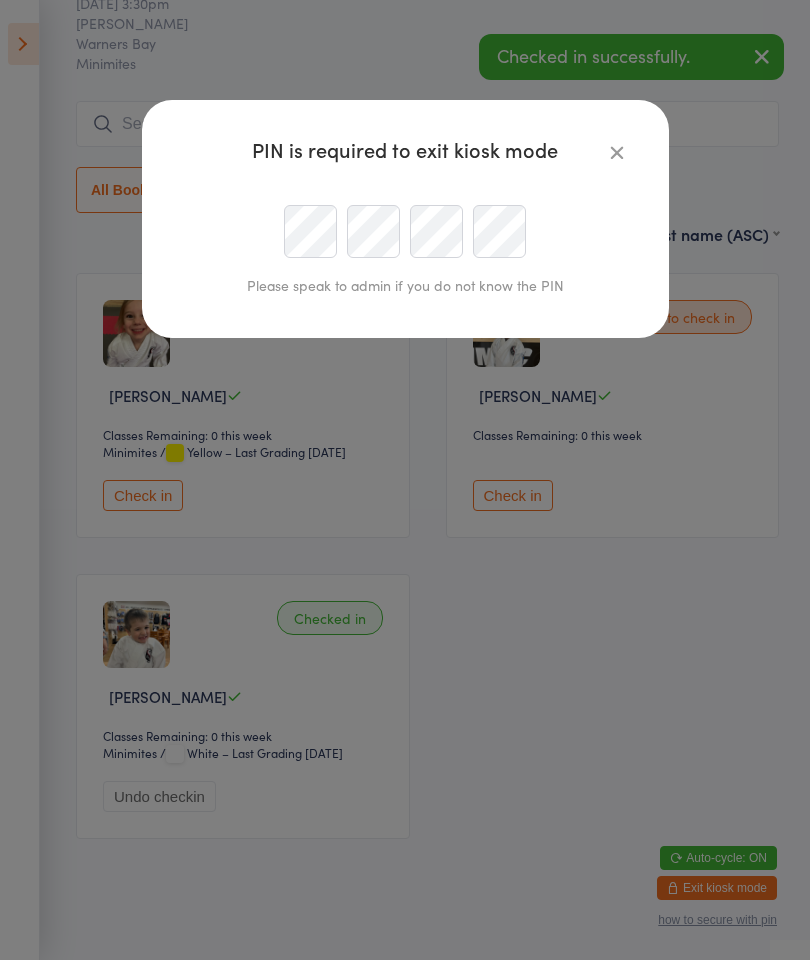 click on "PIN is required to exit kiosk mode
Please speak to admin if you do not know the PIN" at bounding box center (405, 480) 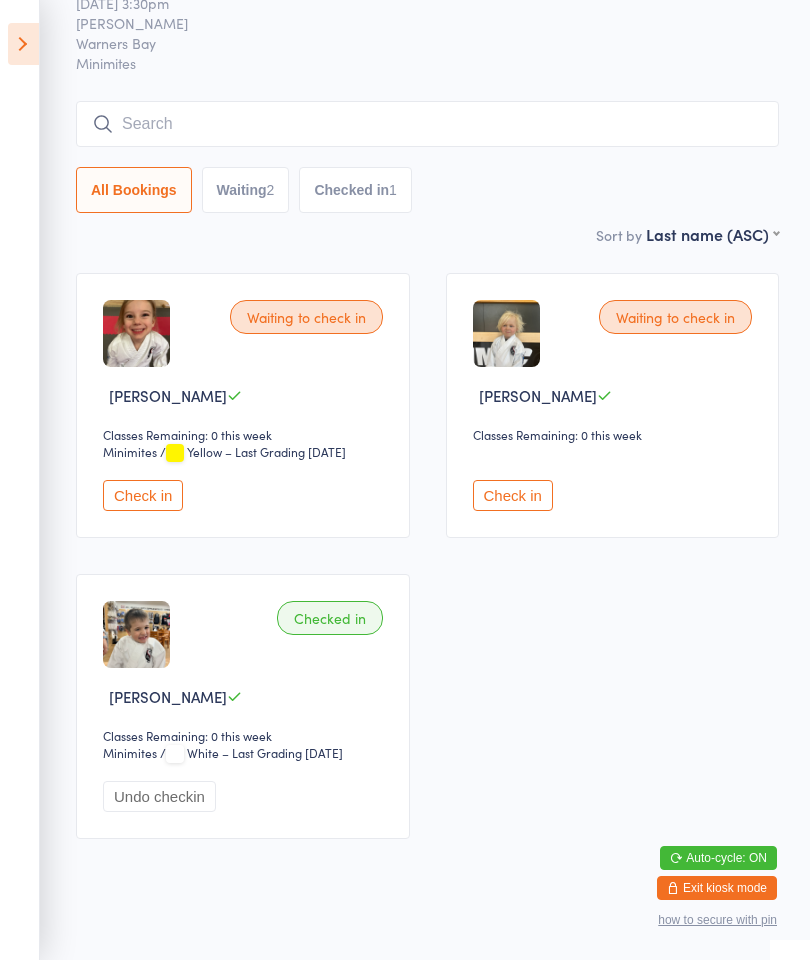 click on "Check in" at bounding box center (513, 495) 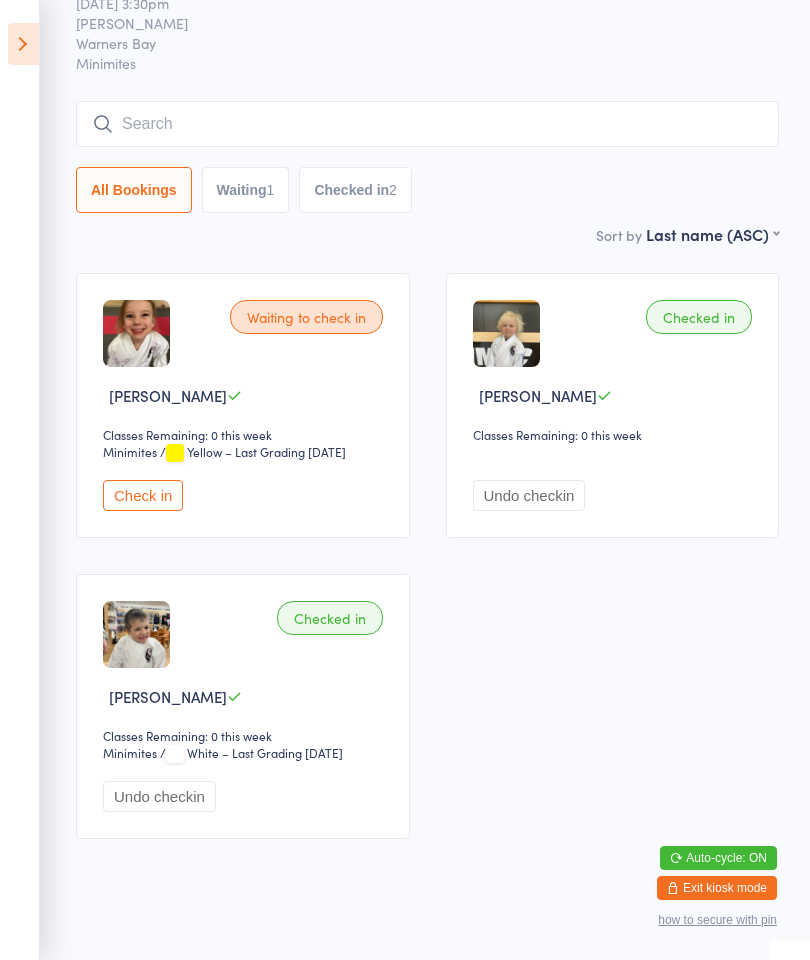 click on "Auto-cycle: ON" at bounding box center [718, 858] 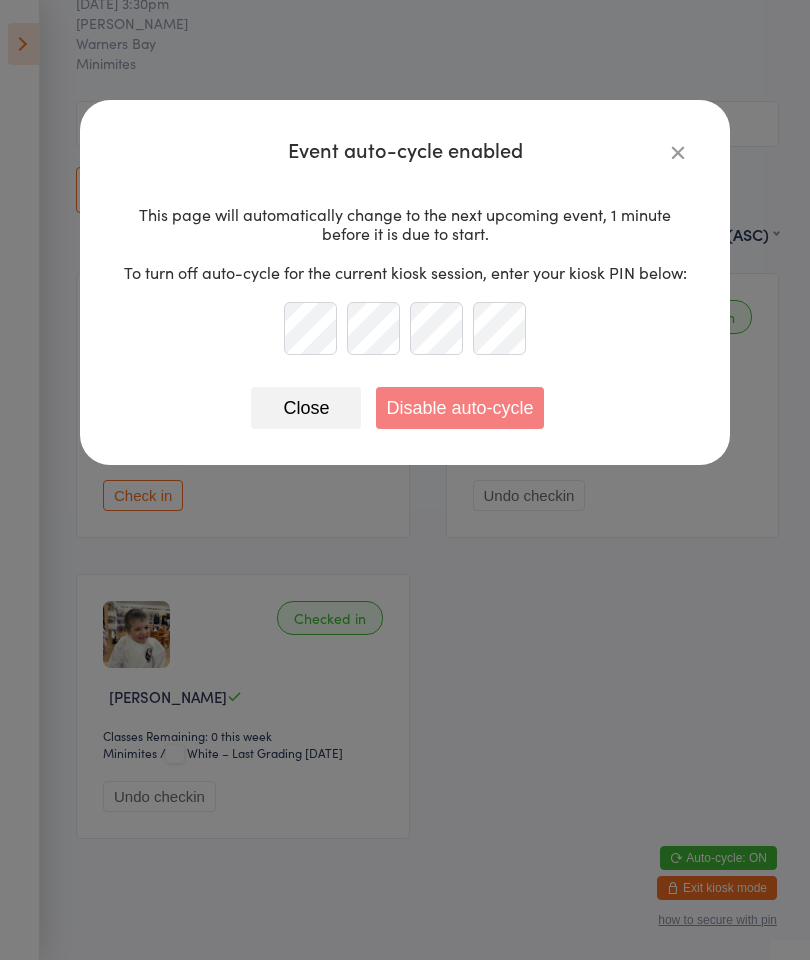 scroll, scrollTop: 77, scrollLeft: 0, axis: vertical 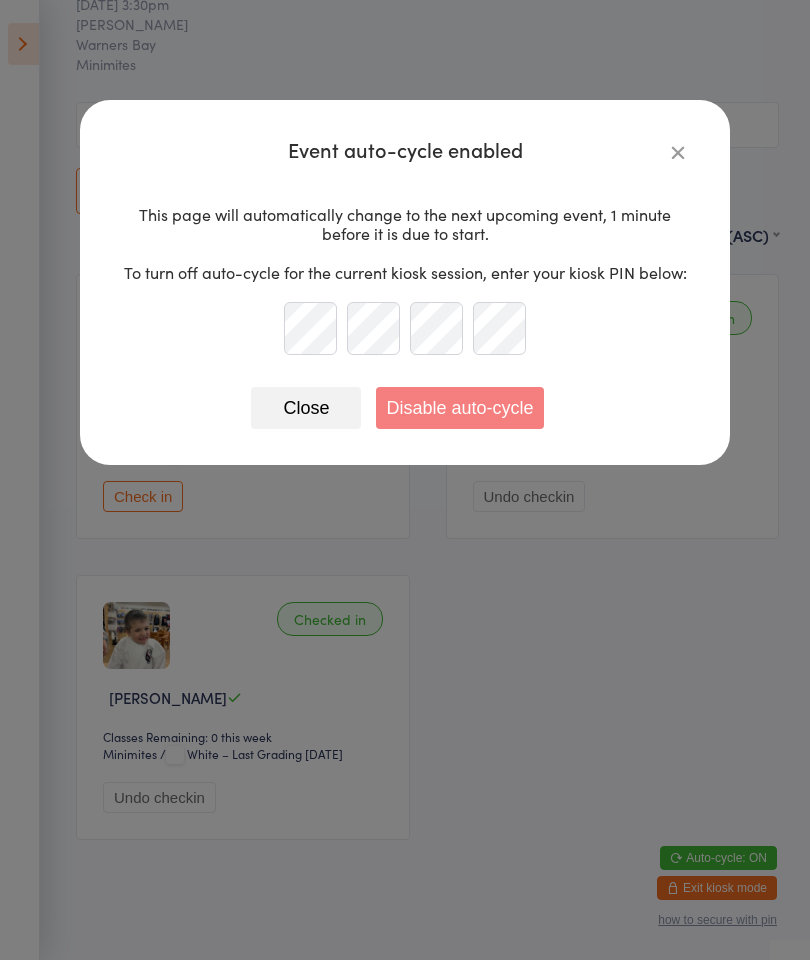 click at bounding box center (678, 152) 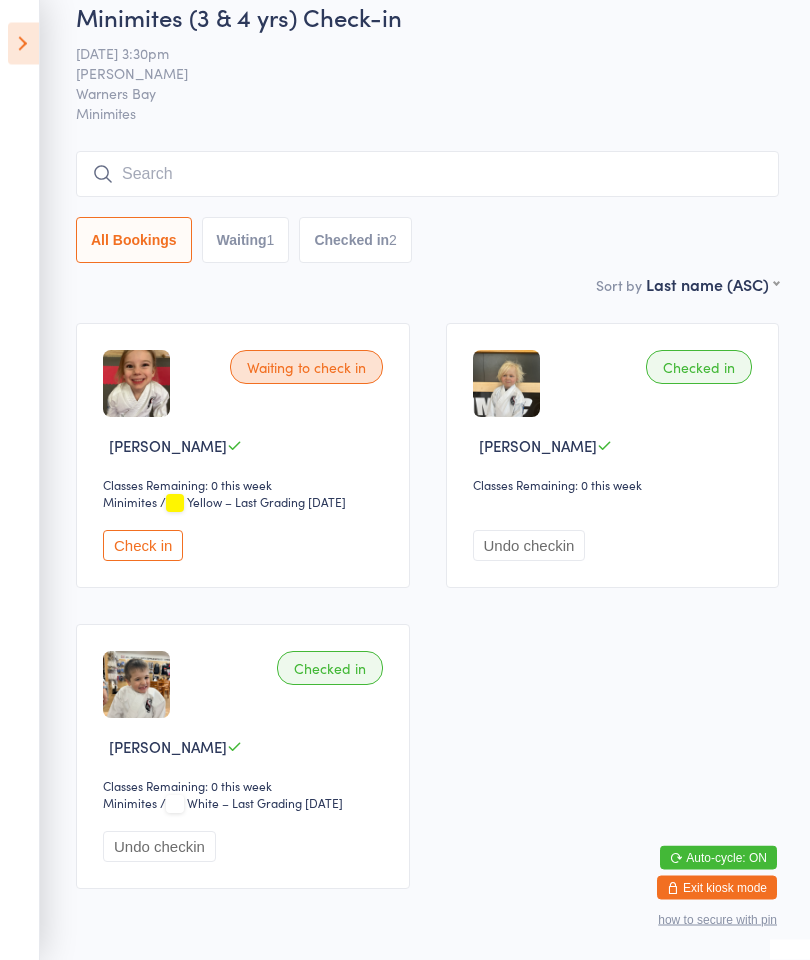 scroll, scrollTop: 0, scrollLeft: 0, axis: both 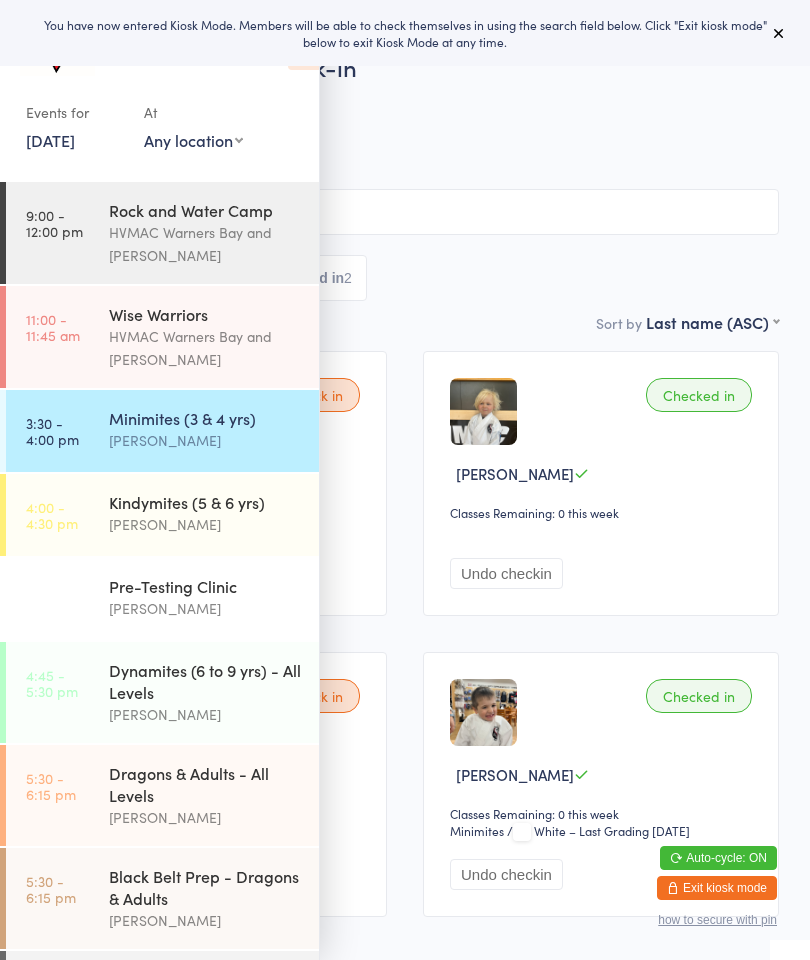 click on "Warners Bay" at bounding box center [389, 143] 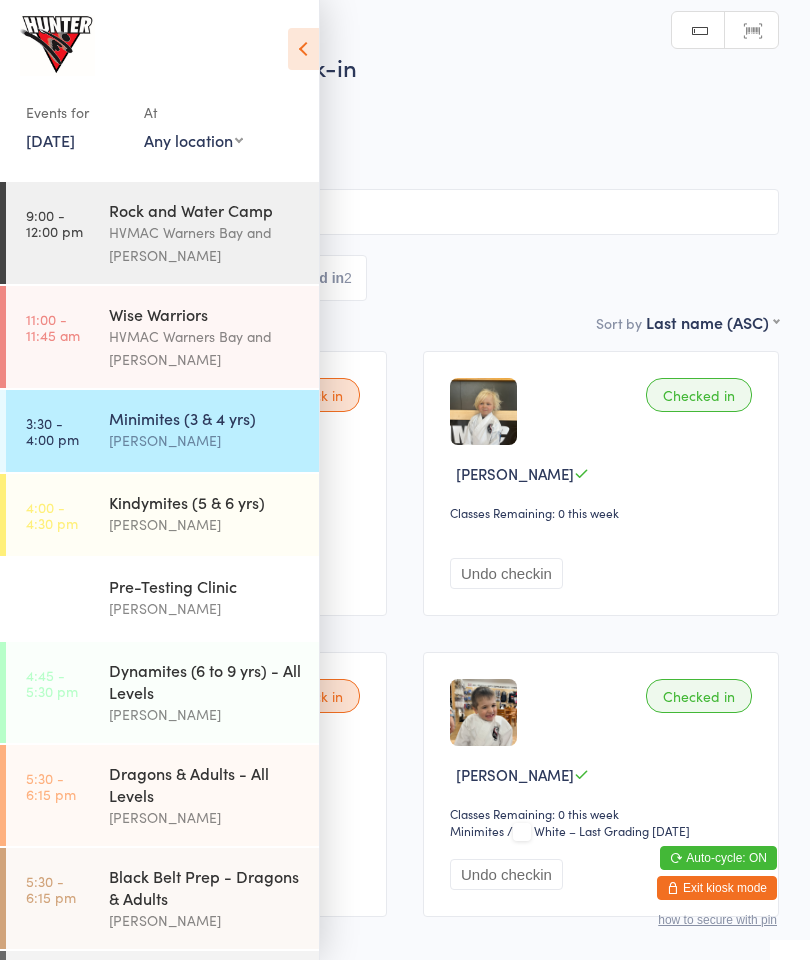 click at bounding box center [303, 49] 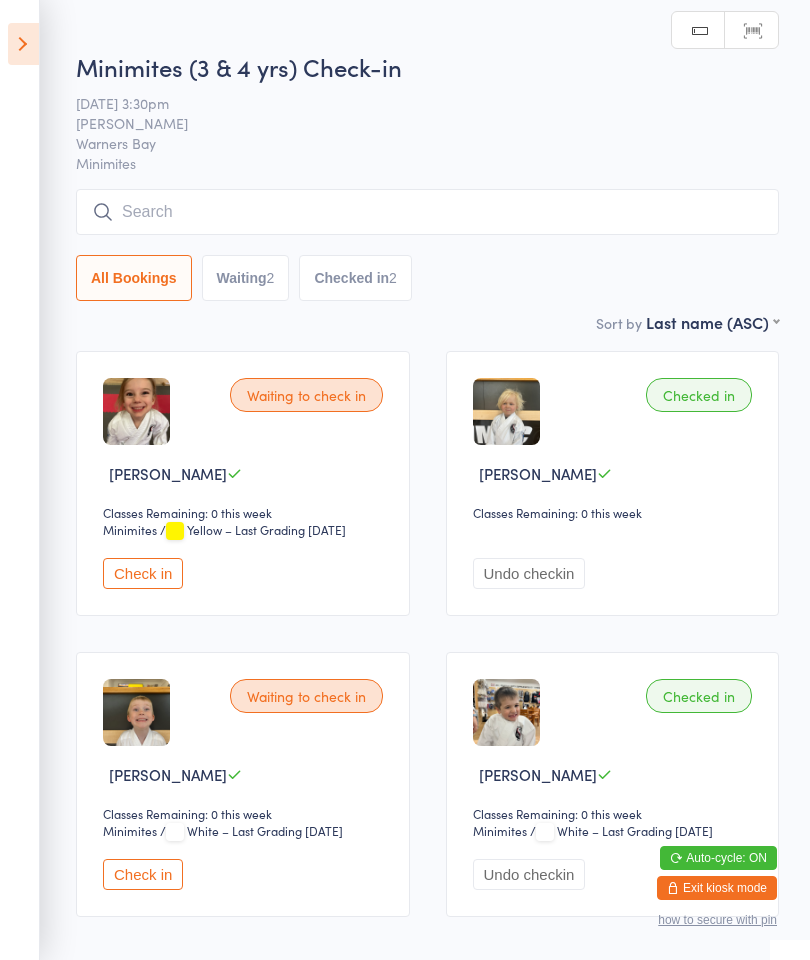 click on "Check in" at bounding box center [143, 874] 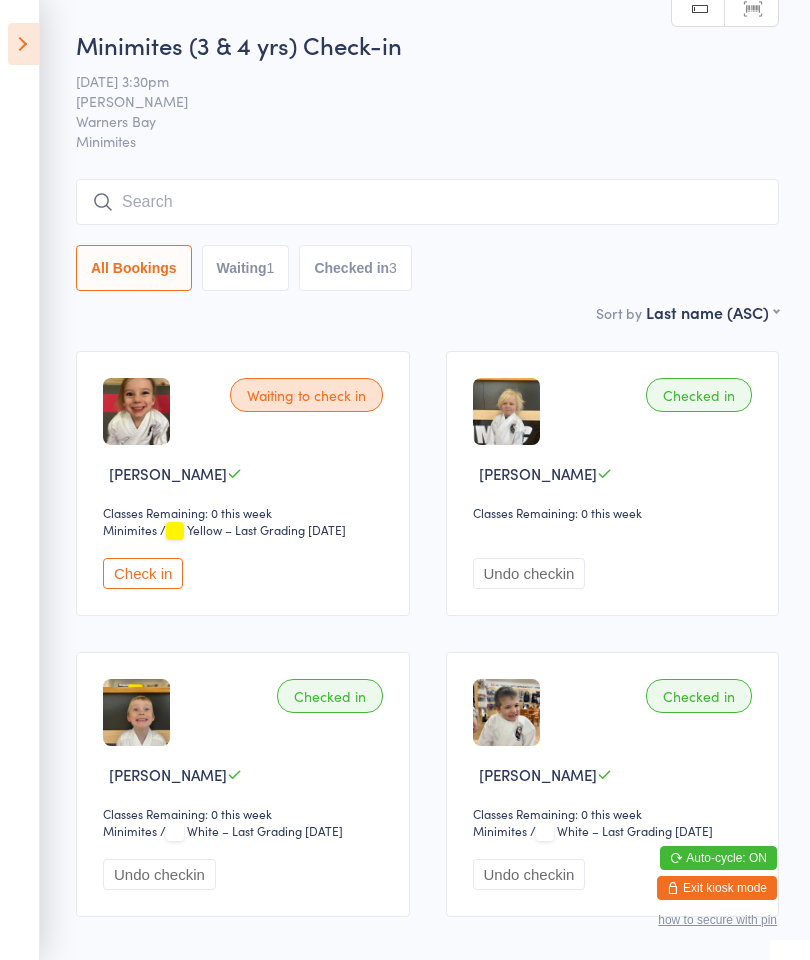 click at bounding box center [23, 44] 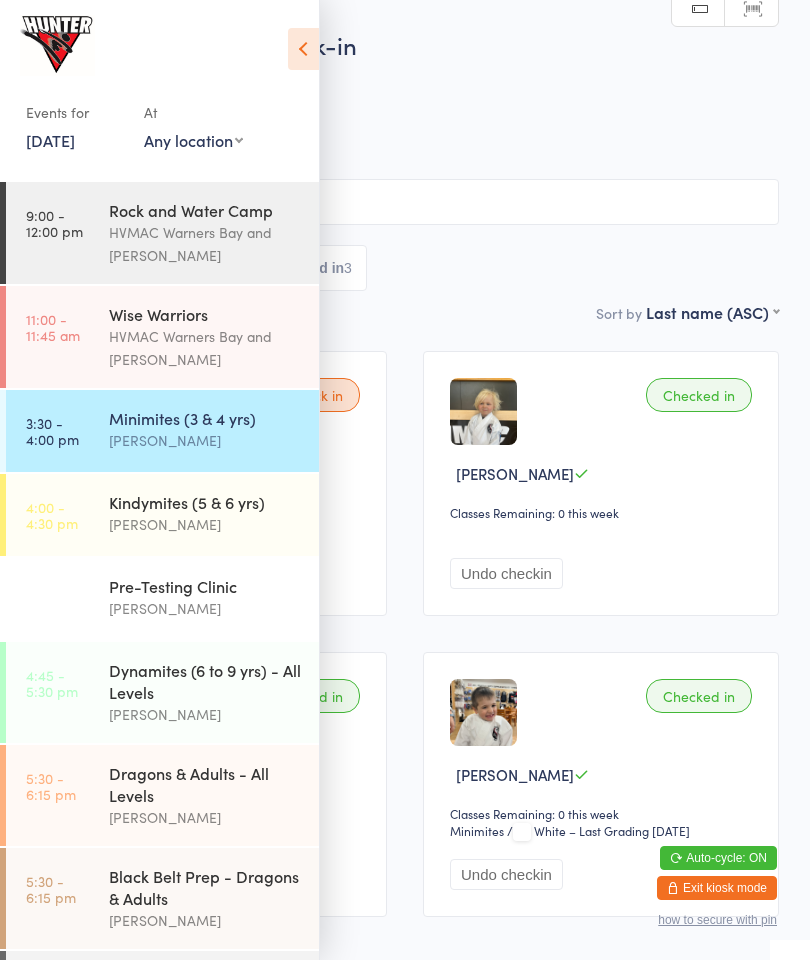 click on "Dynamites (6 to 9 yrs) - All Levels" at bounding box center [205, 681] 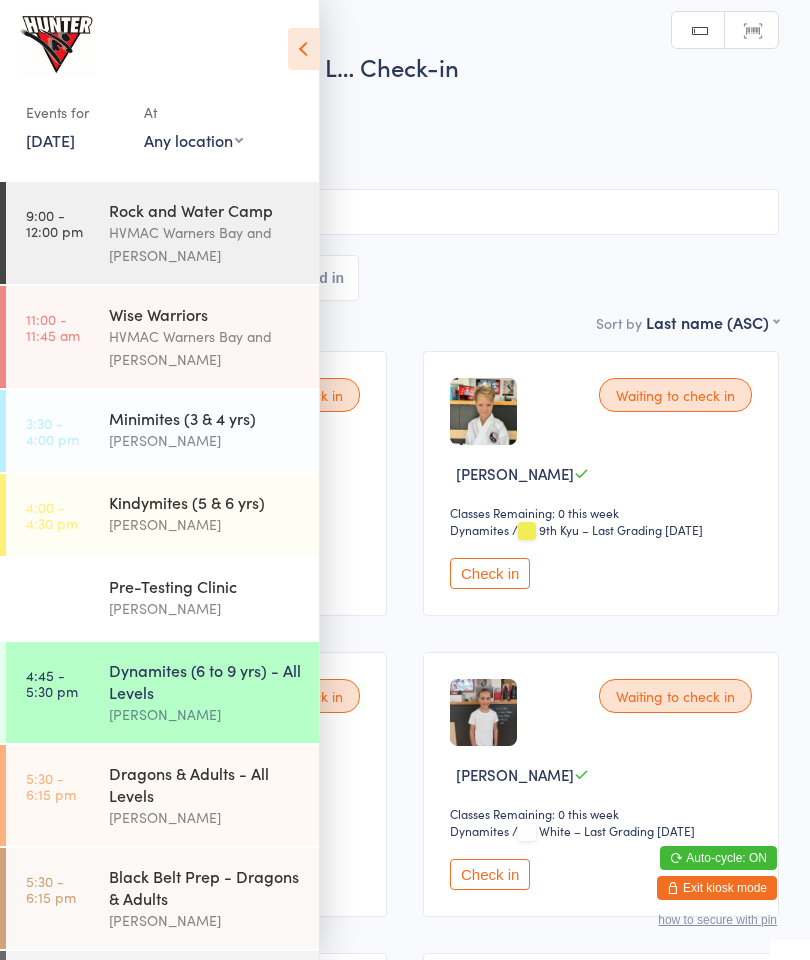 click at bounding box center (303, 49) 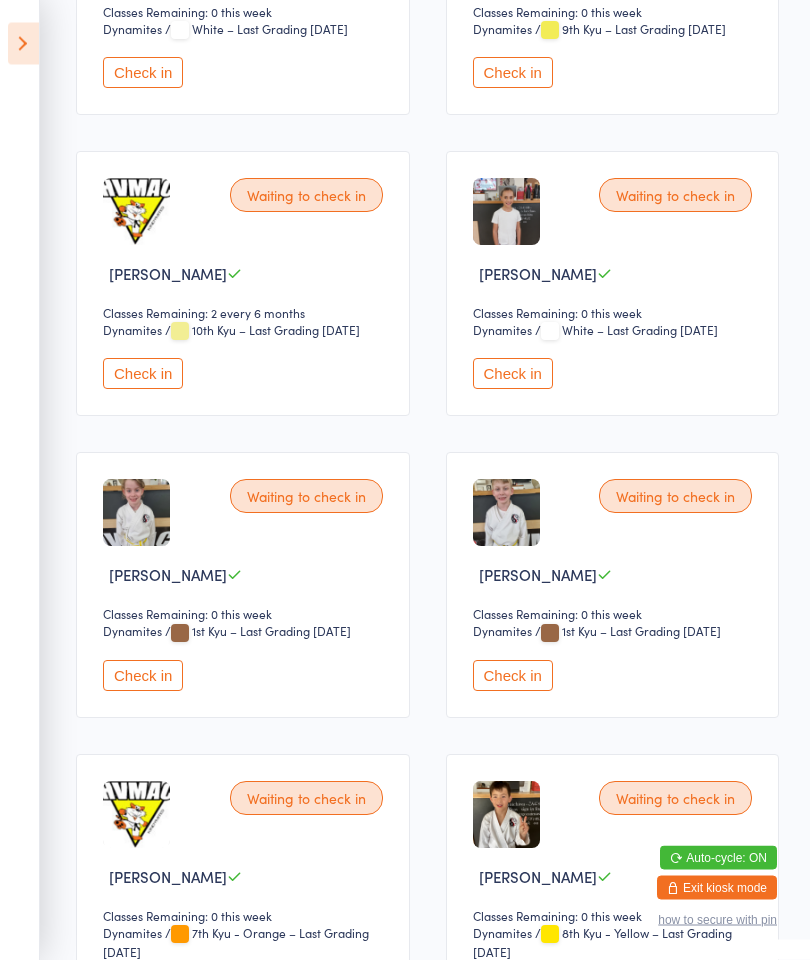 scroll, scrollTop: 501, scrollLeft: 0, axis: vertical 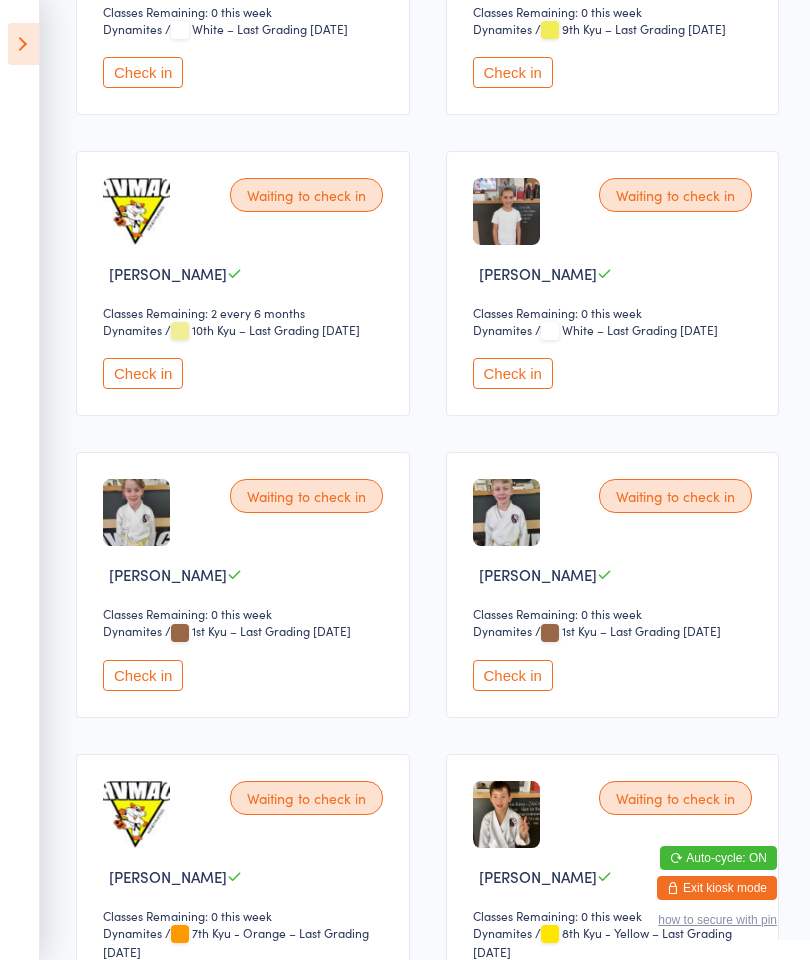 click on "Check in" at bounding box center [513, 675] 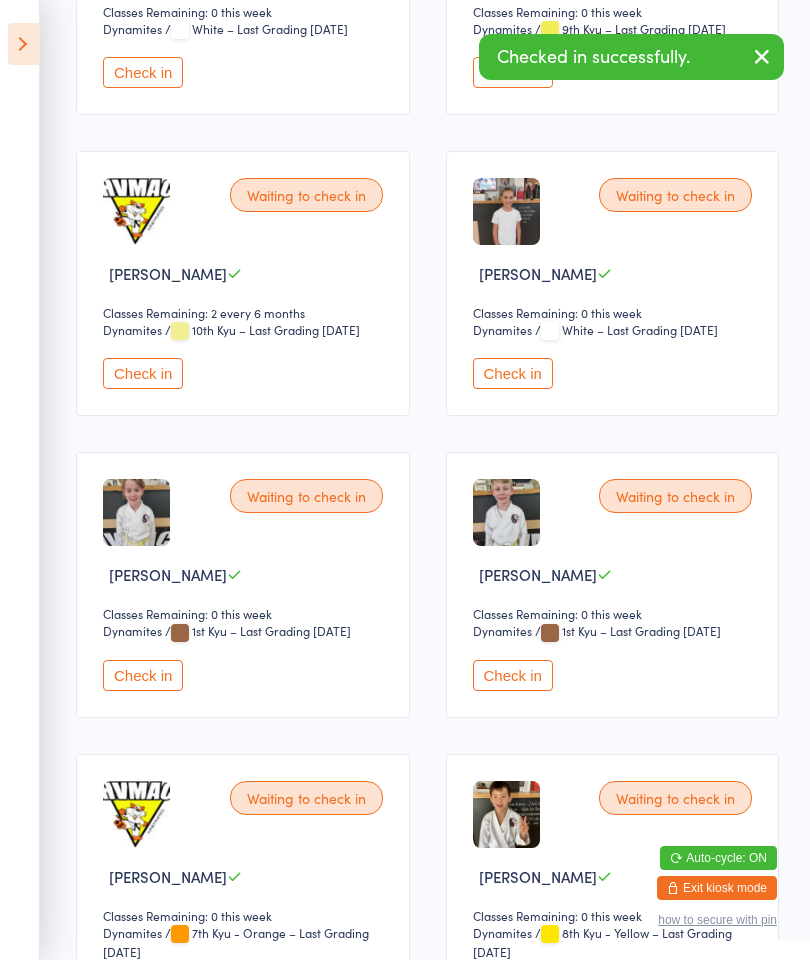 click on "Check in" at bounding box center [143, 675] 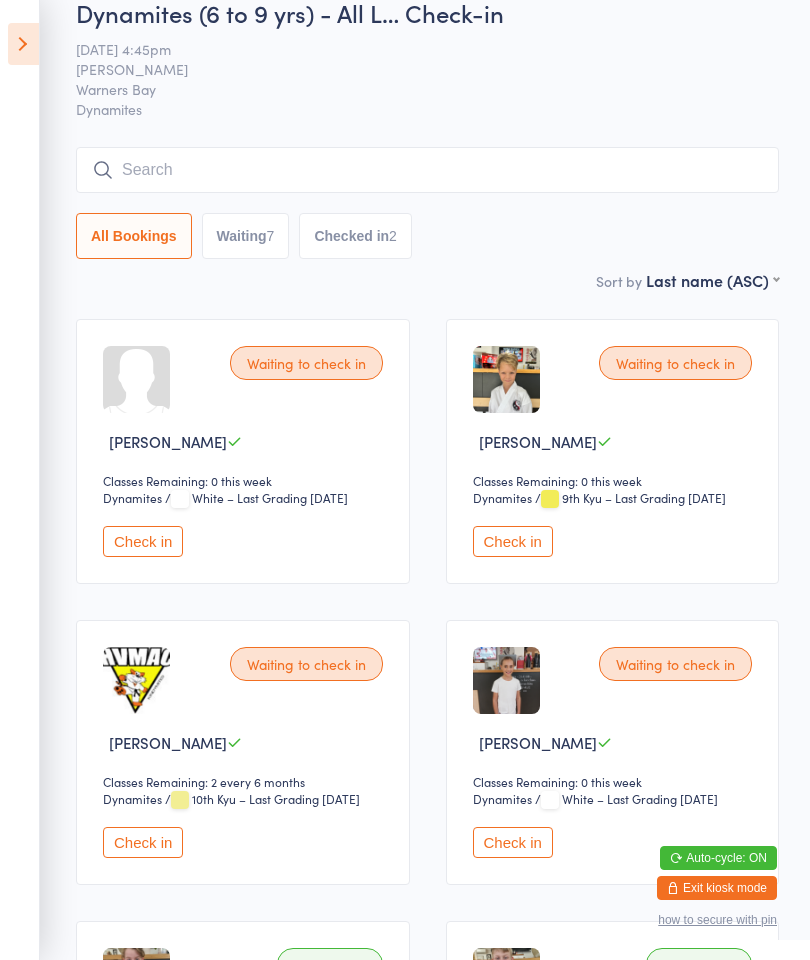 scroll, scrollTop: 0, scrollLeft: 0, axis: both 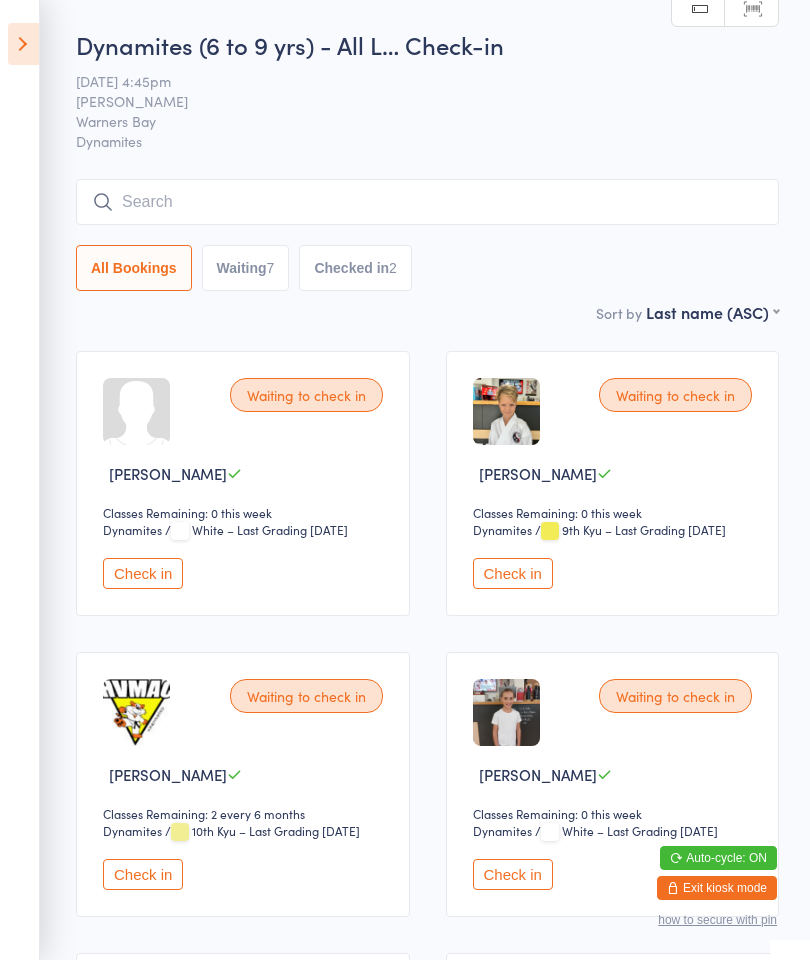 click on "Events for [DATE] [DATE]
[DATE]
Sun Mon Tue Wed Thu Fri Sat
27
29
30
01
02
03
04
05
28
06
07
08
09
10
11
12
29
13
14
15
16
17
18
19
30
20
21
22
23
24
25
26
31
27
28
29
30
31
01
02" at bounding box center [20, 480] 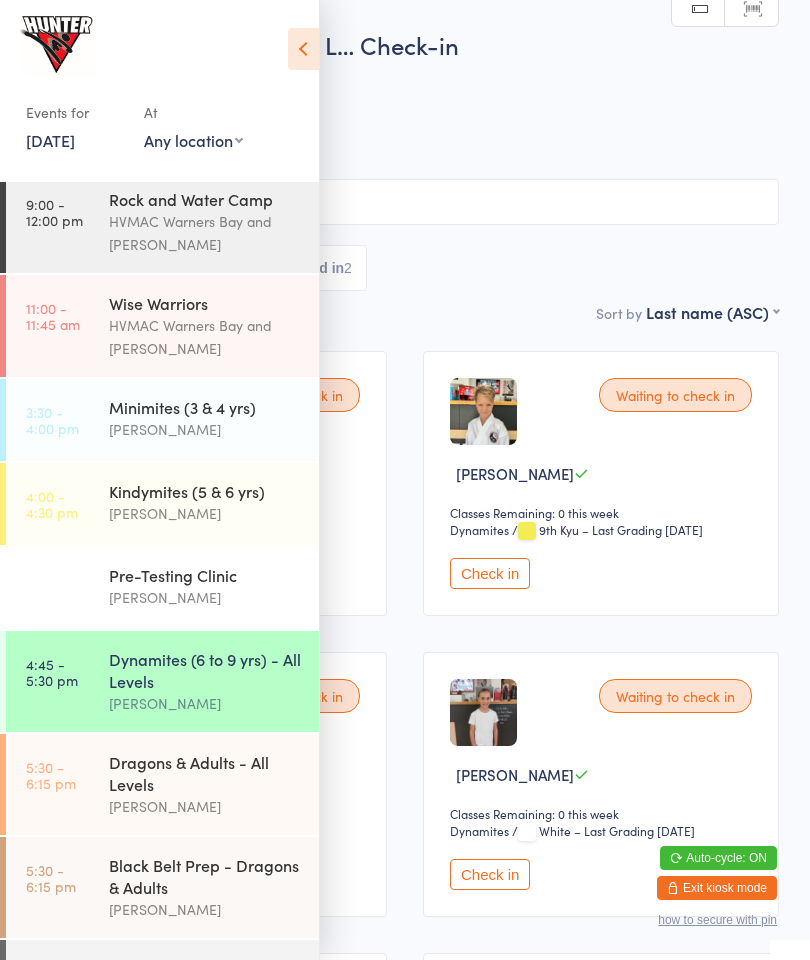 scroll, scrollTop: 20, scrollLeft: 0, axis: vertical 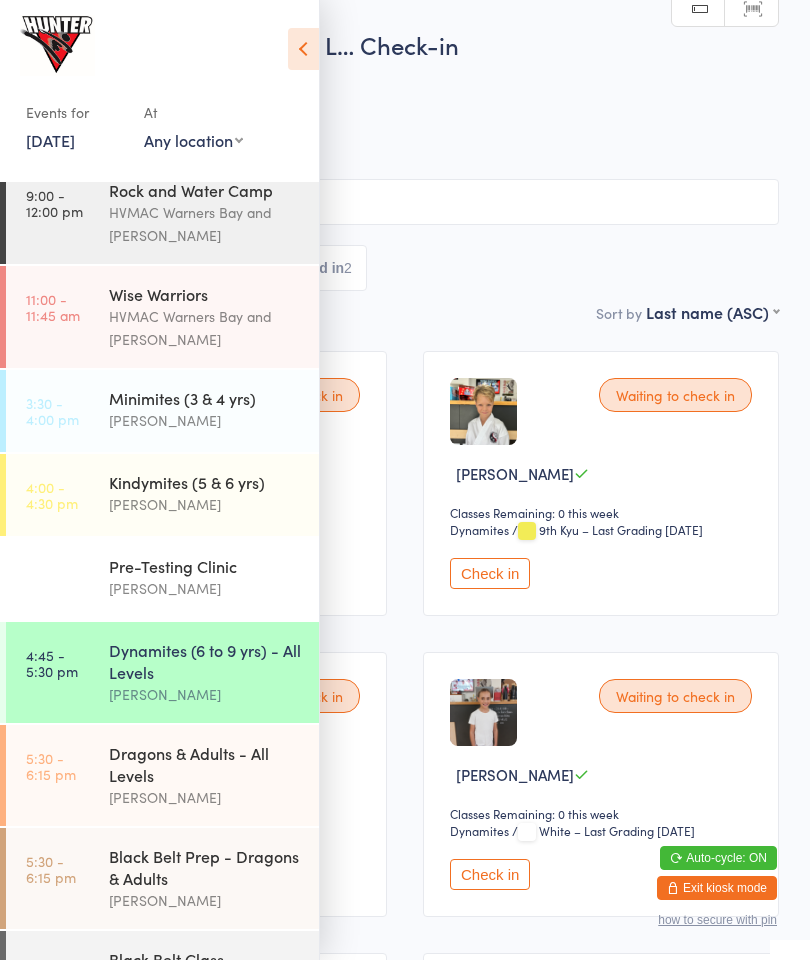click on "Kindymites (5 & 6 yrs)" at bounding box center [205, 482] 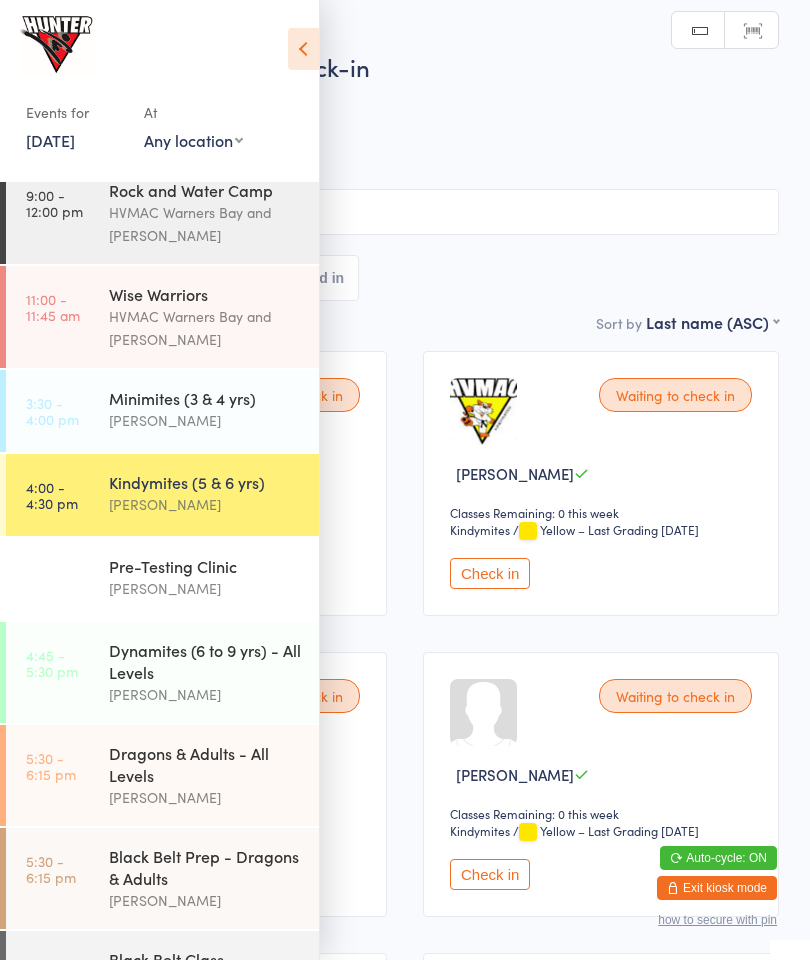click at bounding box center [303, 49] 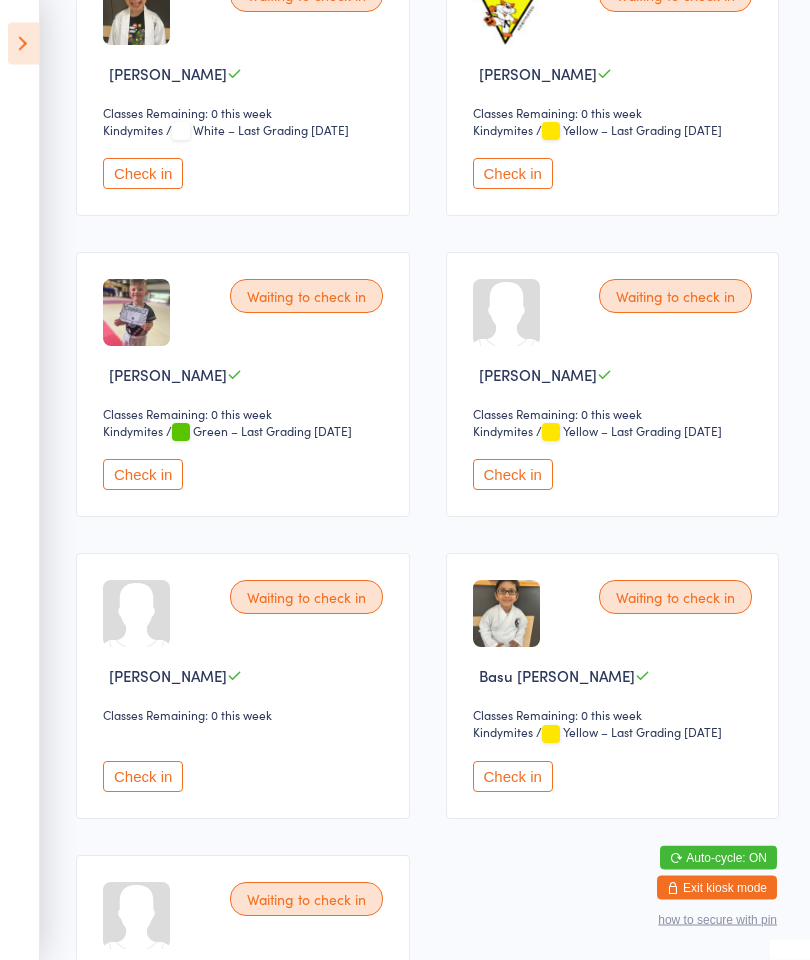 scroll, scrollTop: 400, scrollLeft: 0, axis: vertical 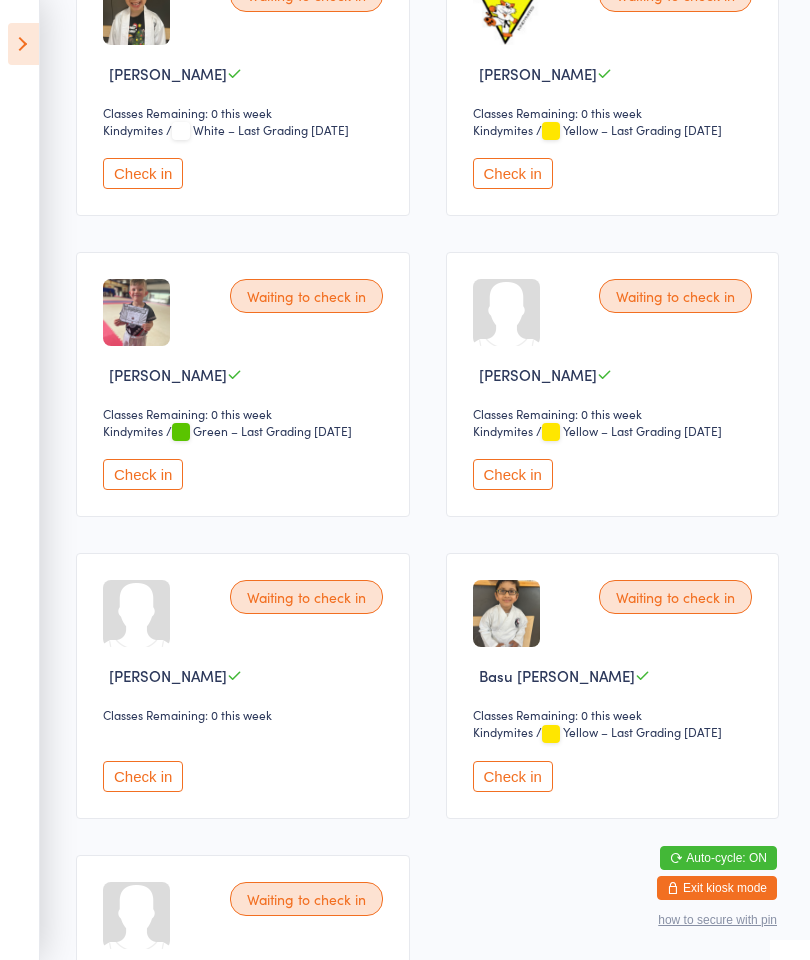 click on "Check in" at bounding box center (143, 776) 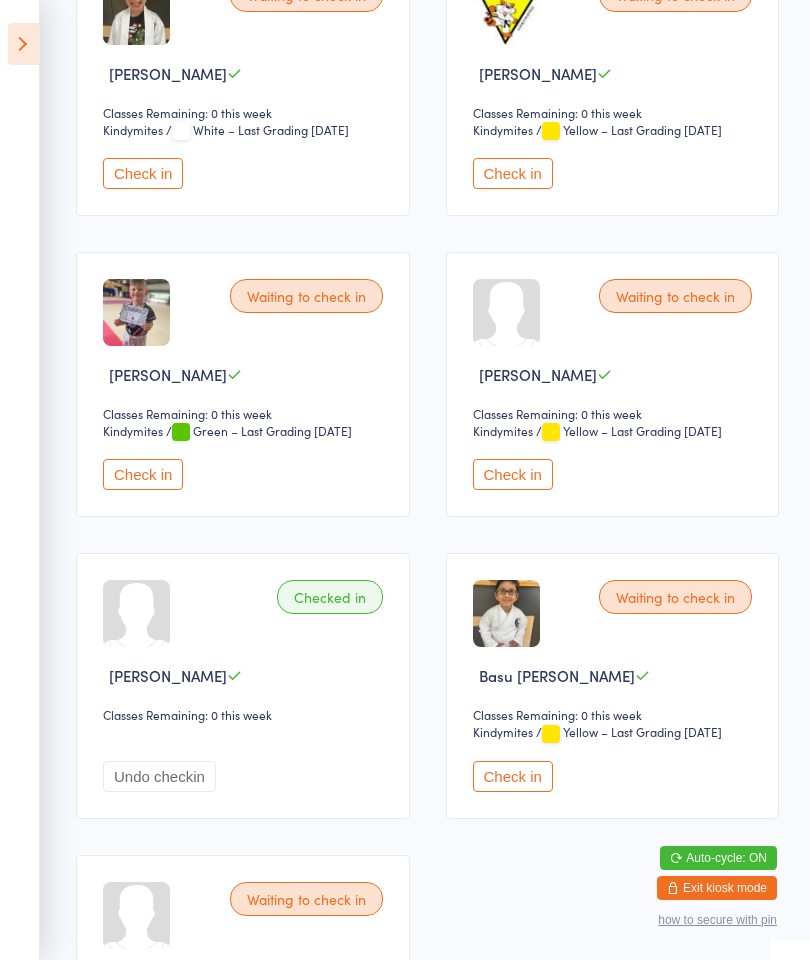 click on "Check in" at bounding box center (513, 474) 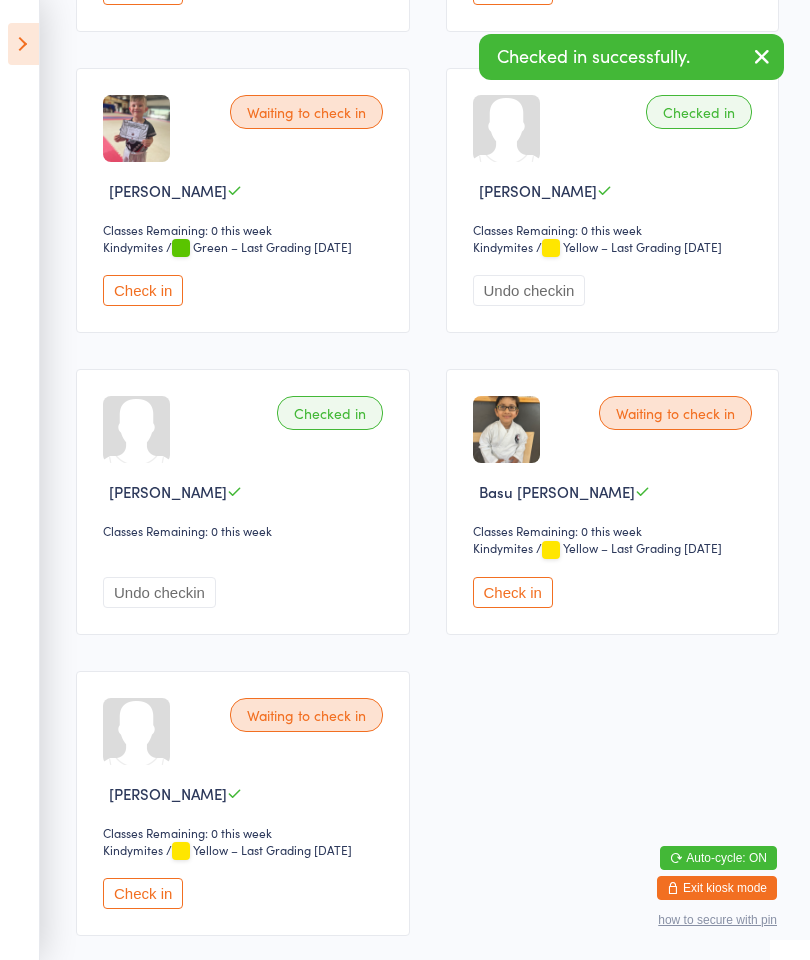 scroll, scrollTop: 583, scrollLeft: 0, axis: vertical 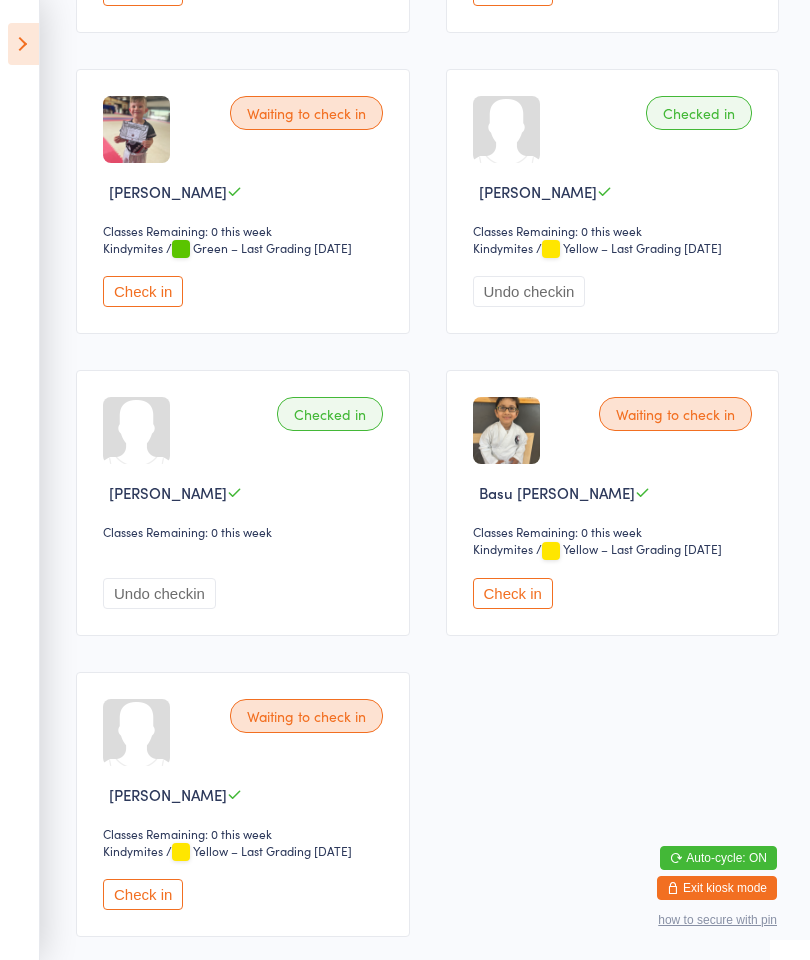 click on "Check in" at bounding box center [143, 894] 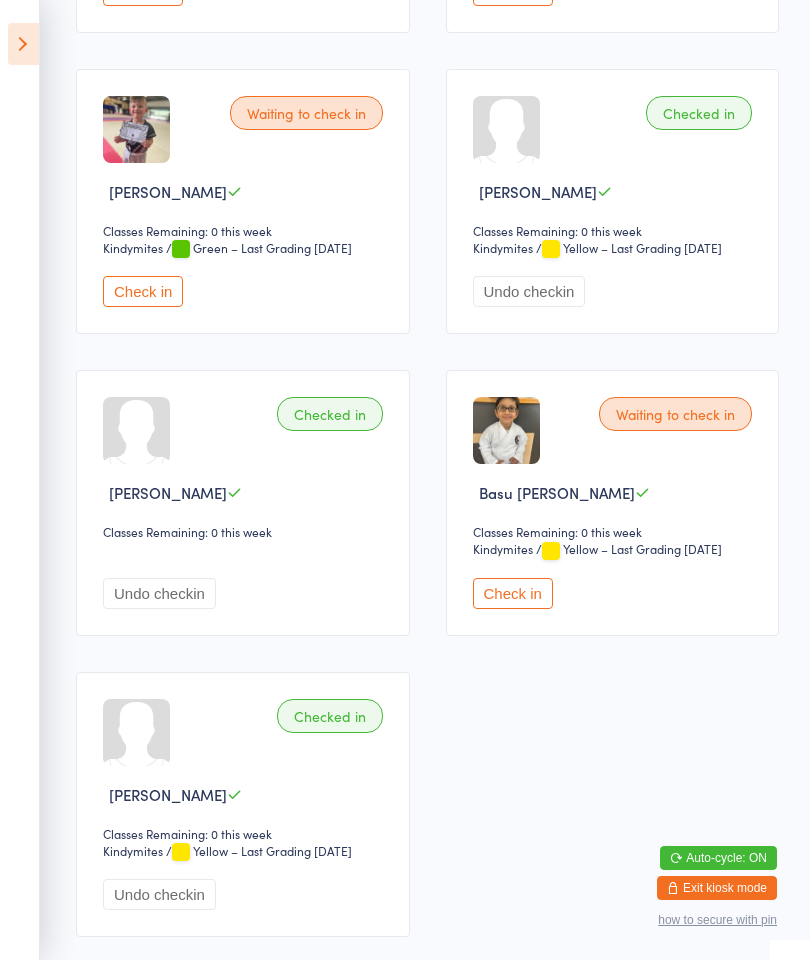 click on "Check in" at bounding box center [513, 593] 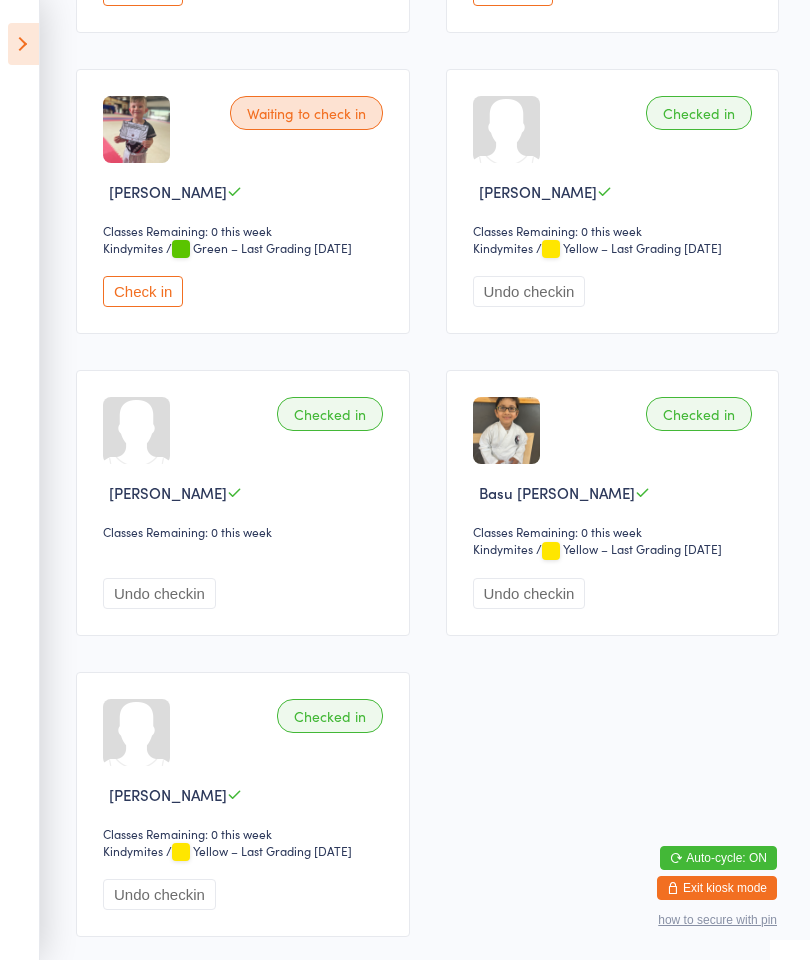click on "Check in" at bounding box center [143, 291] 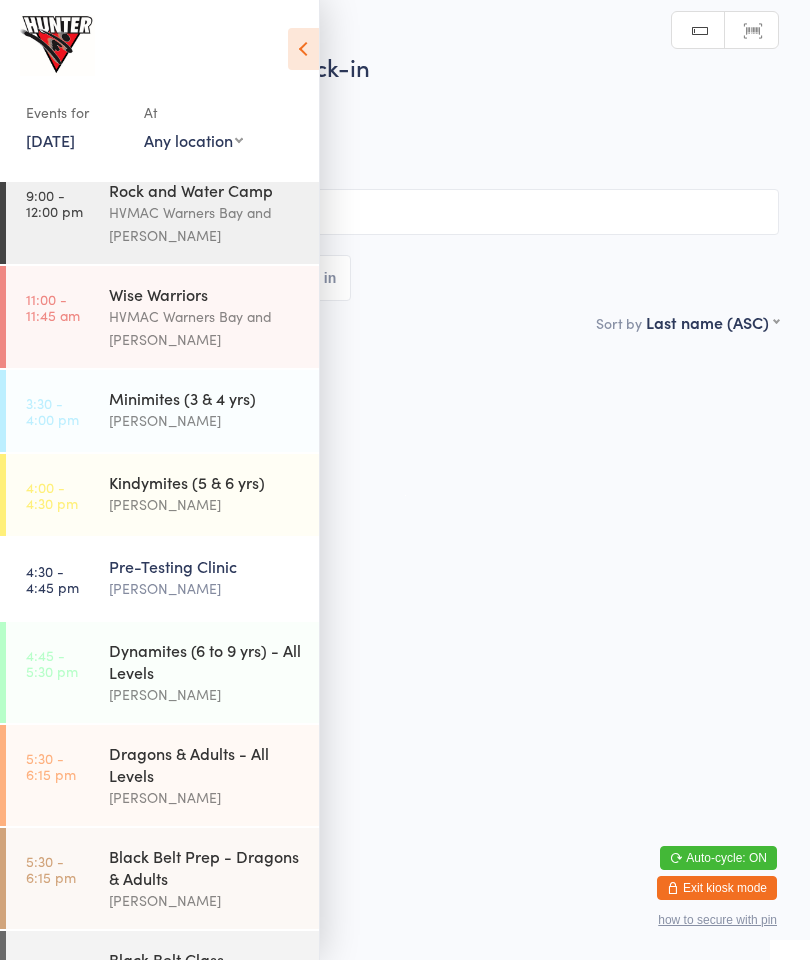 scroll, scrollTop: 0, scrollLeft: 0, axis: both 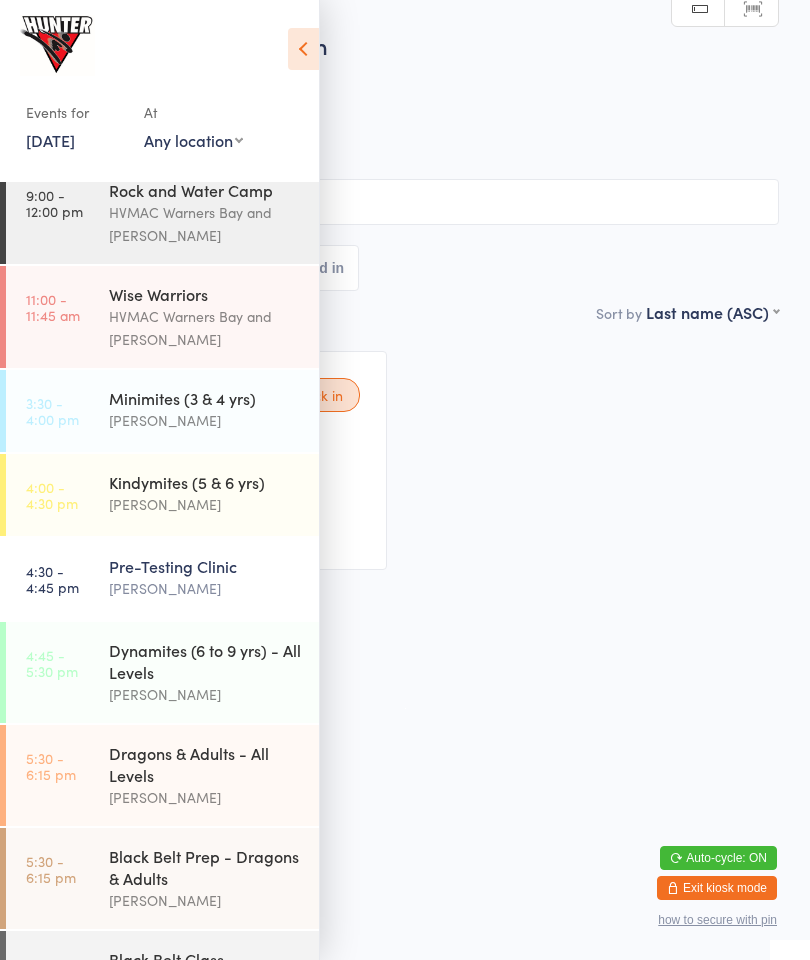 click on "Dragons & Adults - All Levels" at bounding box center (205, 764) 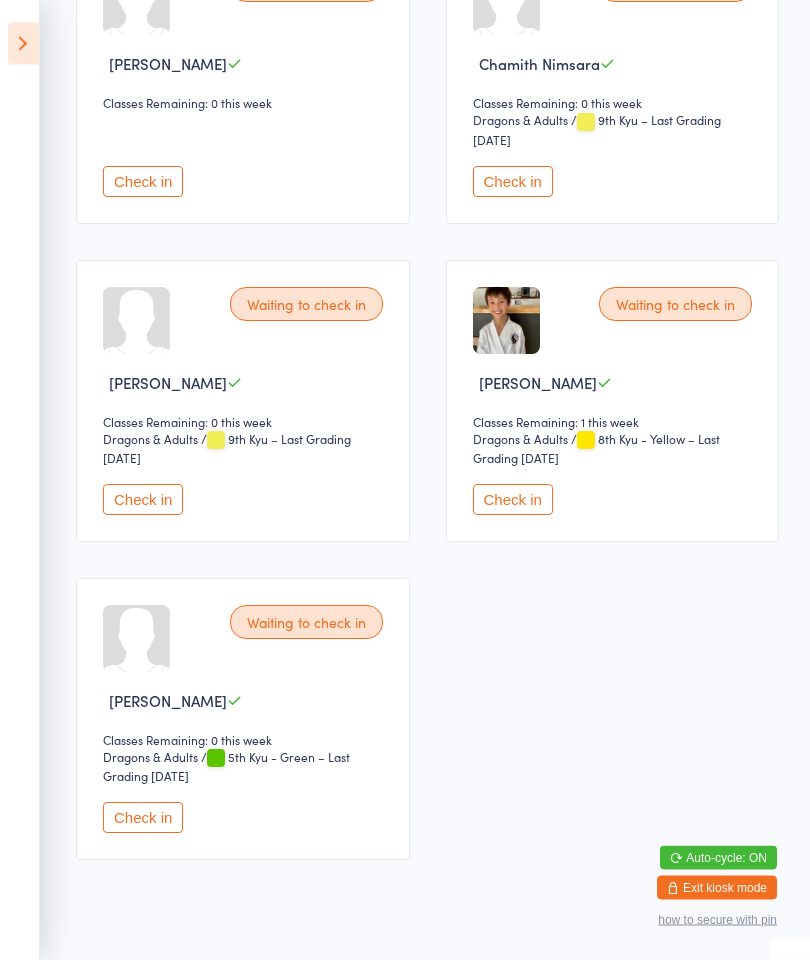 scroll, scrollTop: 1421, scrollLeft: 0, axis: vertical 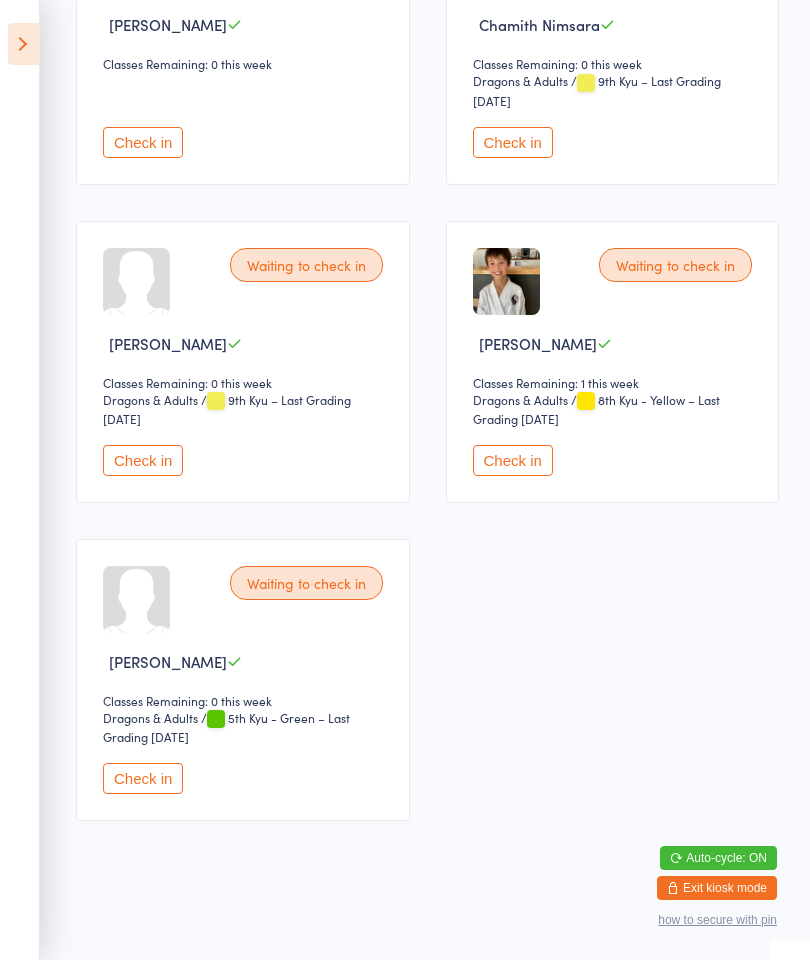 click on "Check in" at bounding box center (513, 460) 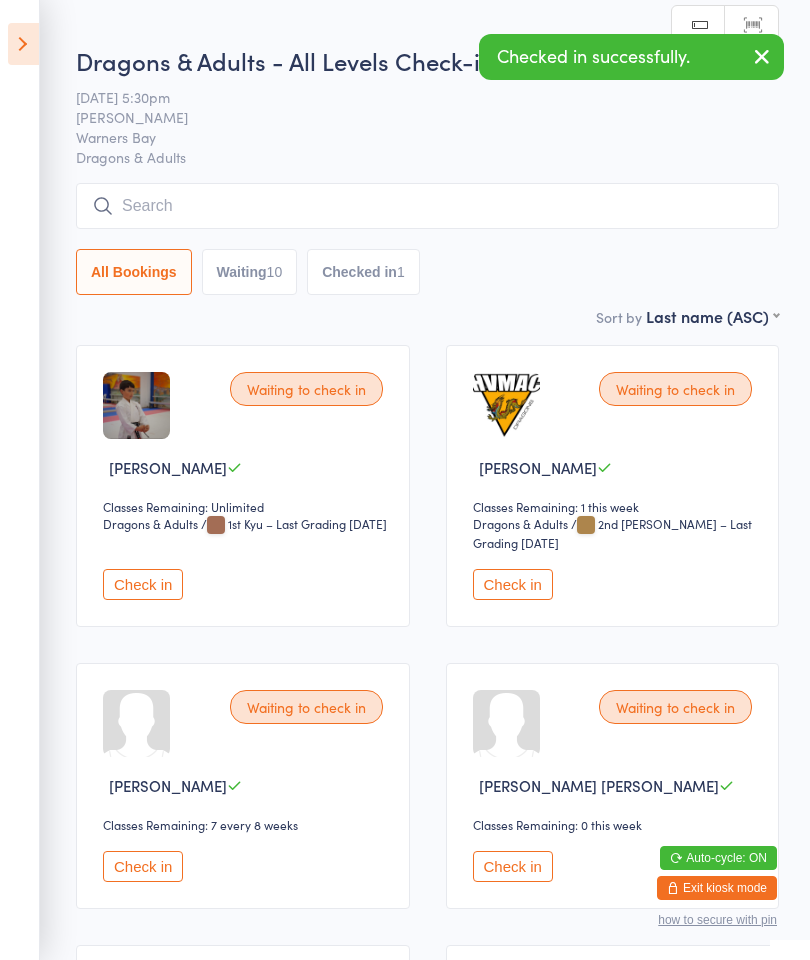 scroll, scrollTop: 0, scrollLeft: 0, axis: both 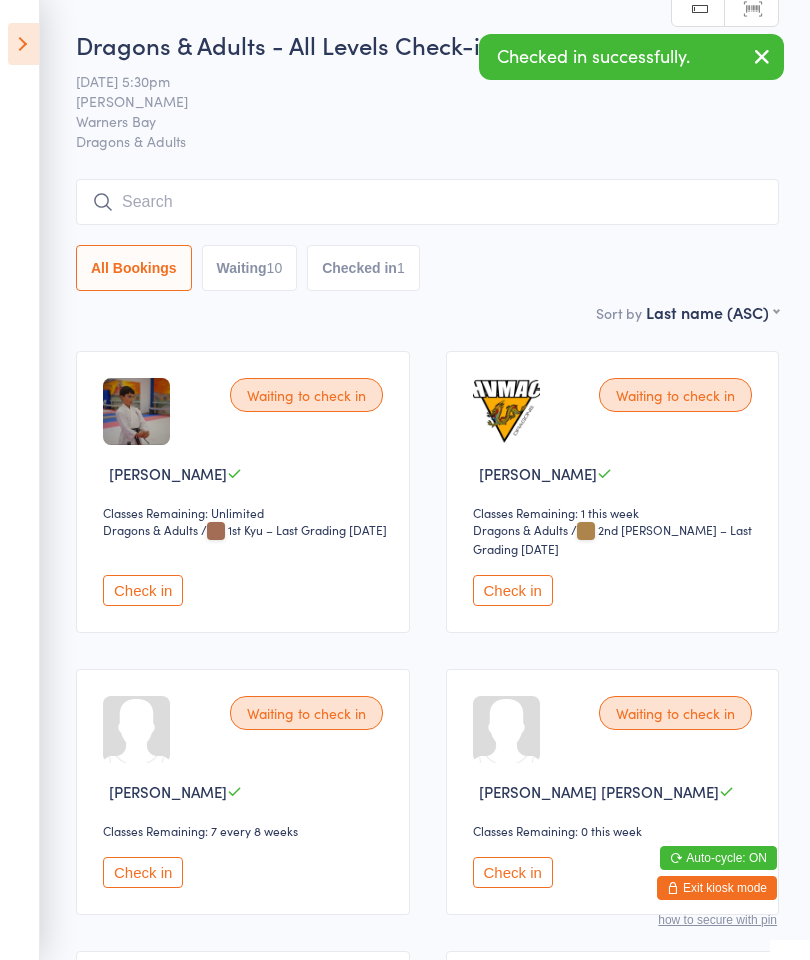 click at bounding box center [23, 44] 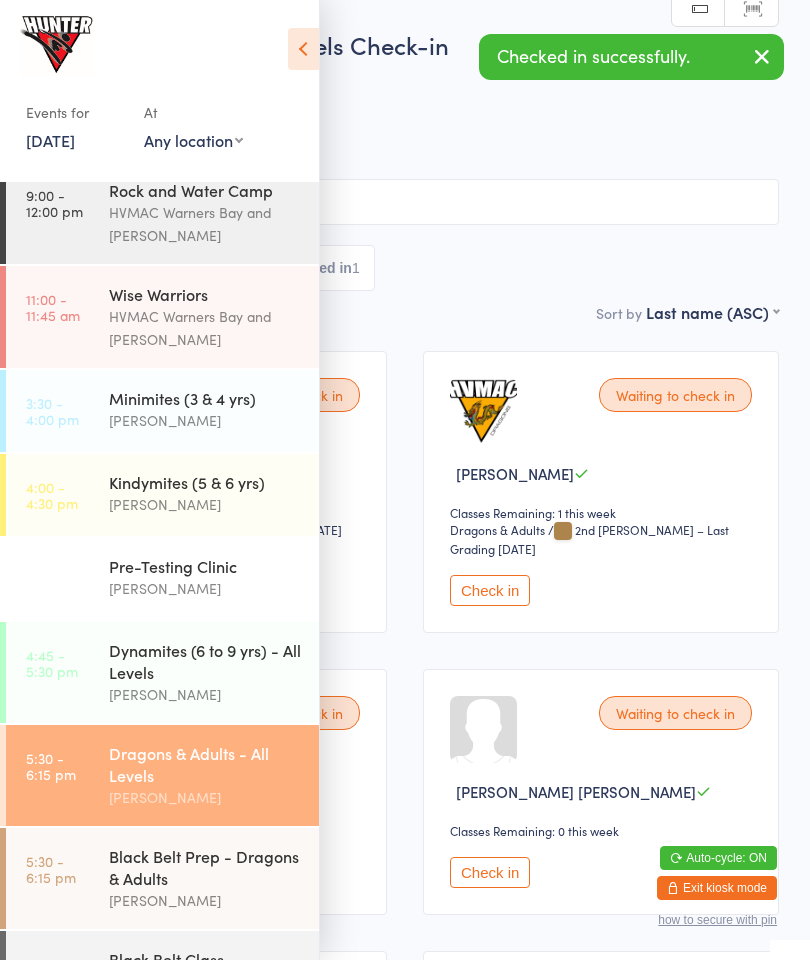 click on "Dynamites (6 to 9 yrs) - All Levels" at bounding box center (205, 661) 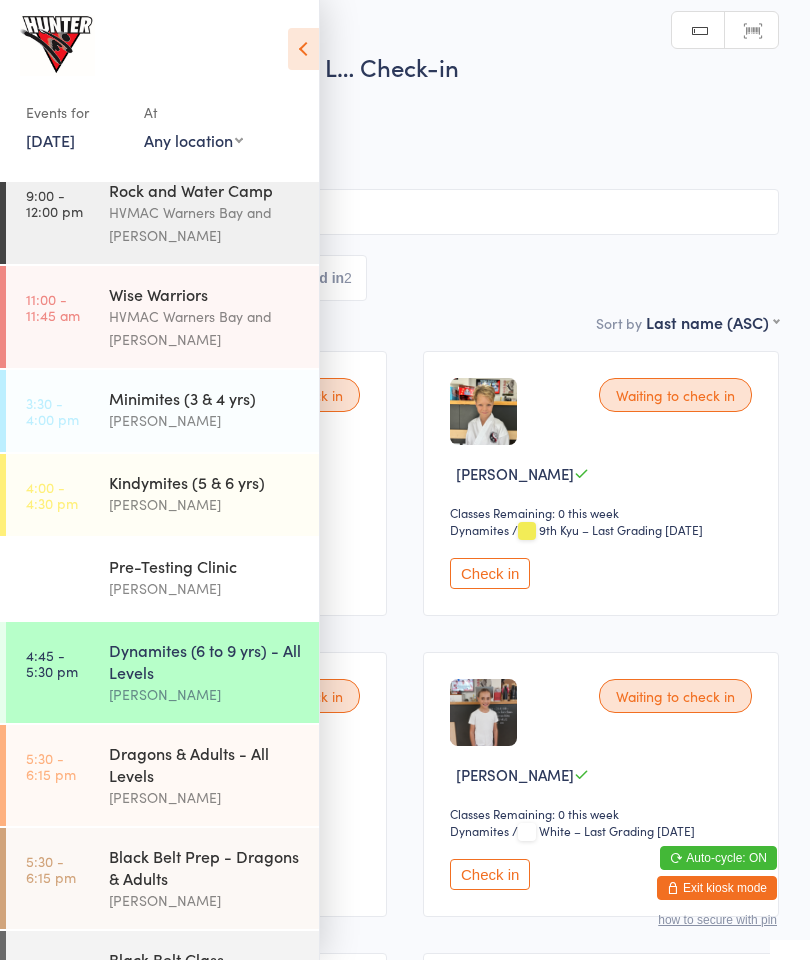 click at bounding box center (303, 49) 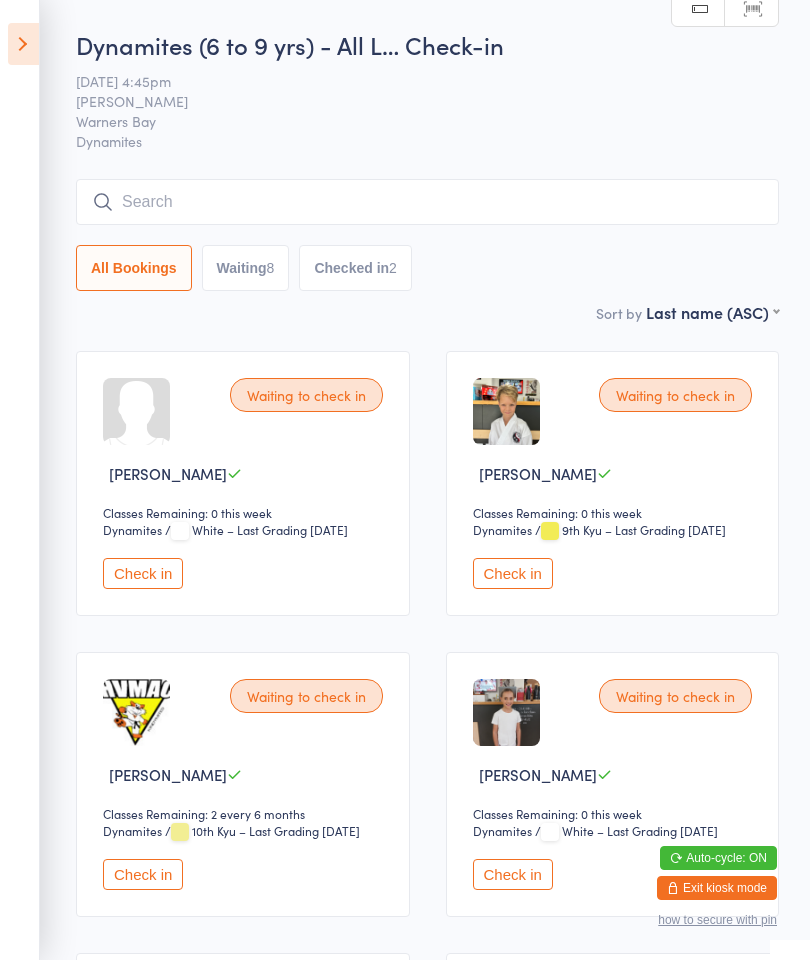 click at bounding box center [23, 44] 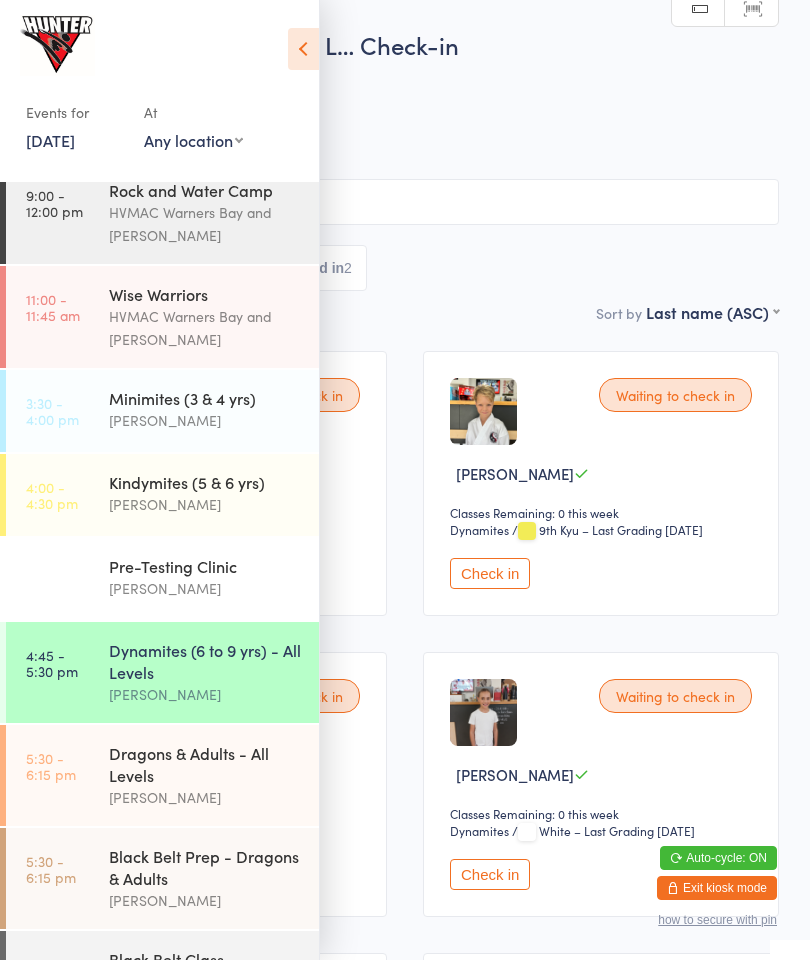 click on "[PERSON_NAME]" at bounding box center [205, 504] 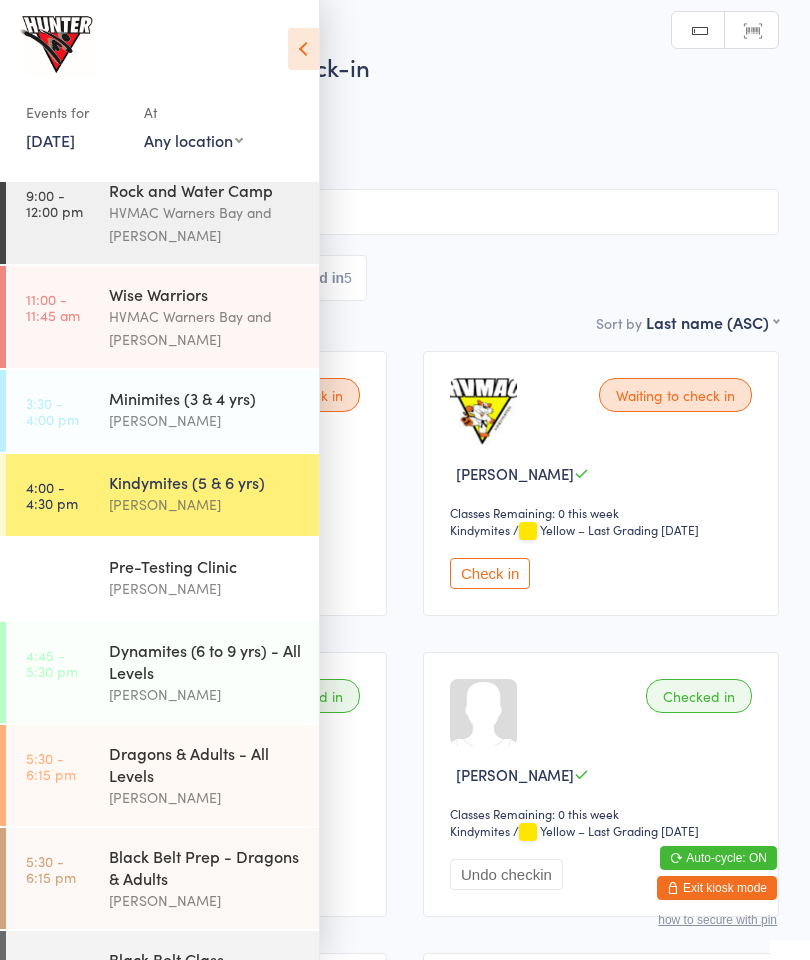 click on "[PERSON_NAME]" at bounding box center [205, 694] 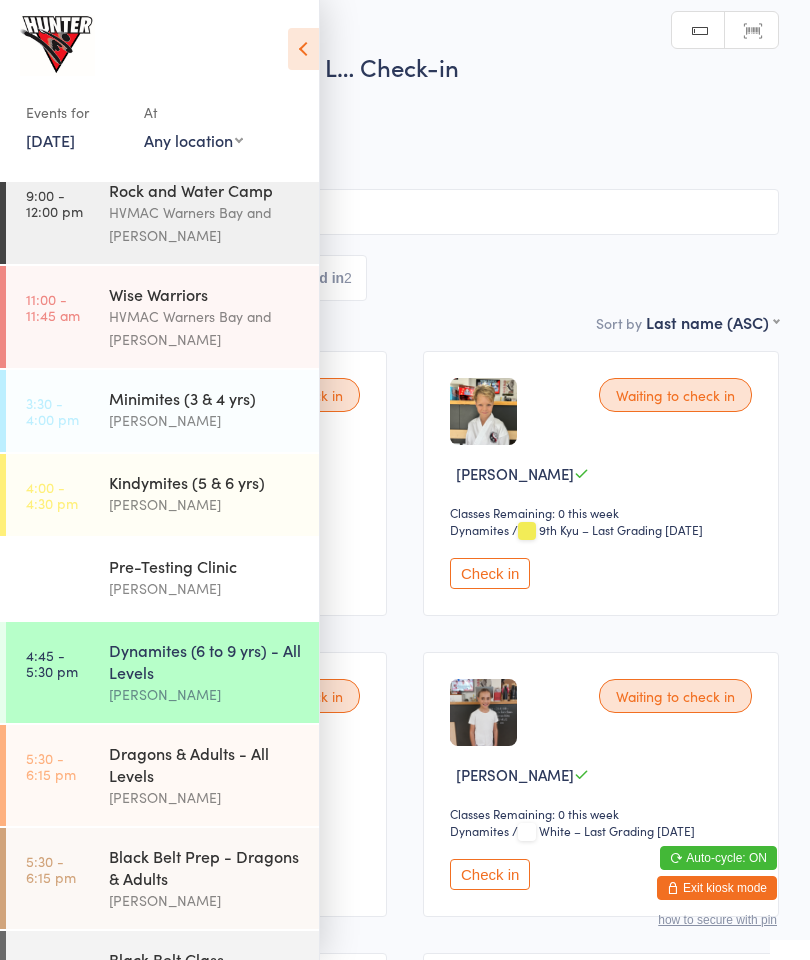 click on "Dynamites (6 to 9 yrs) - All L… Check-in" at bounding box center [405, 66] 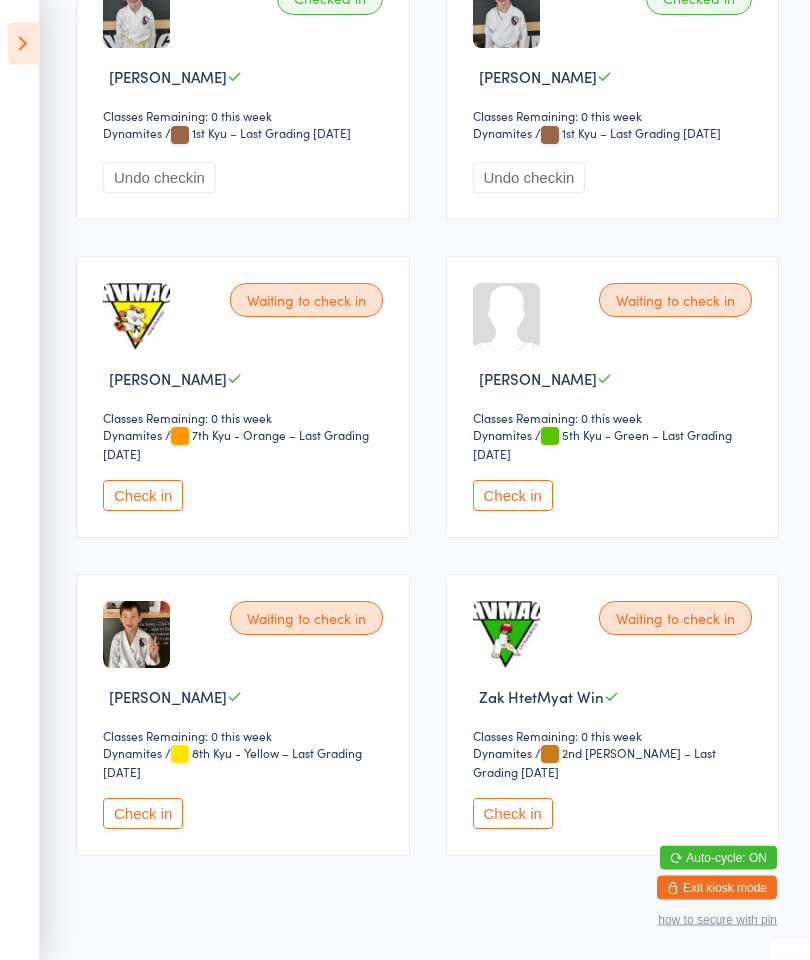 scroll, scrollTop: 1018, scrollLeft: 0, axis: vertical 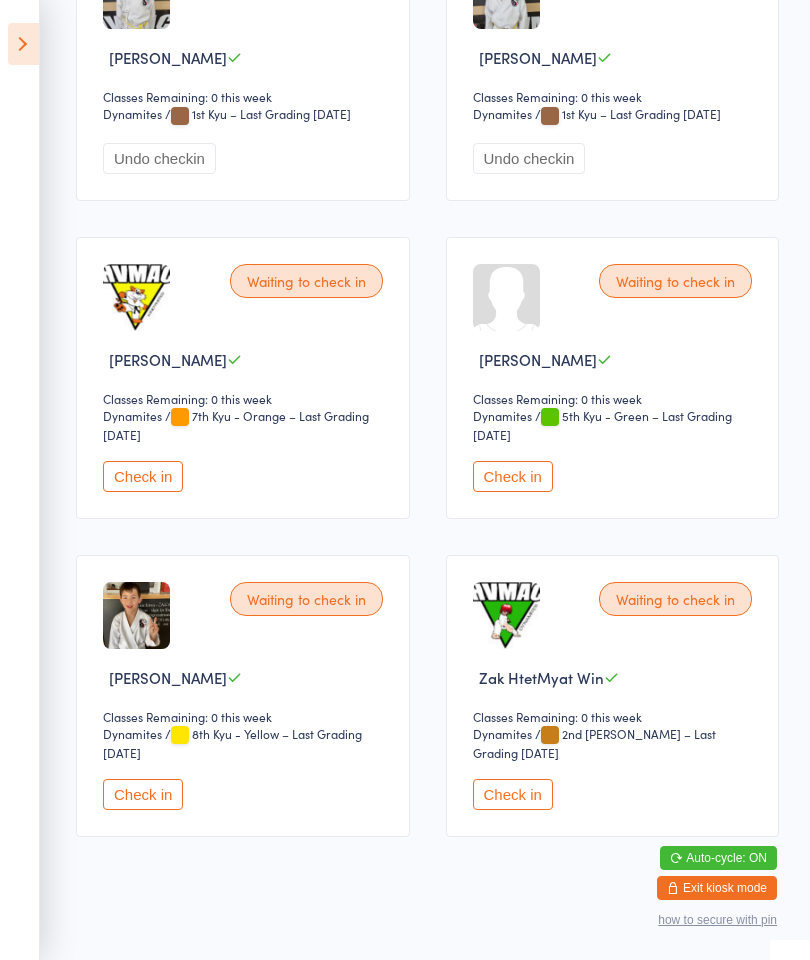 click on "Check in" at bounding box center [143, 794] 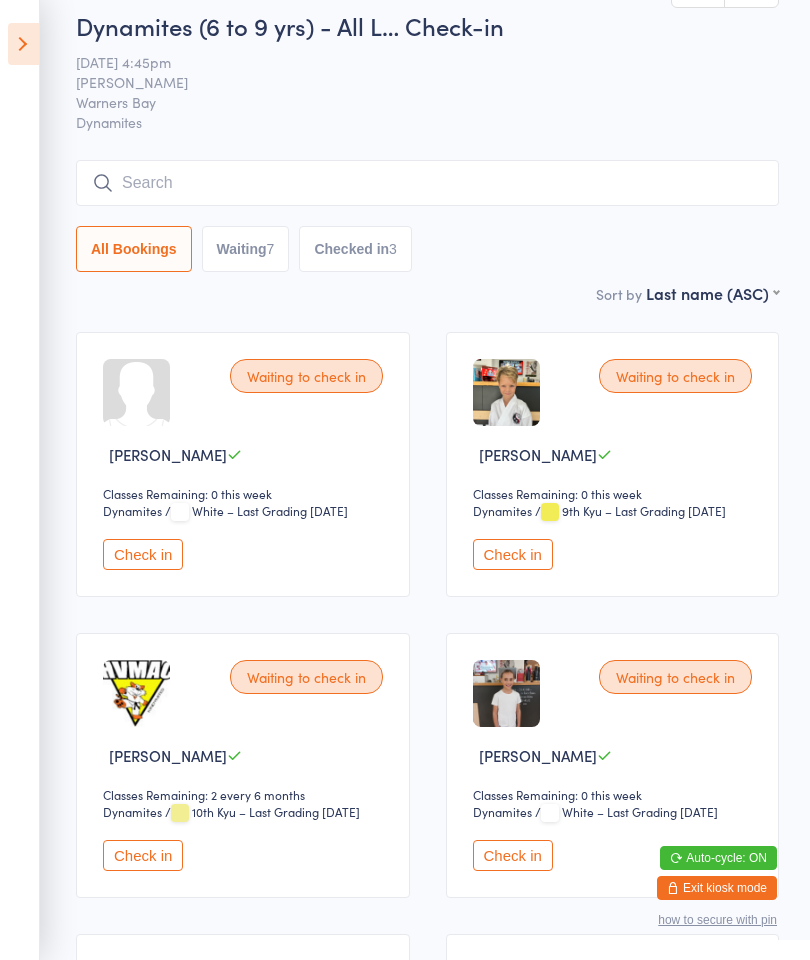 scroll, scrollTop: 0, scrollLeft: 0, axis: both 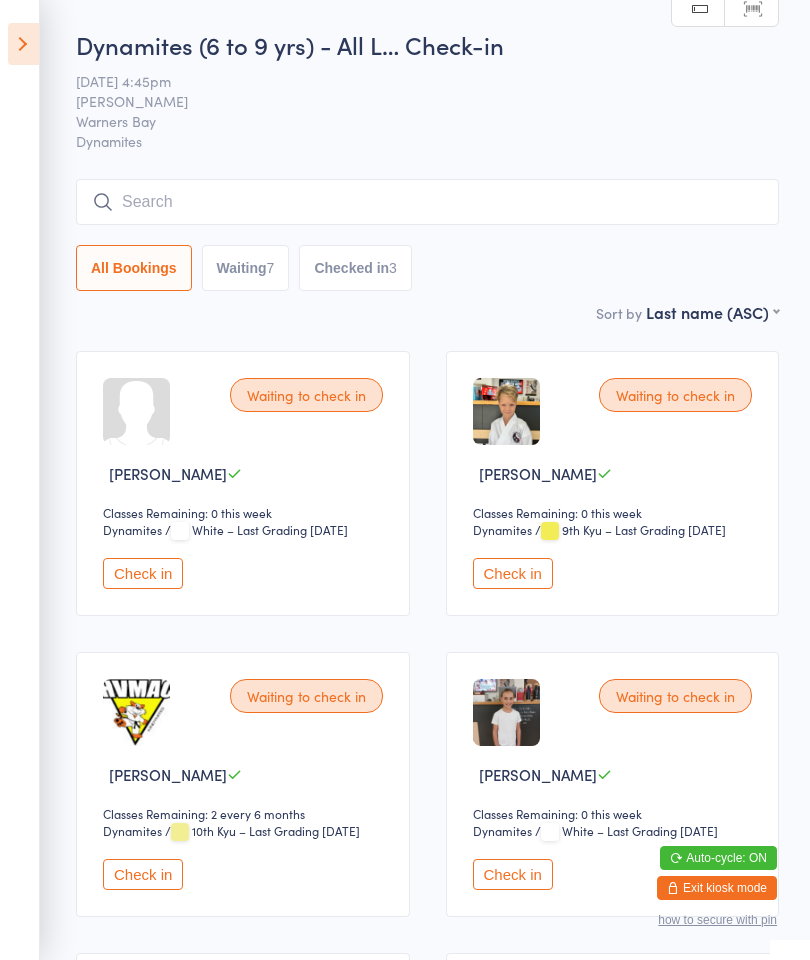 click on "Waiting to check in" at bounding box center [306, 395] 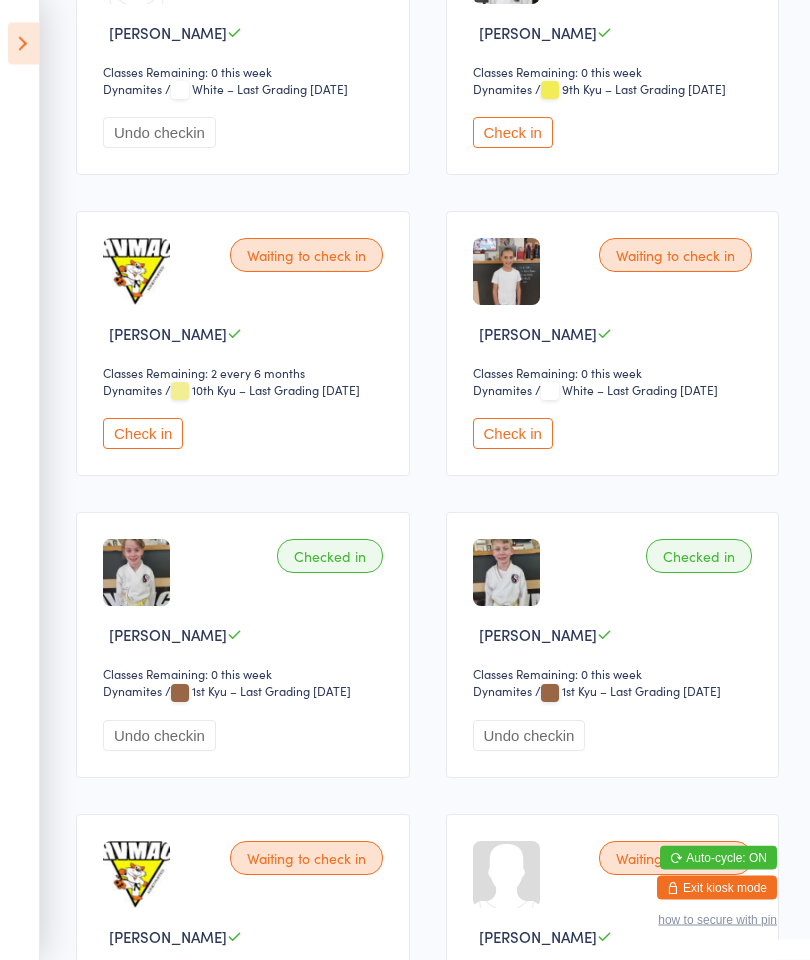 scroll, scrollTop: 442, scrollLeft: 0, axis: vertical 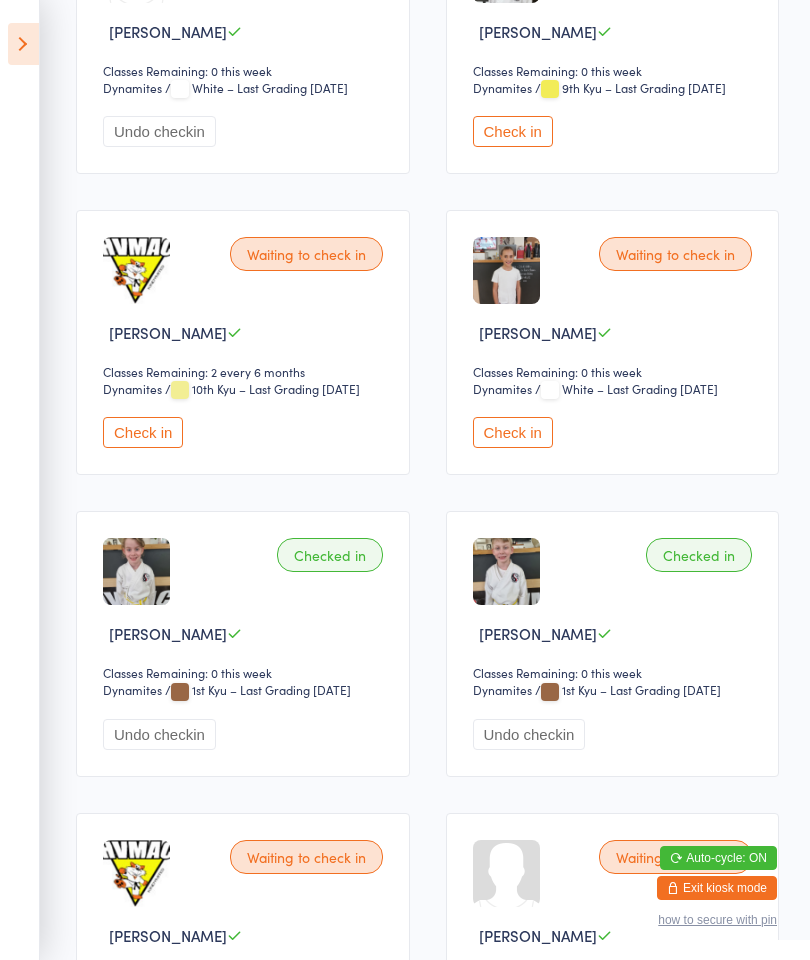 click on "Check in" at bounding box center [513, 432] 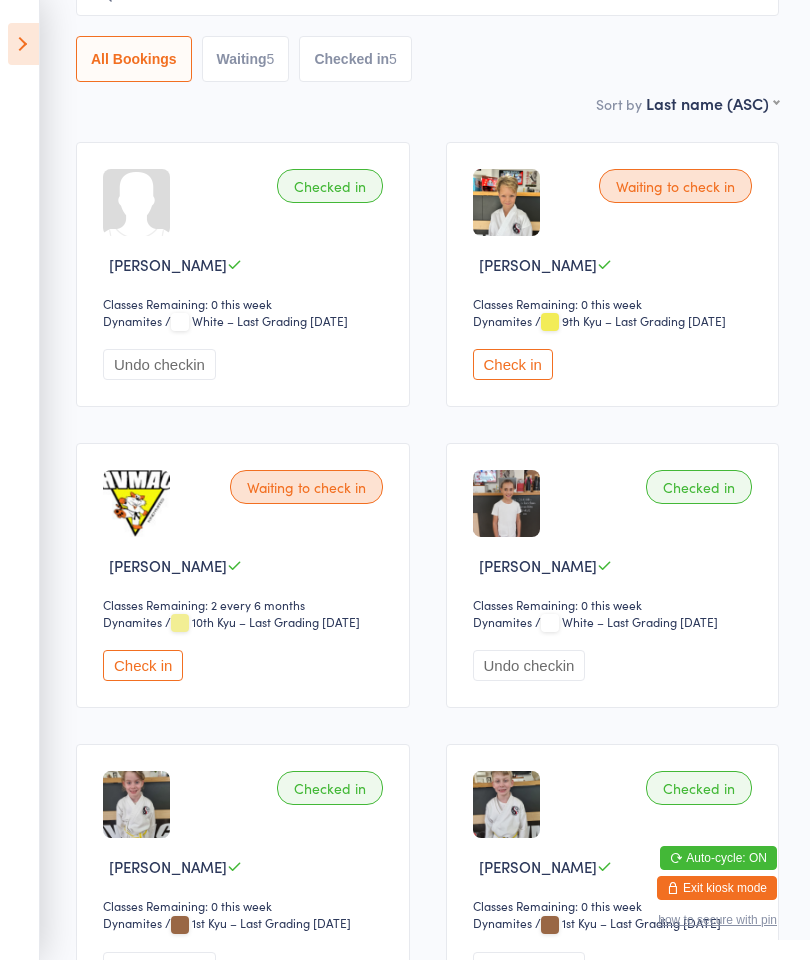 scroll, scrollTop: 206, scrollLeft: 0, axis: vertical 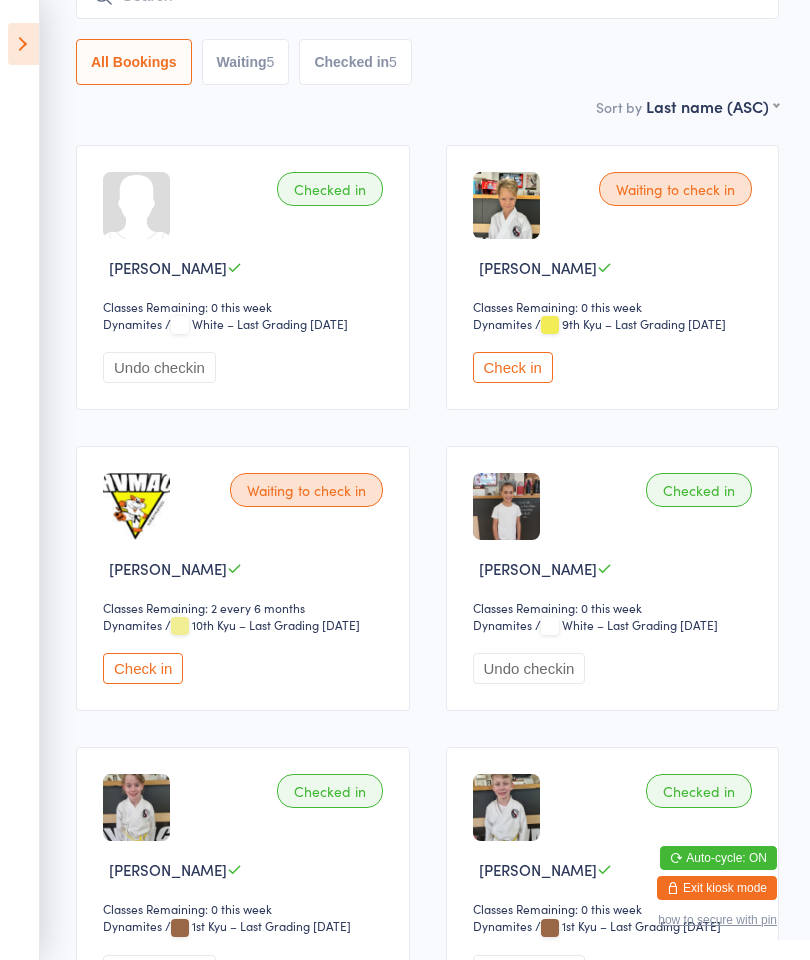 click on "Events for [DATE] [DATE]
[DATE]
Sun Mon Tue Wed Thu Fri Sat
27
29
30
01
02
03
04
05
28
06
07
08
09
10
11
12
29
13
14
15
16
17
18
19
30
20
21
22
23
24
25
26
31
27
28
29
30
31
01
02" at bounding box center (20, 480) 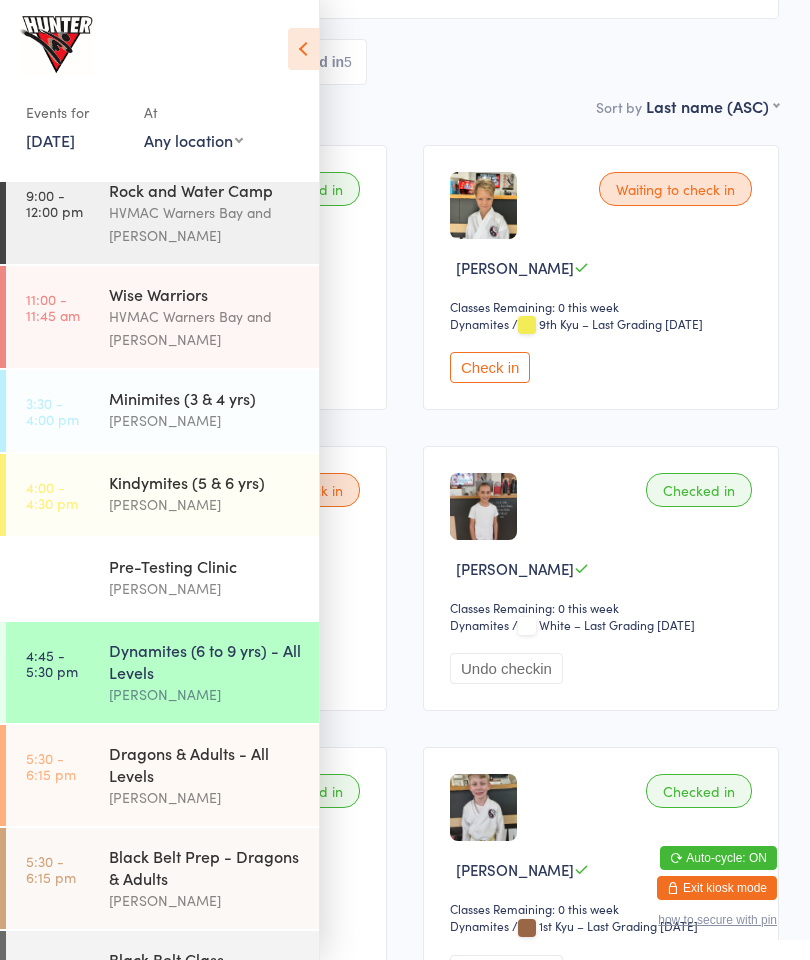 click on "Black Belt Prep - Dragons & Adults" at bounding box center [205, 867] 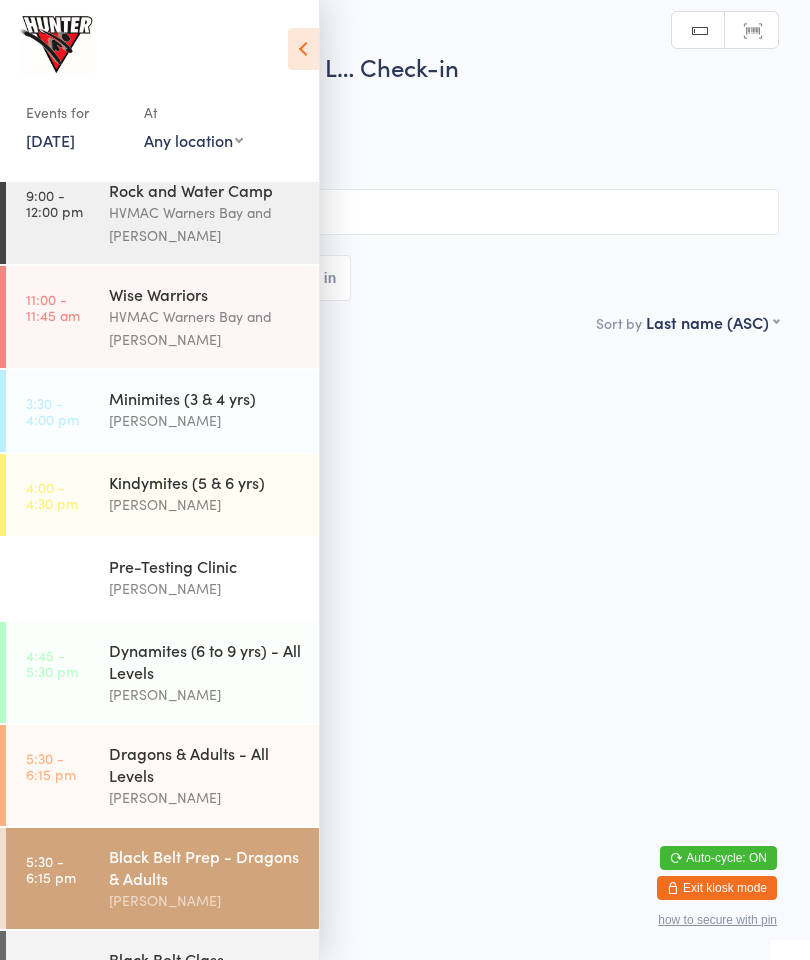 scroll, scrollTop: 0, scrollLeft: 0, axis: both 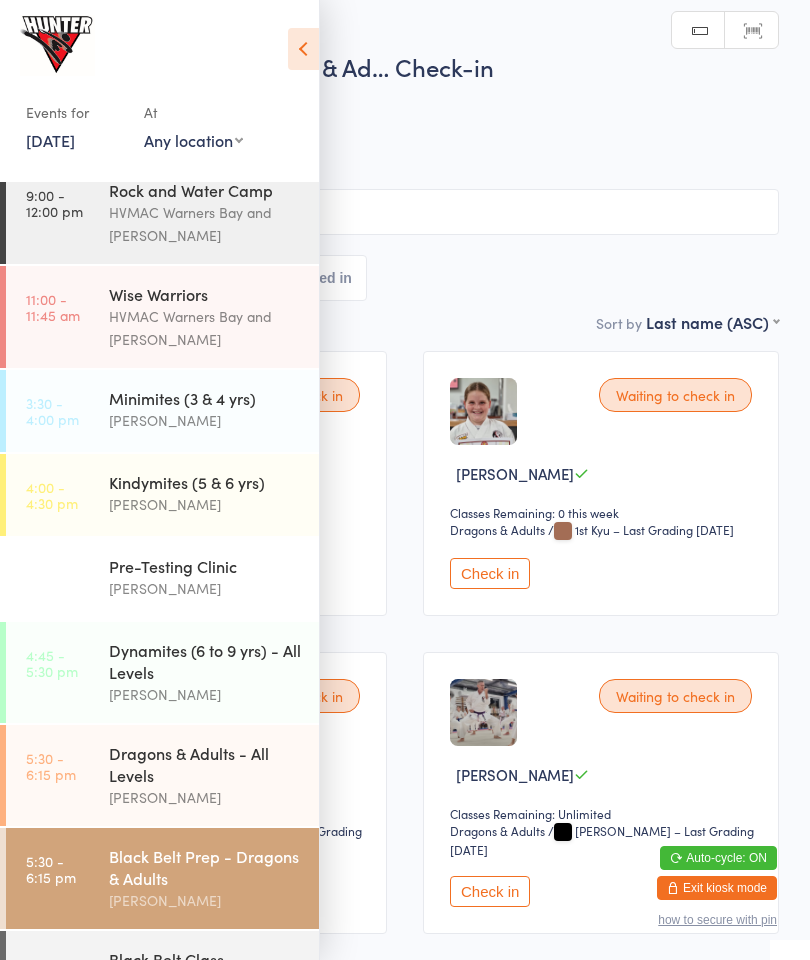 click at bounding box center [303, 49] 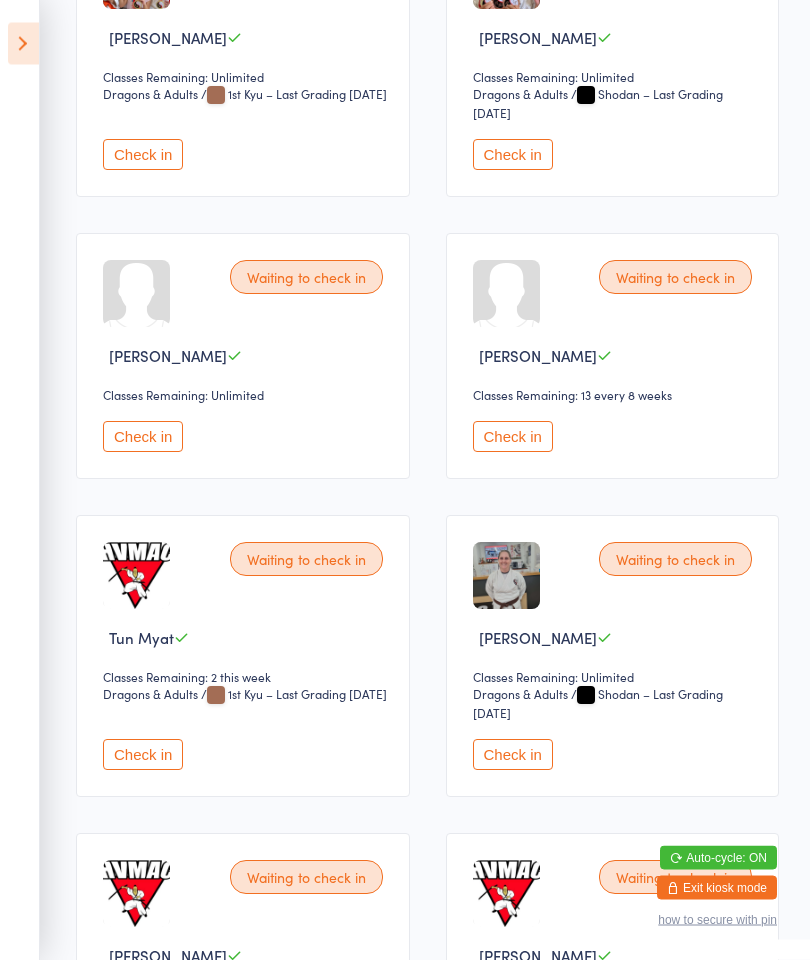 scroll, scrollTop: 1675, scrollLeft: 0, axis: vertical 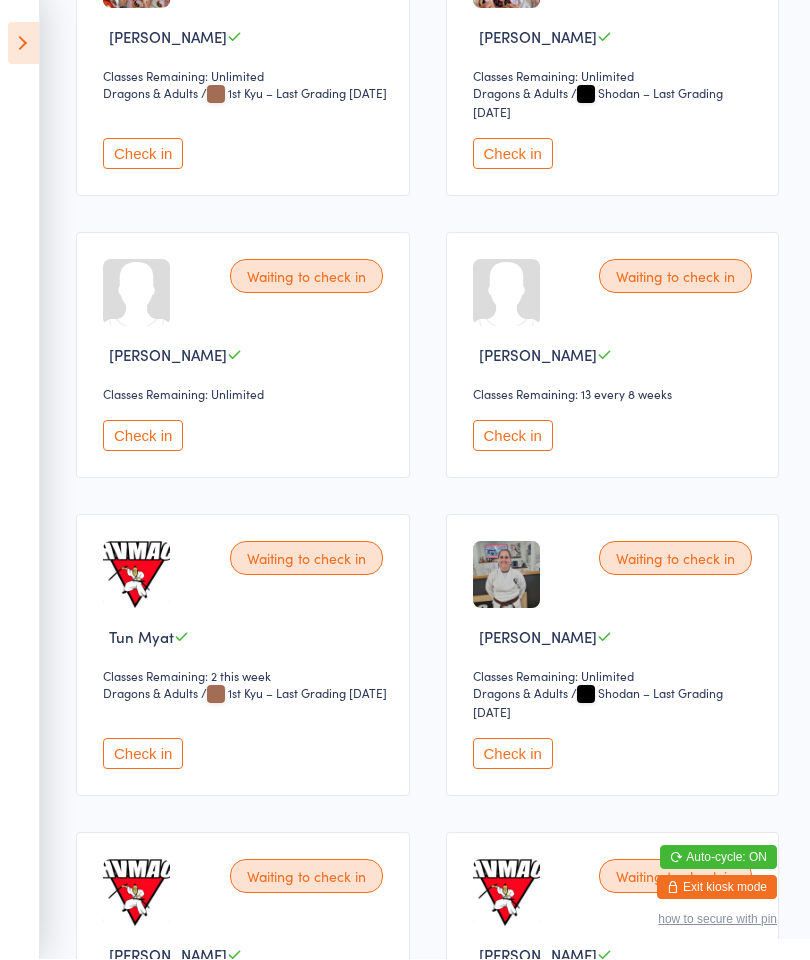 click on "Waiting to check in [PERSON_NAME]  Classes Remaining: Unlimited Dragons & Adults  Dragons & Adults   /  Shodan – Last Grading [DATE]   Check in" at bounding box center (613, 656) 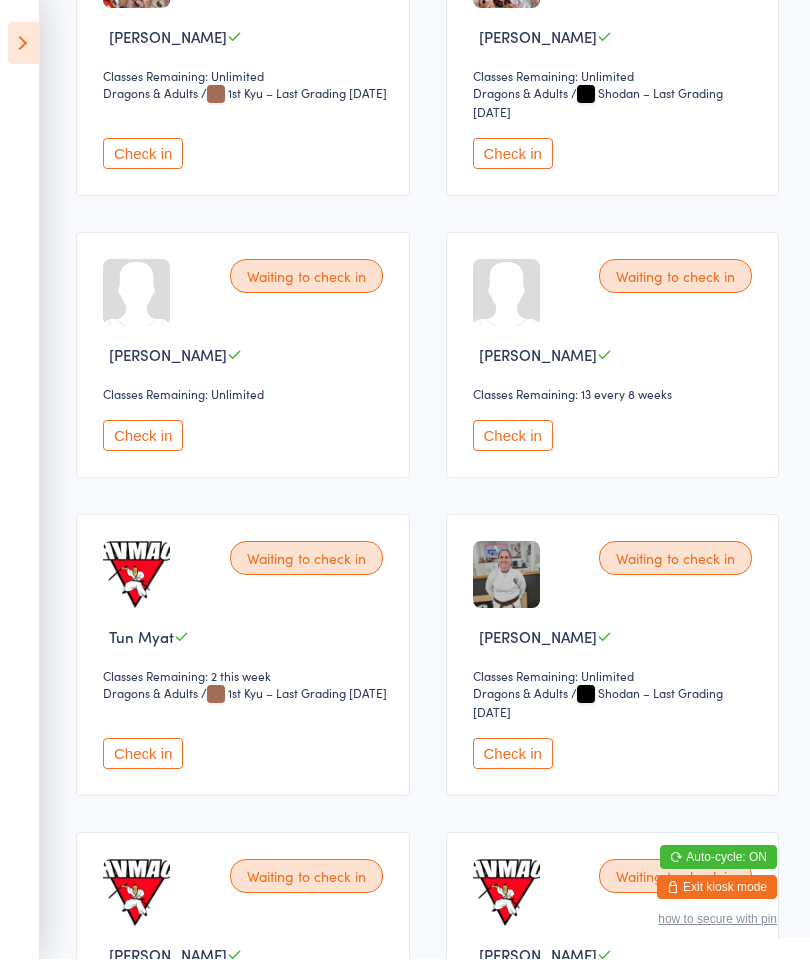 click on "Check in" at bounding box center (513, 754) 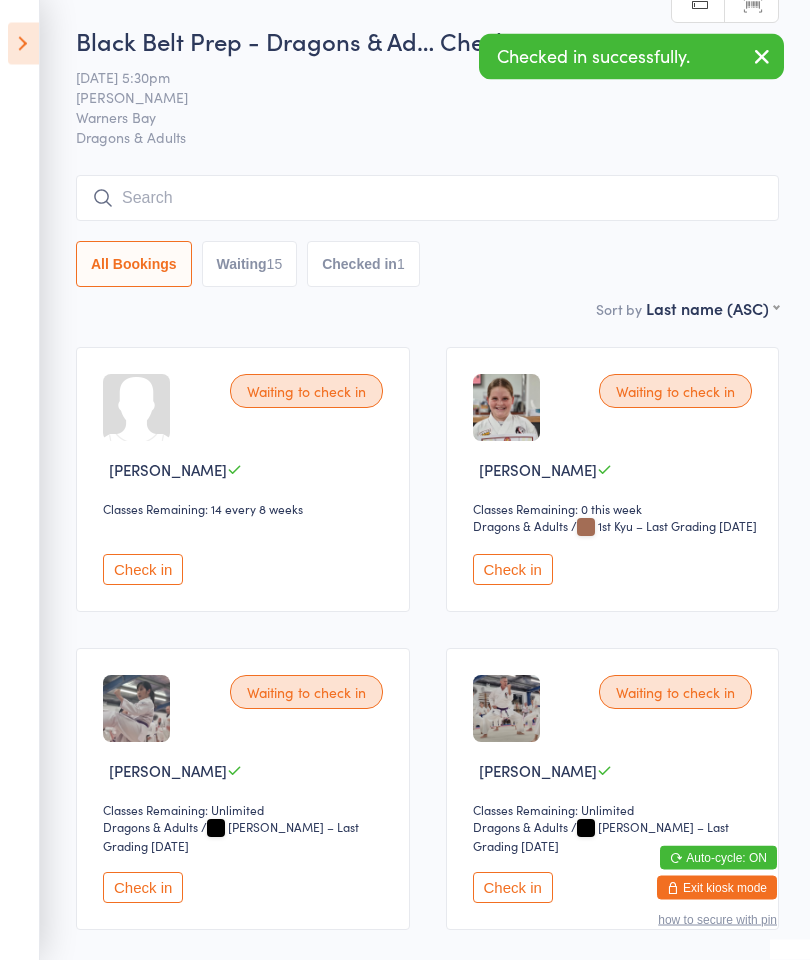 scroll, scrollTop: 0, scrollLeft: 0, axis: both 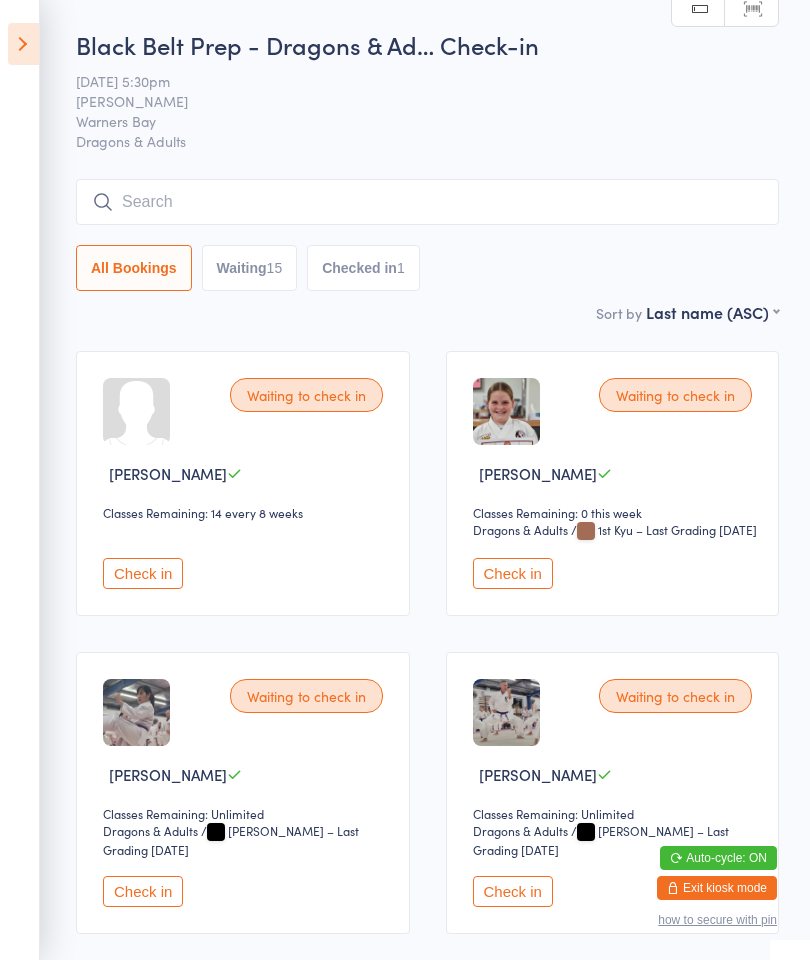 click at bounding box center [23, 44] 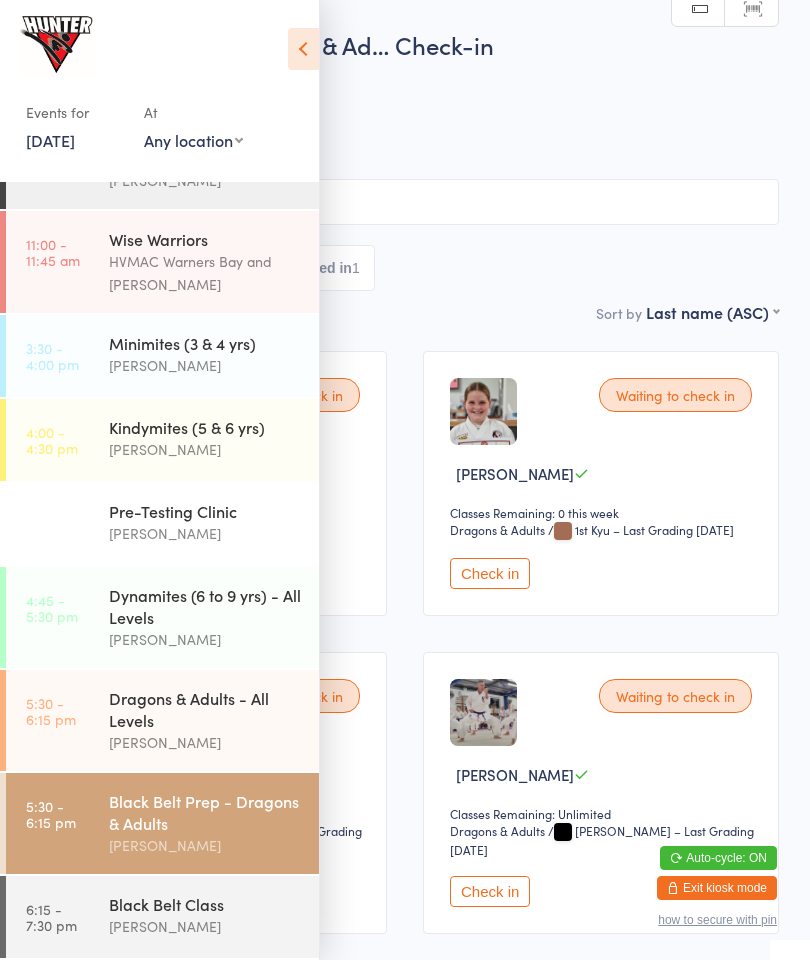 scroll, scrollTop: 91, scrollLeft: 0, axis: vertical 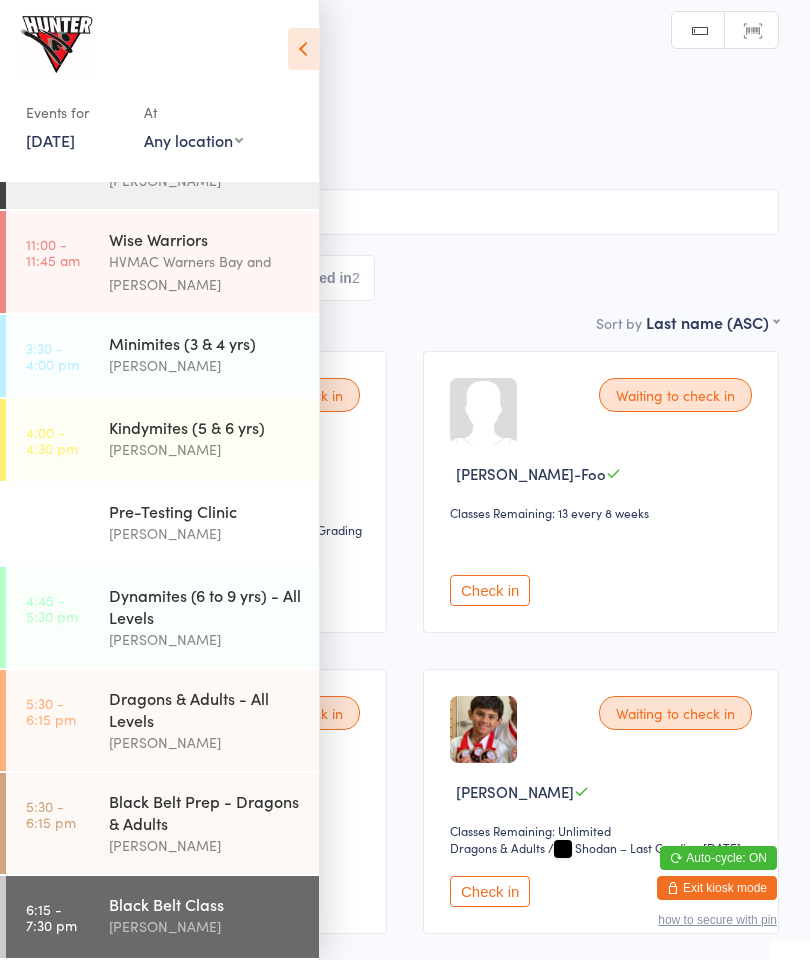 click at bounding box center (303, 49) 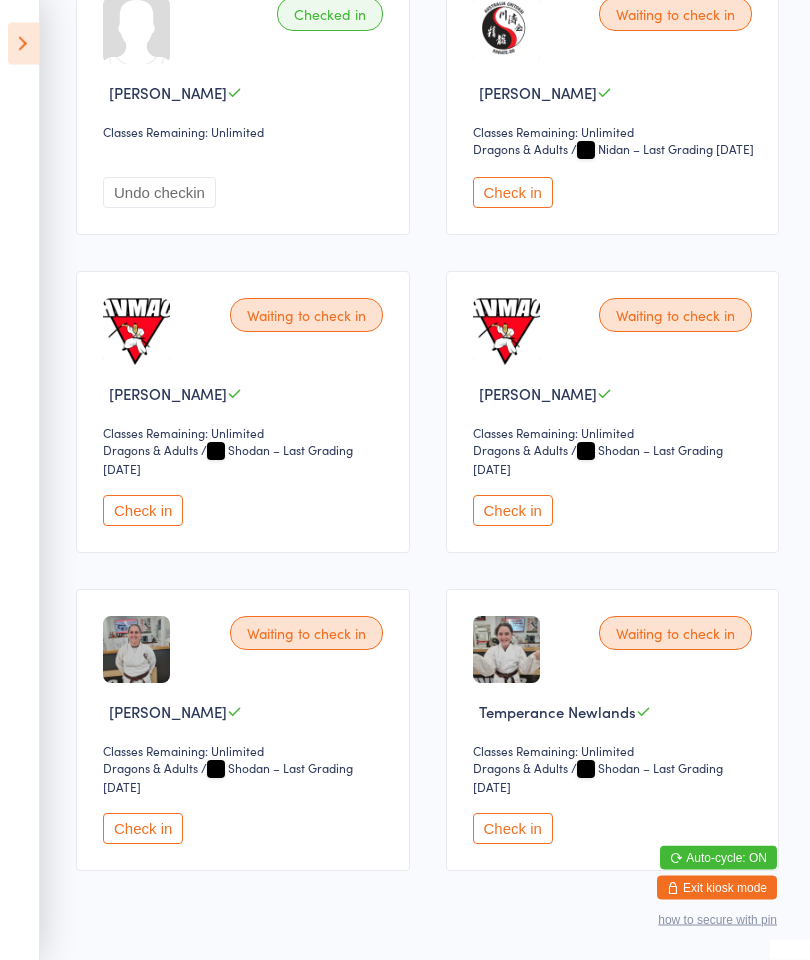 scroll, scrollTop: 1378, scrollLeft: 0, axis: vertical 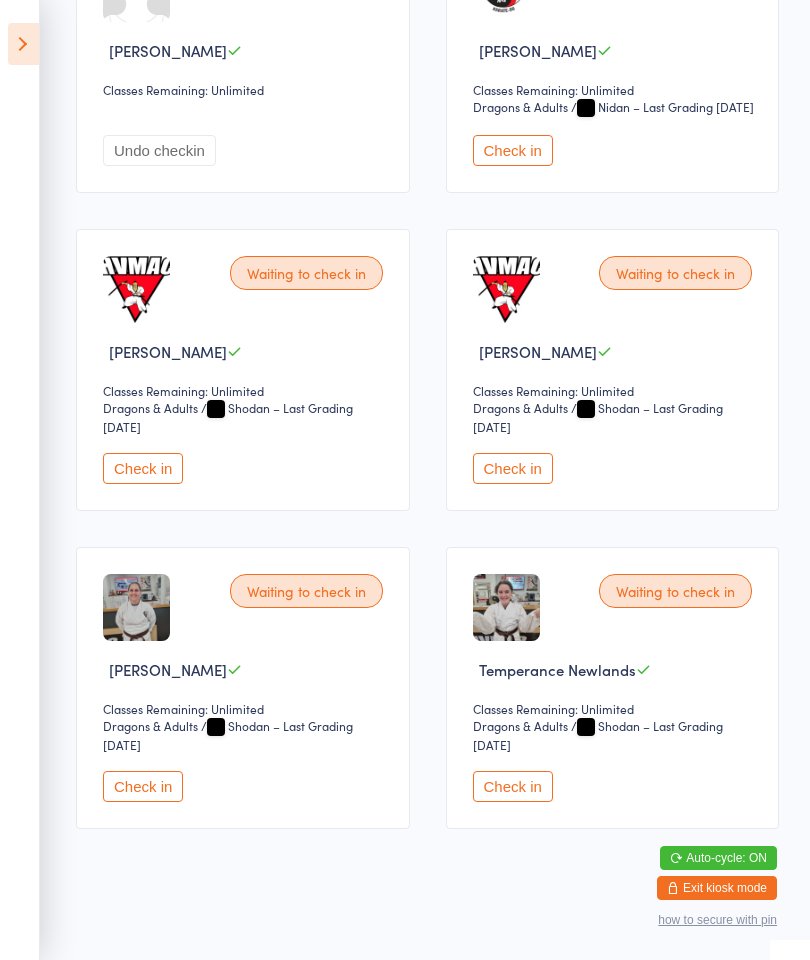 click on "Check in" at bounding box center [513, 786] 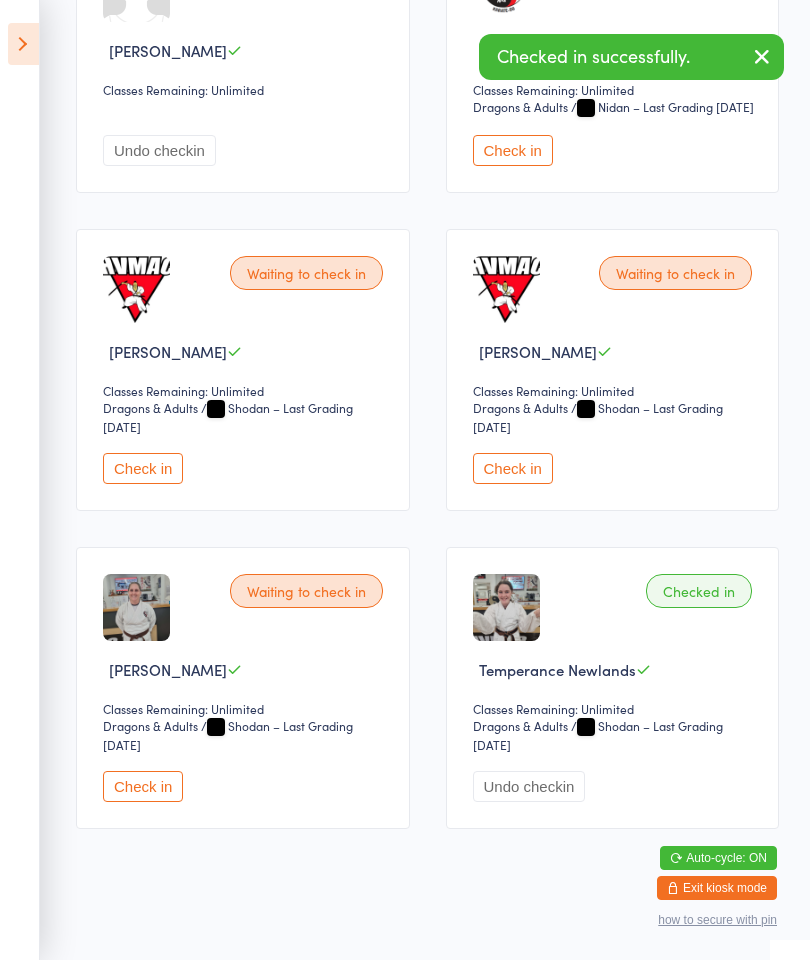 click at bounding box center [23, 44] 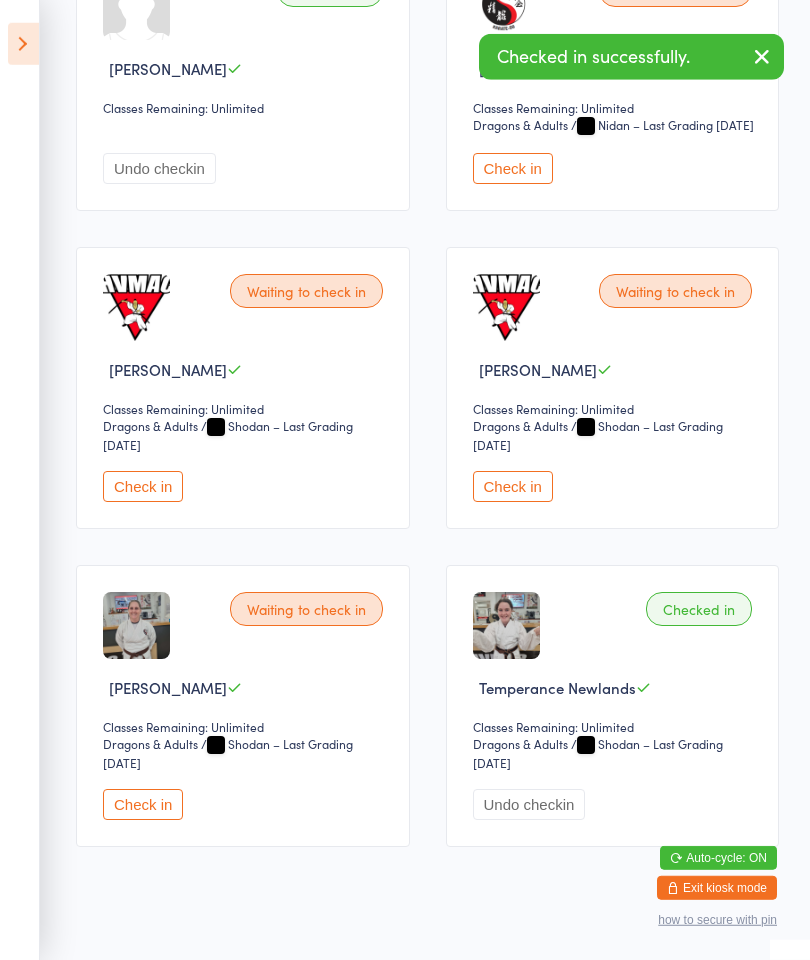 scroll, scrollTop: 11, scrollLeft: 0, axis: vertical 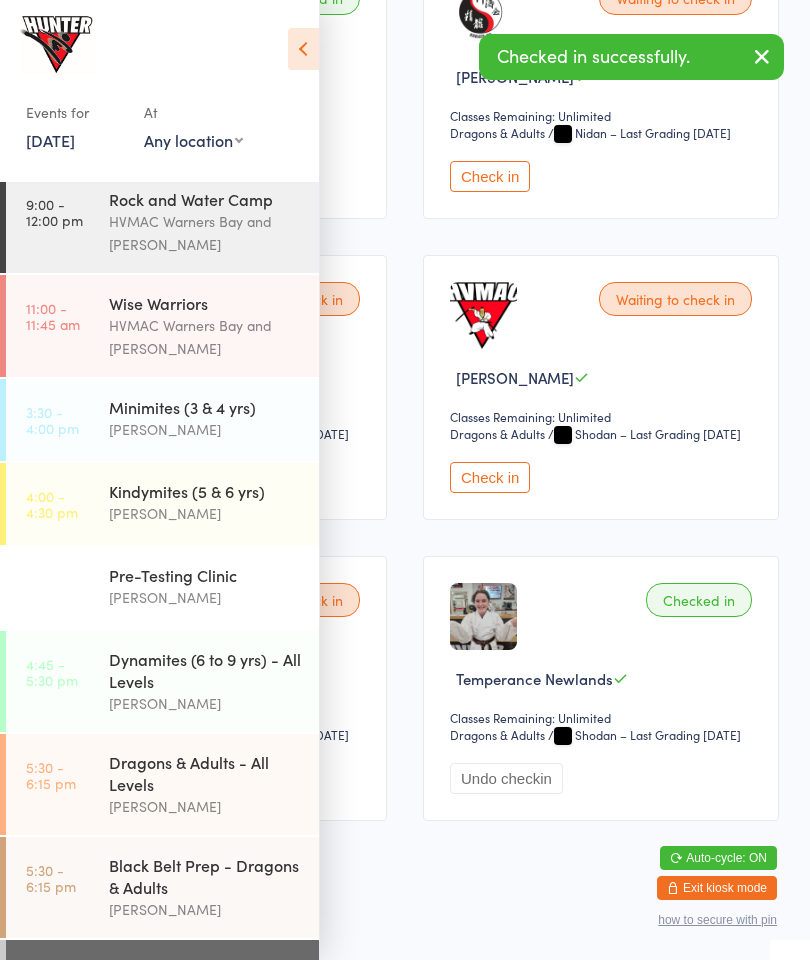 click on "Kindymites (5 & 6 yrs)" at bounding box center [205, 491] 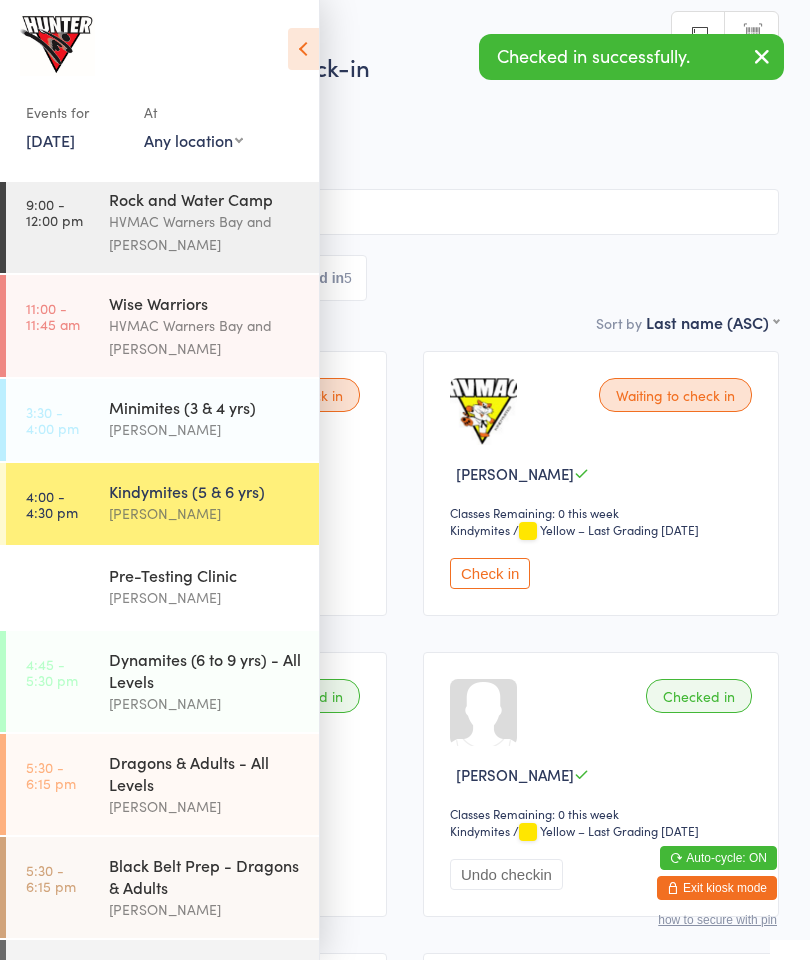 click at bounding box center [303, 49] 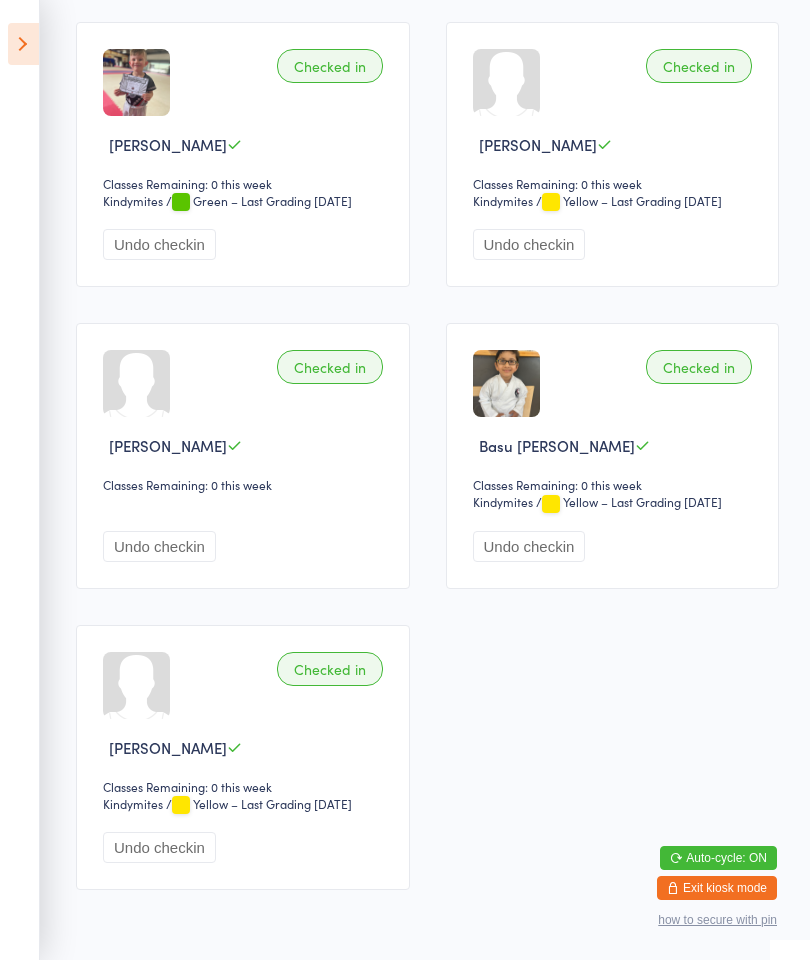 scroll, scrollTop: 546, scrollLeft: 0, axis: vertical 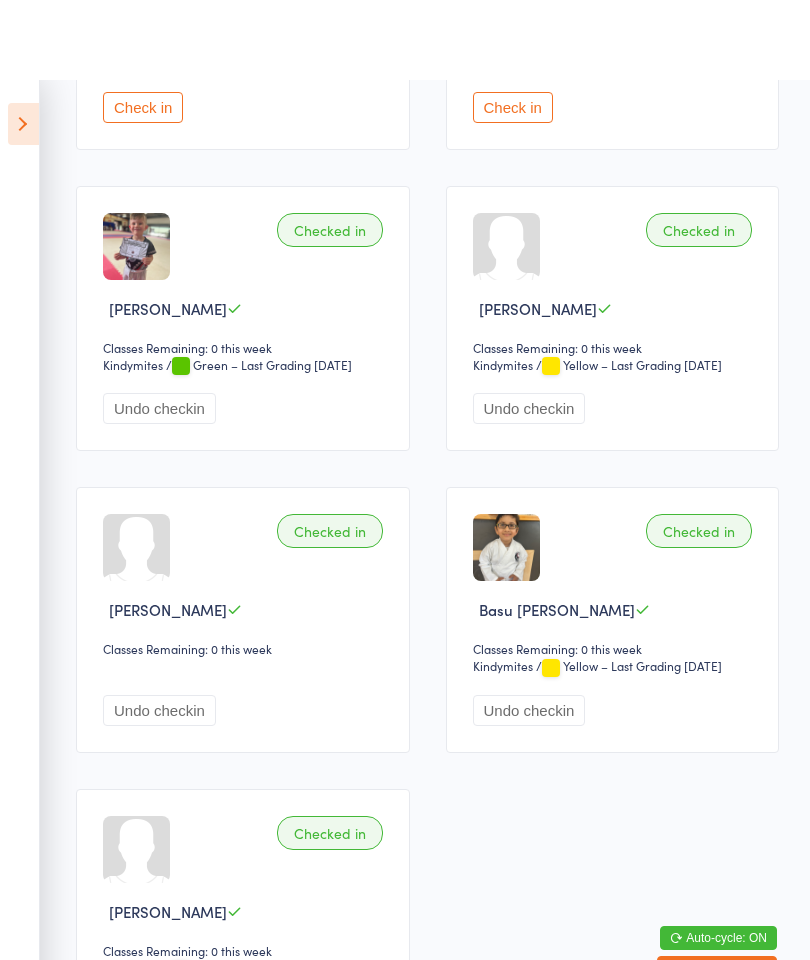 click on "Kindymites (5 & 6 yrs) Check-in [DATE] 4:00pm  [PERSON_NAME]  Warners Bay  Kindymites  Manual search Scanner input All Bookings Waiting  2 Checked in  5 Sort by   Last name (ASC) First name (ASC) First name (DESC) Last name (ASC) Last name (DESC) Check in time (ASC) Check in time (DESC) Rank (ASC) Rank (DESC) Waiting to check in [PERSON_NAME]  Classes Remaining: 0 this week Kindymites  Kindymites   /  White – Last Grading [DATE]   Check in Waiting to check in [GEOGRAPHIC_DATA] Liang  Classes Remaining: 0 this week Kindymites  Kindymites   /  Yellow – Last Grading [DATE]   Check in Checked in [PERSON_NAME]  Classes Remaining: 0 this week Kindymites  Kindymites   /  Green – Last Grading [DATE]   Undo checkin Checked in [PERSON_NAME]  Classes Remaining: 0 this week Kindymites  Kindymites   /  Yellow – Last Grading [DATE]   Undo checkin Checked in Oscar Roki  Classes Remaining: 0 this week   Undo checkin Checked in Basu [PERSON_NAME]  Classes Remaining: 0 this week Kindymites  Kindymites   /      /" at bounding box center (405, 237) 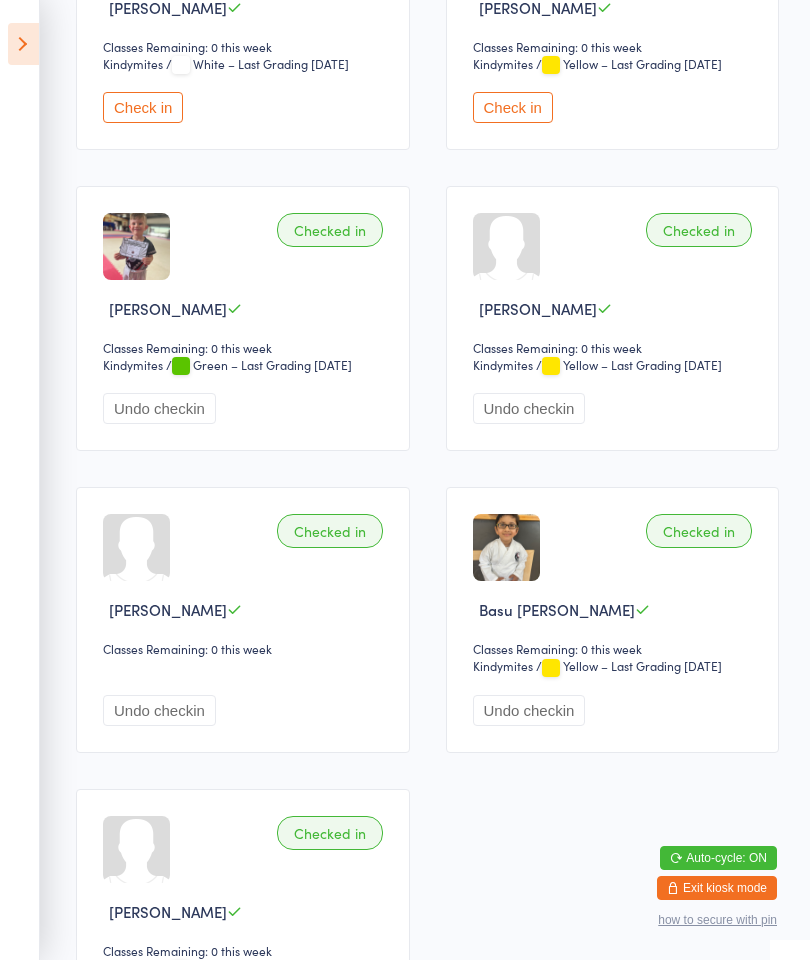 scroll, scrollTop: 0, scrollLeft: 0, axis: both 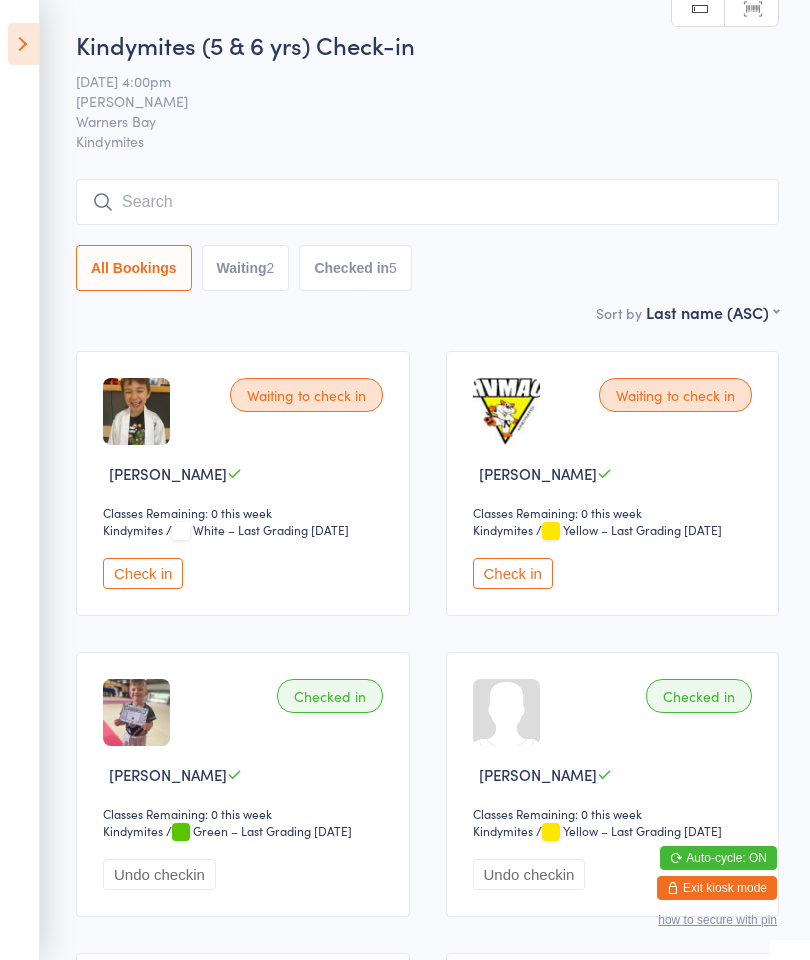 click at bounding box center (23, 44) 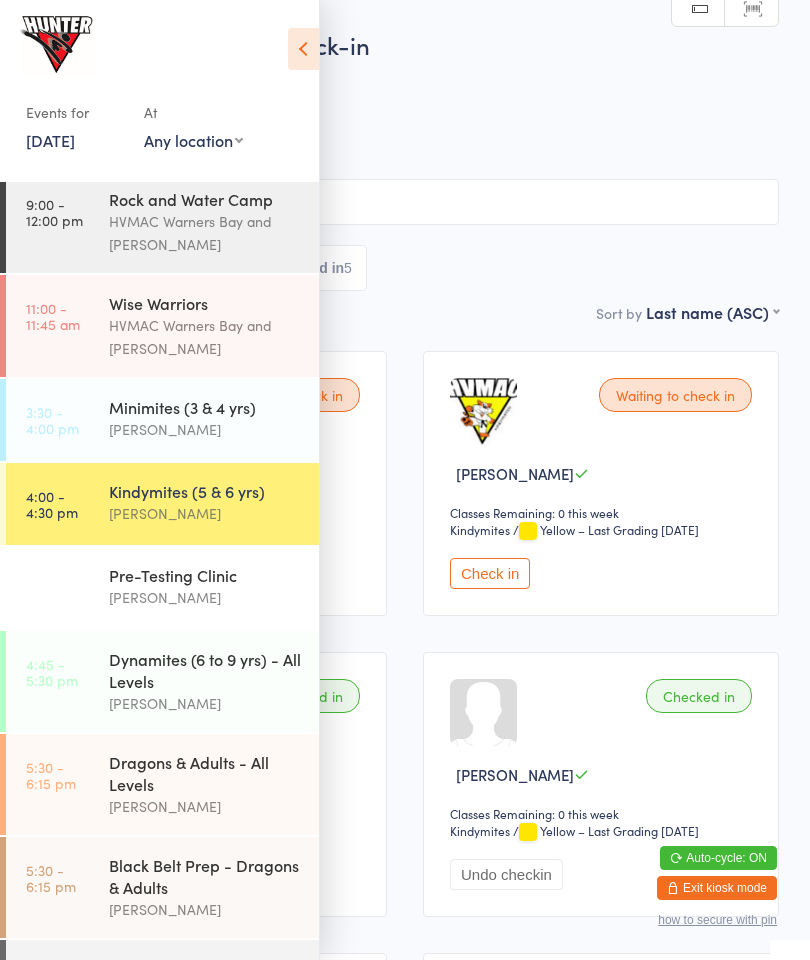 click on "4:45 - 5:30 pm" at bounding box center [52, 672] 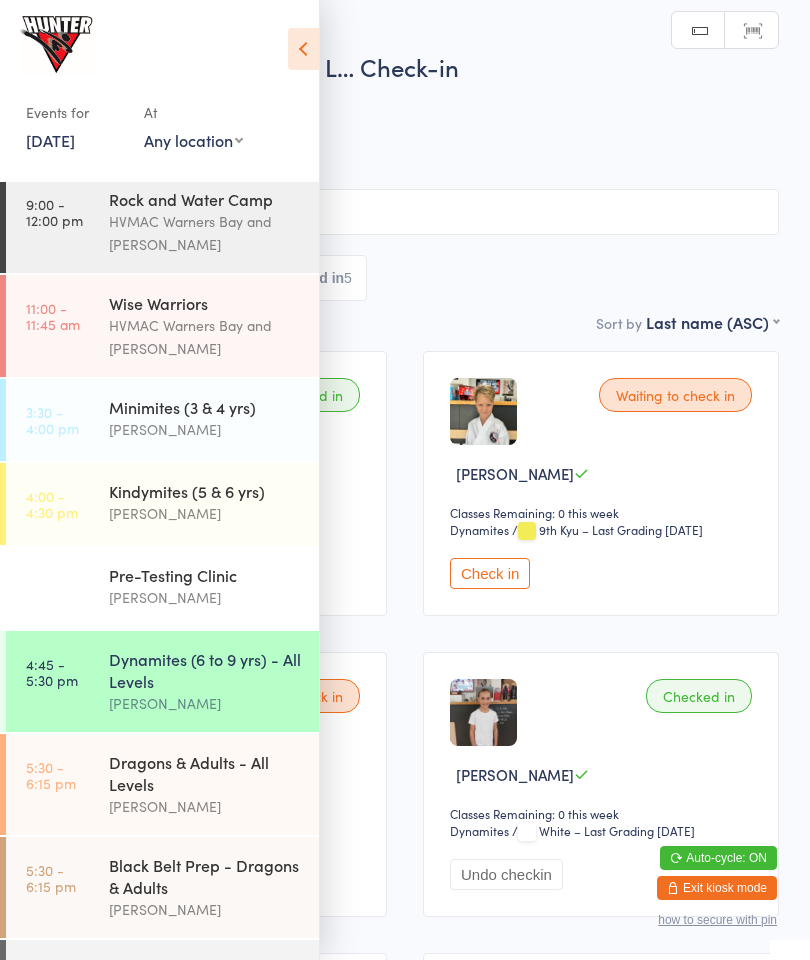 click on "Warners Bay" at bounding box center [389, 143] 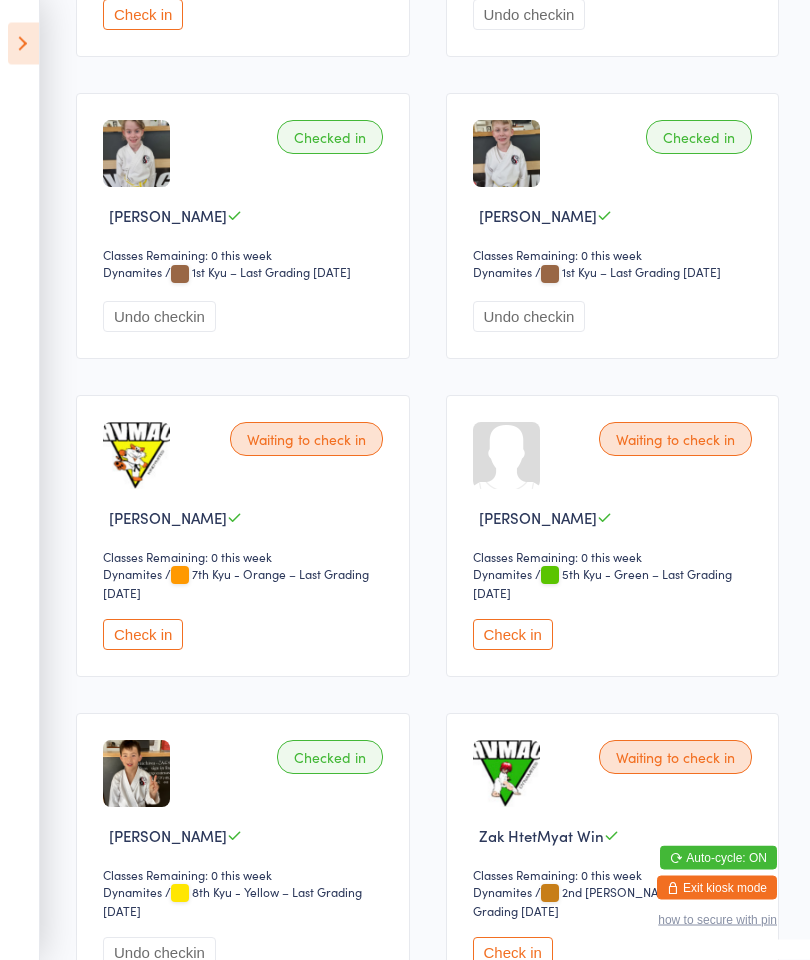 scroll, scrollTop: 875, scrollLeft: 0, axis: vertical 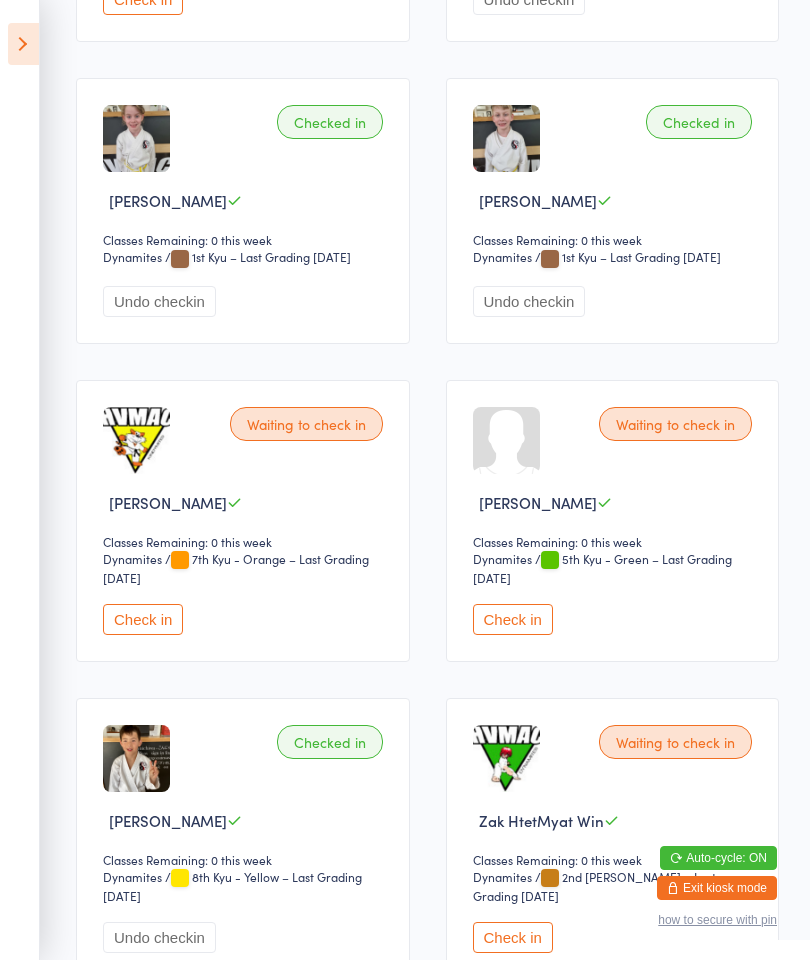 click on "Check in" at bounding box center (513, 619) 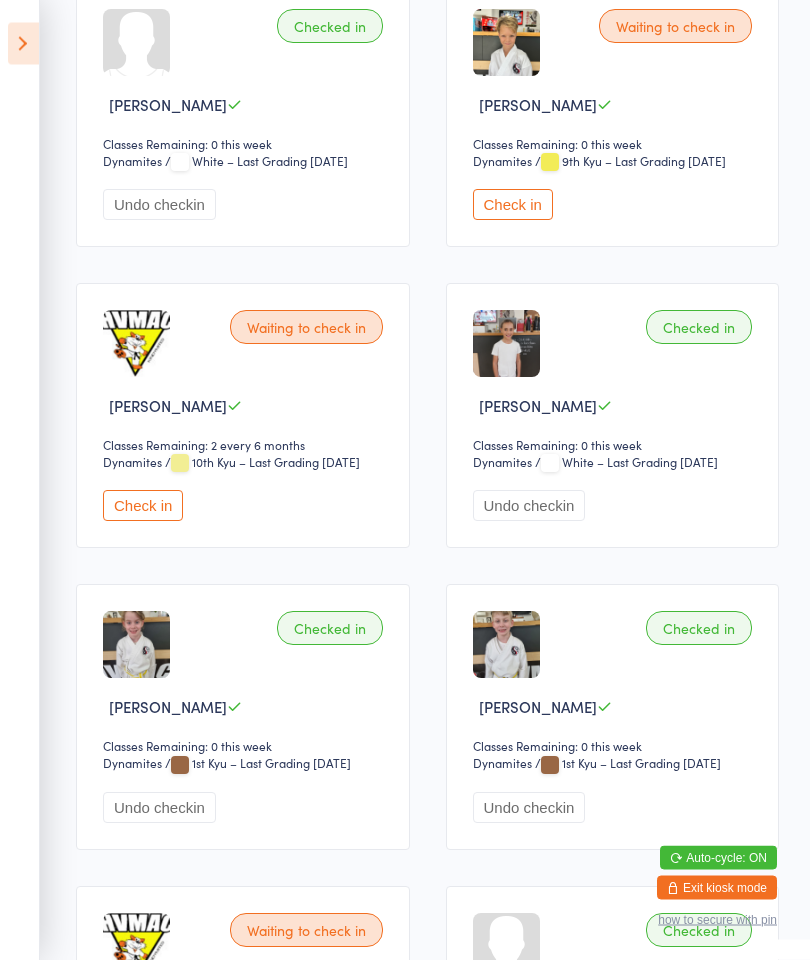 scroll, scrollTop: 369, scrollLeft: 0, axis: vertical 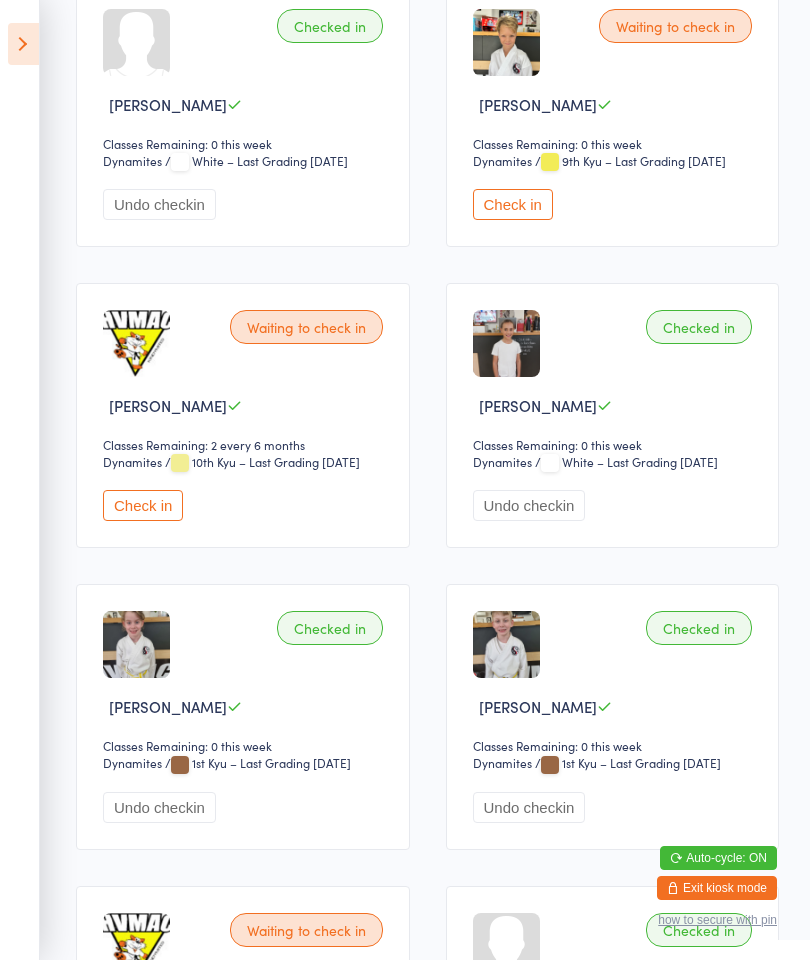 click on "Check in" at bounding box center (143, 505) 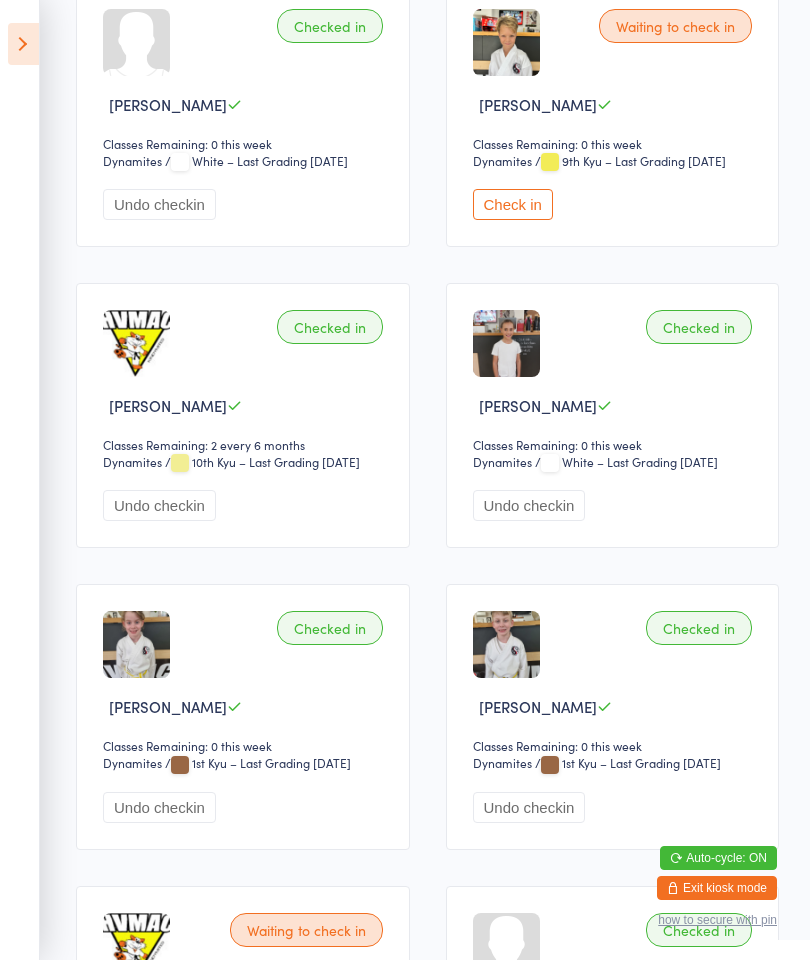 click at bounding box center (23, 44) 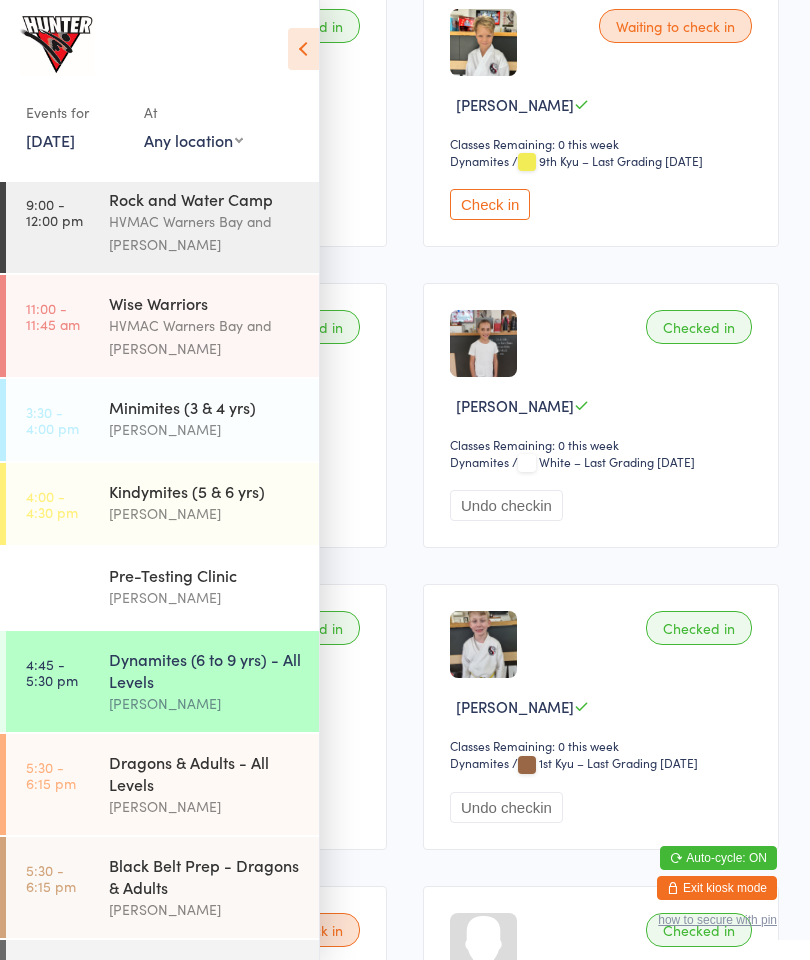 click on "Dragons & Adults - All Levels" at bounding box center [205, 773] 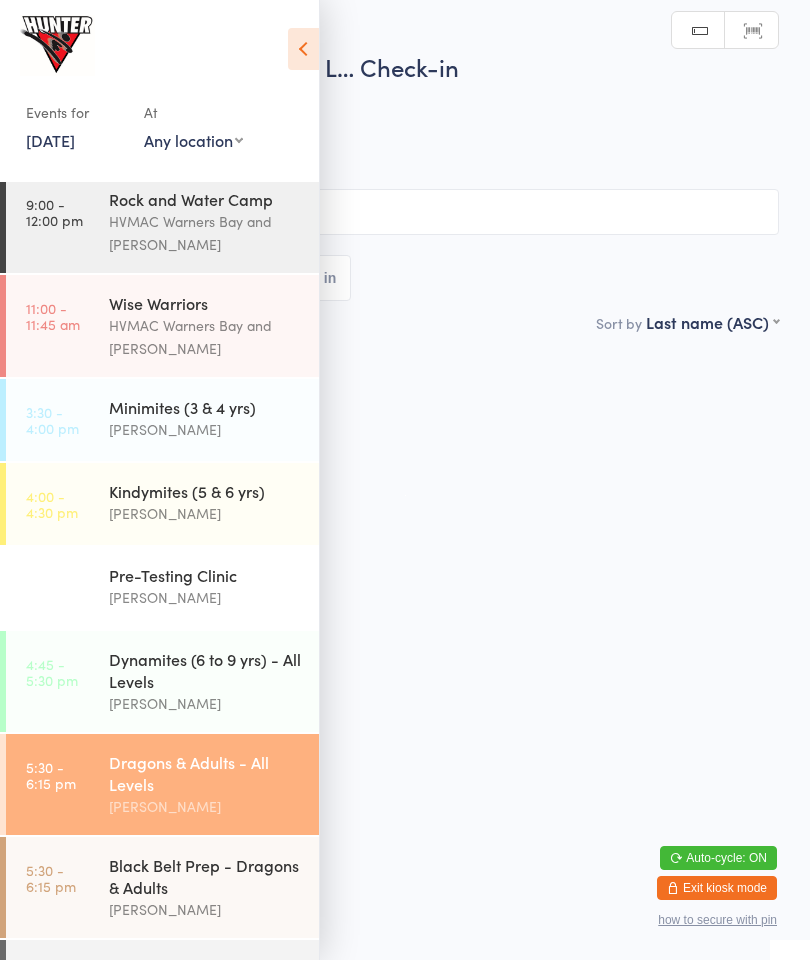 scroll, scrollTop: 0, scrollLeft: 0, axis: both 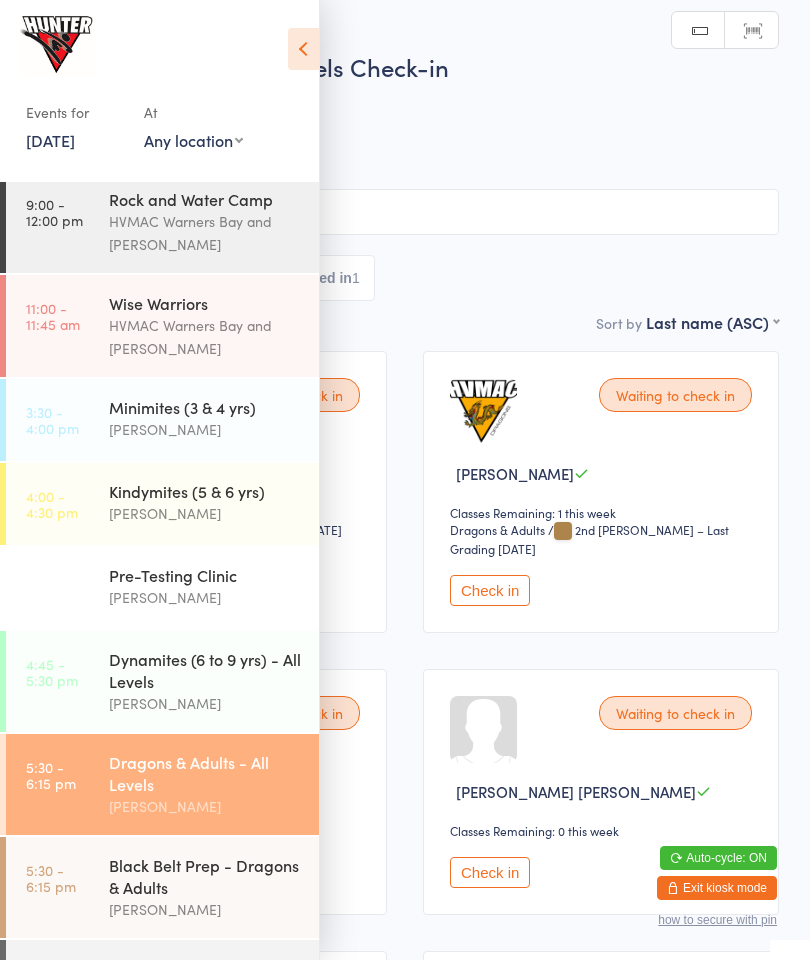 click at bounding box center [303, 49] 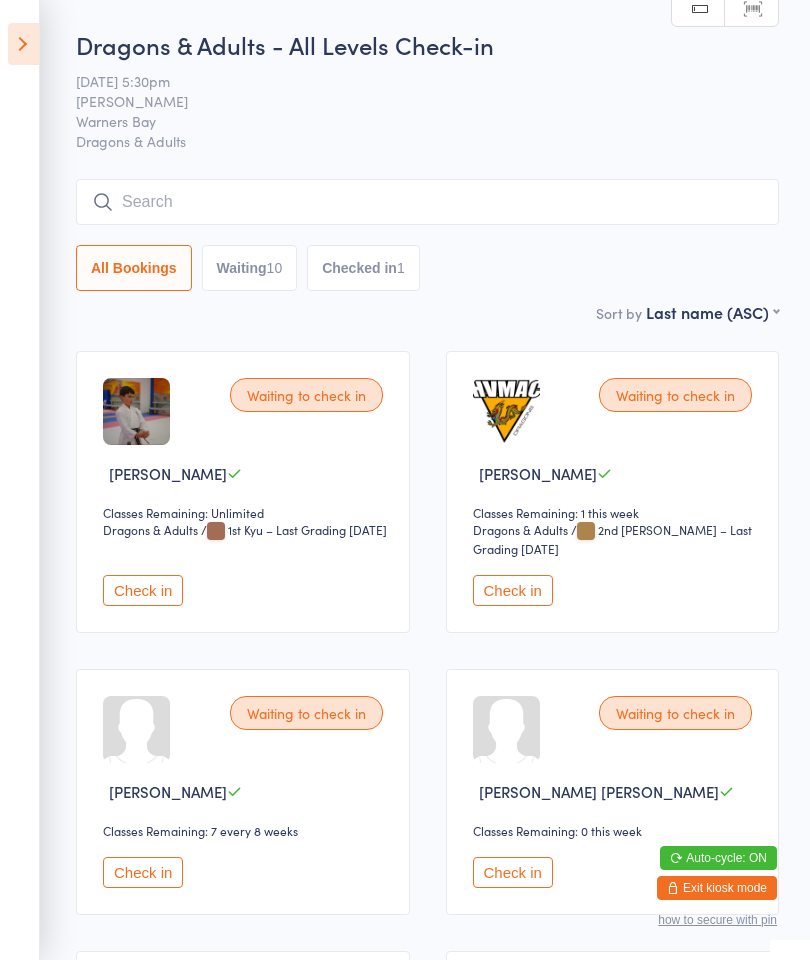 click at bounding box center (23, 44) 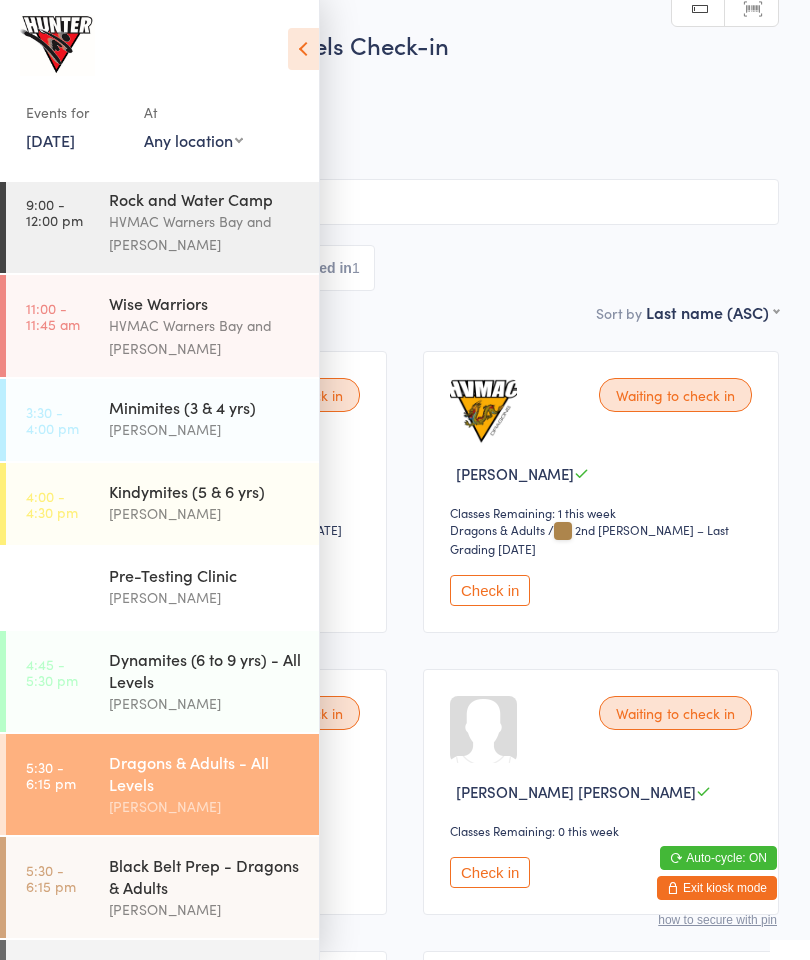 click on "Black Belt Prep - Dragons & Adults" at bounding box center (205, 876) 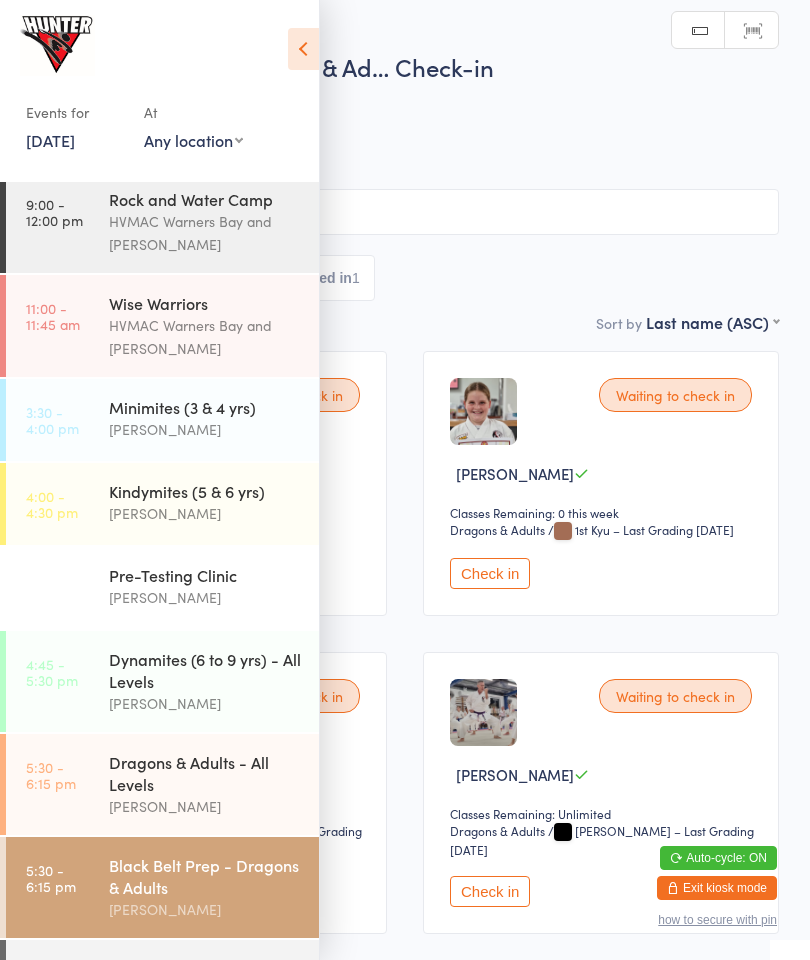 click at bounding box center (303, 49) 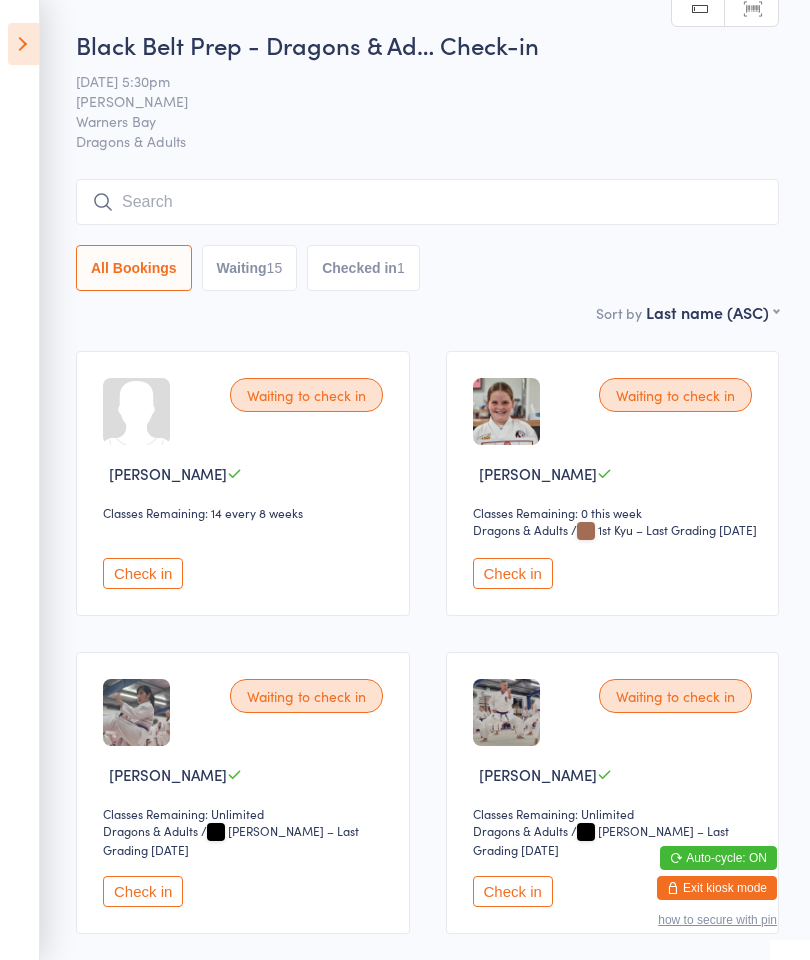 click at bounding box center [23, 44] 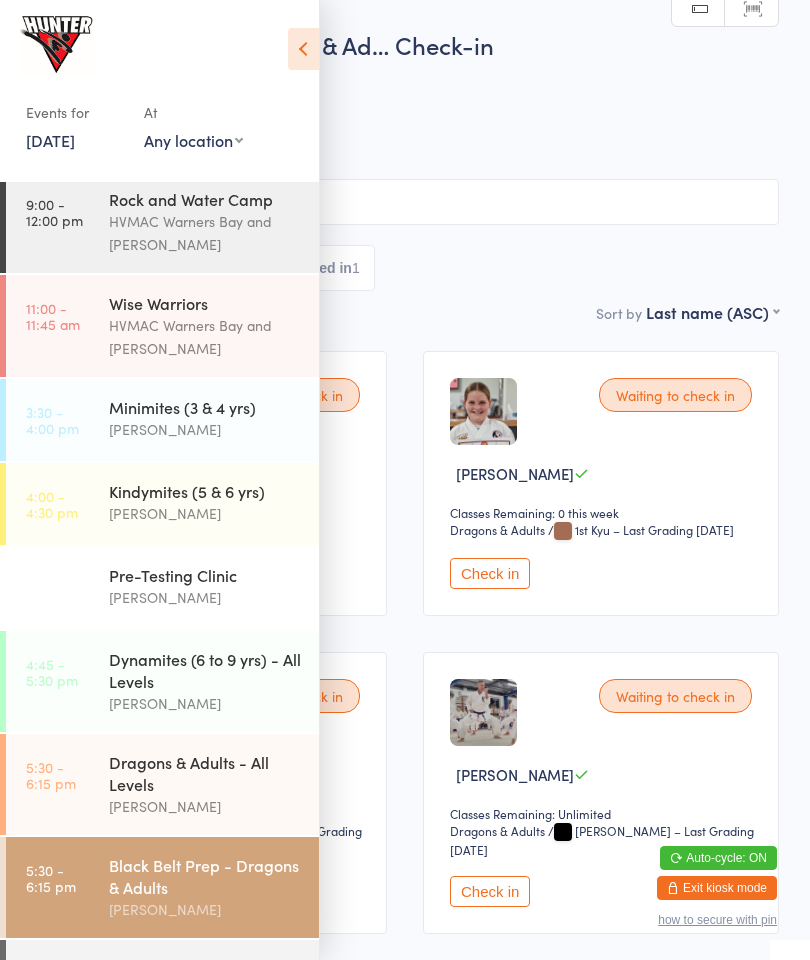 click on "Dynamites (6 to 9 yrs) - All Levels" at bounding box center [205, 670] 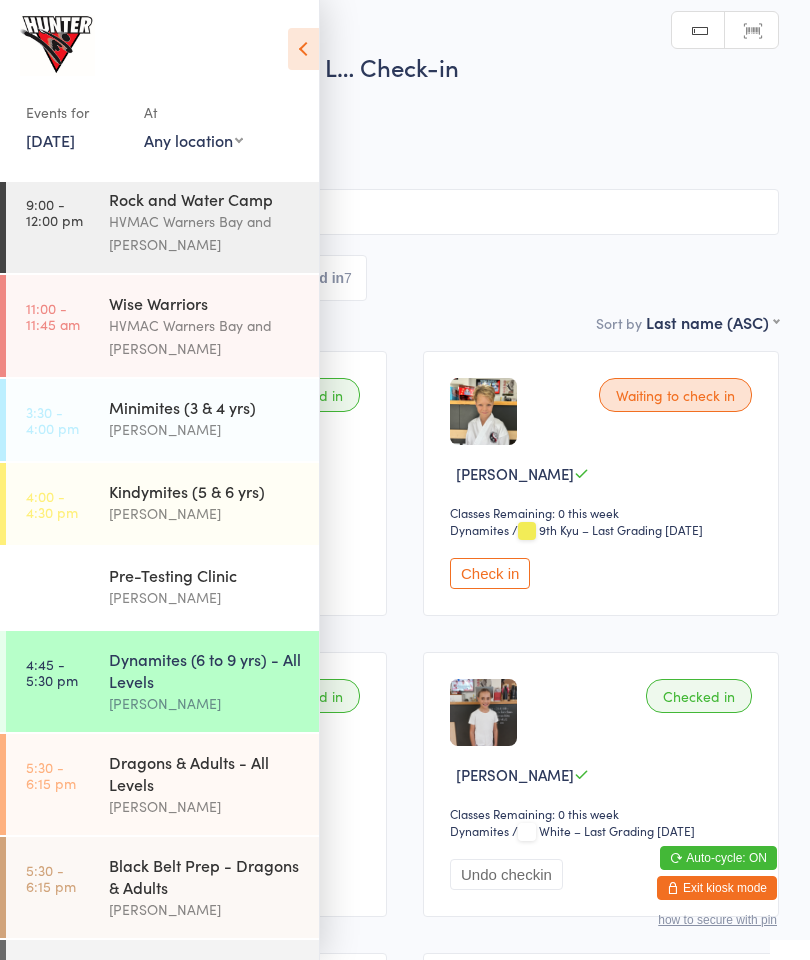 click at bounding box center (303, 49) 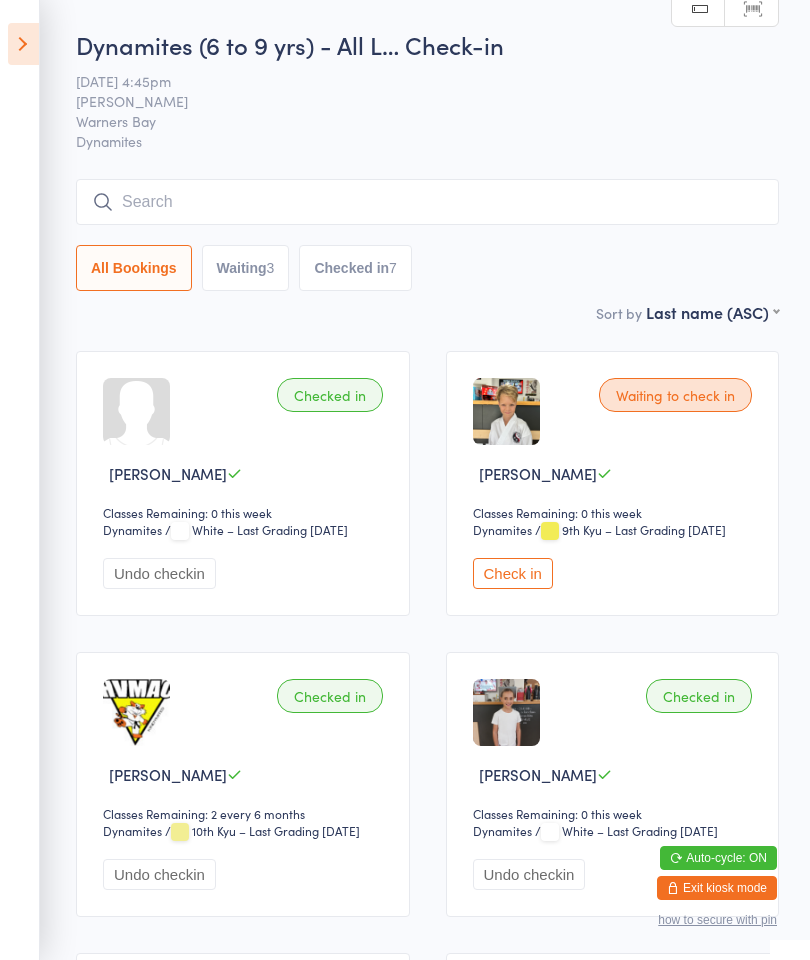 click on "Check in" at bounding box center [513, 573] 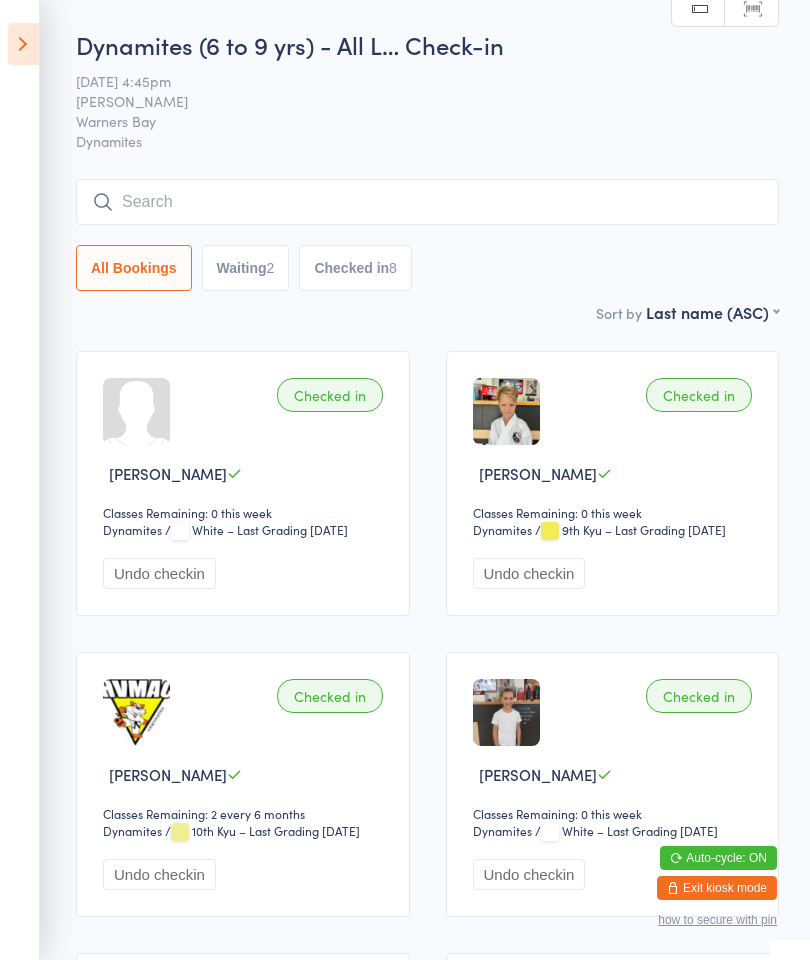 click on "Waiting  2" at bounding box center (246, 268) 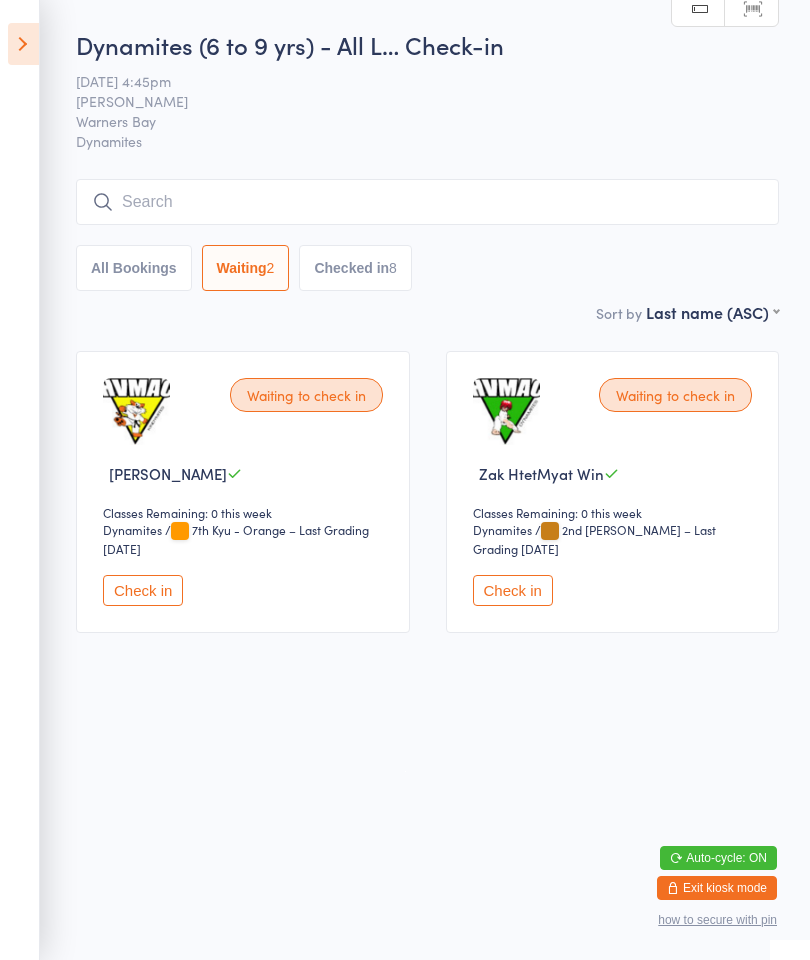 click at bounding box center (427, 202) 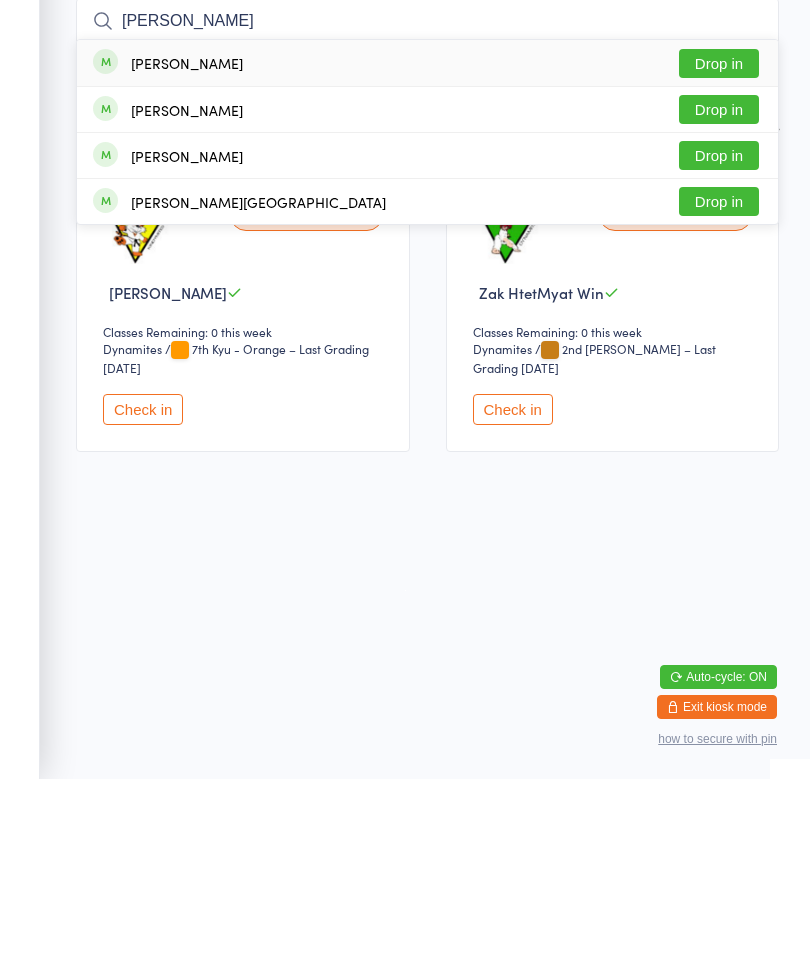 type on "[PERSON_NAME]" 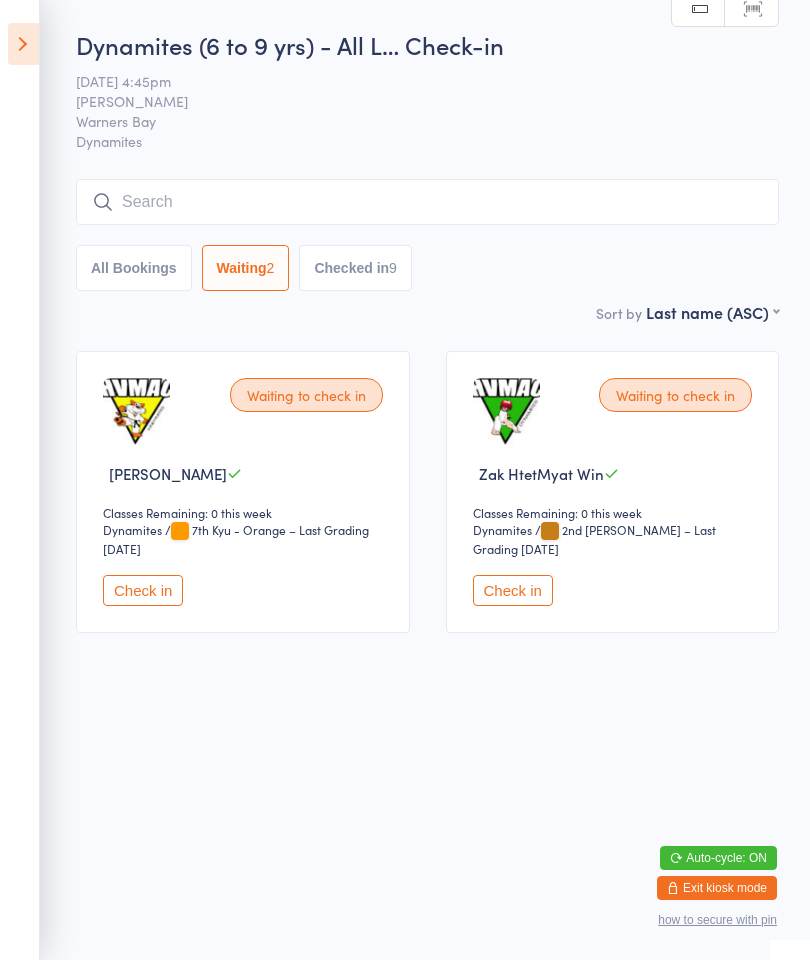 click on "Check in" at bounding box center [143, 590] 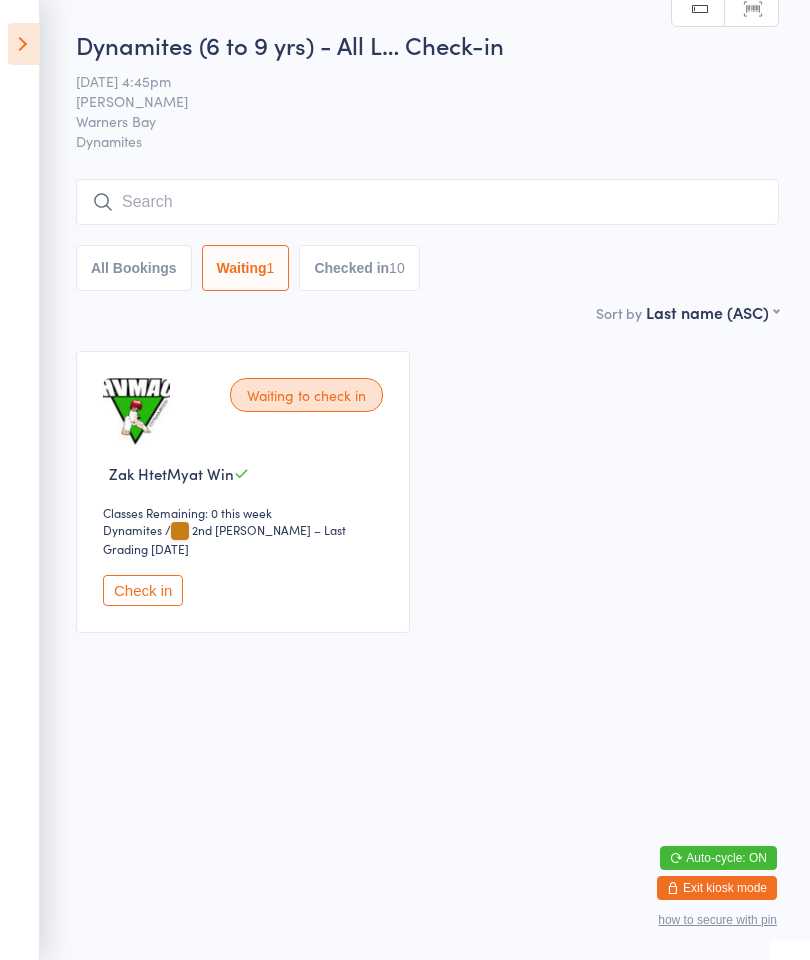 click on "Waiting to check in Zak HtetMyat Win  Classes Remaining: 0 this week Dynamites  Dynamites   /  2nd Kyu - Brown – Last Grading [DATE]   Check in" at bounding box center (243, 492) 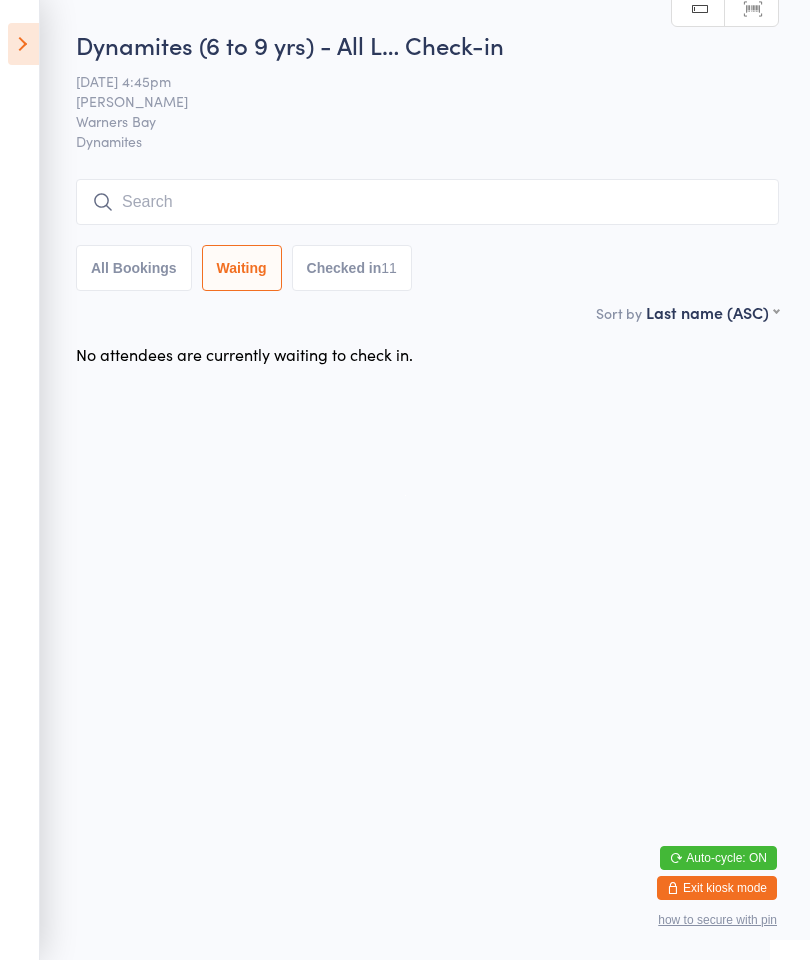 click at bounding box center (23, 44) 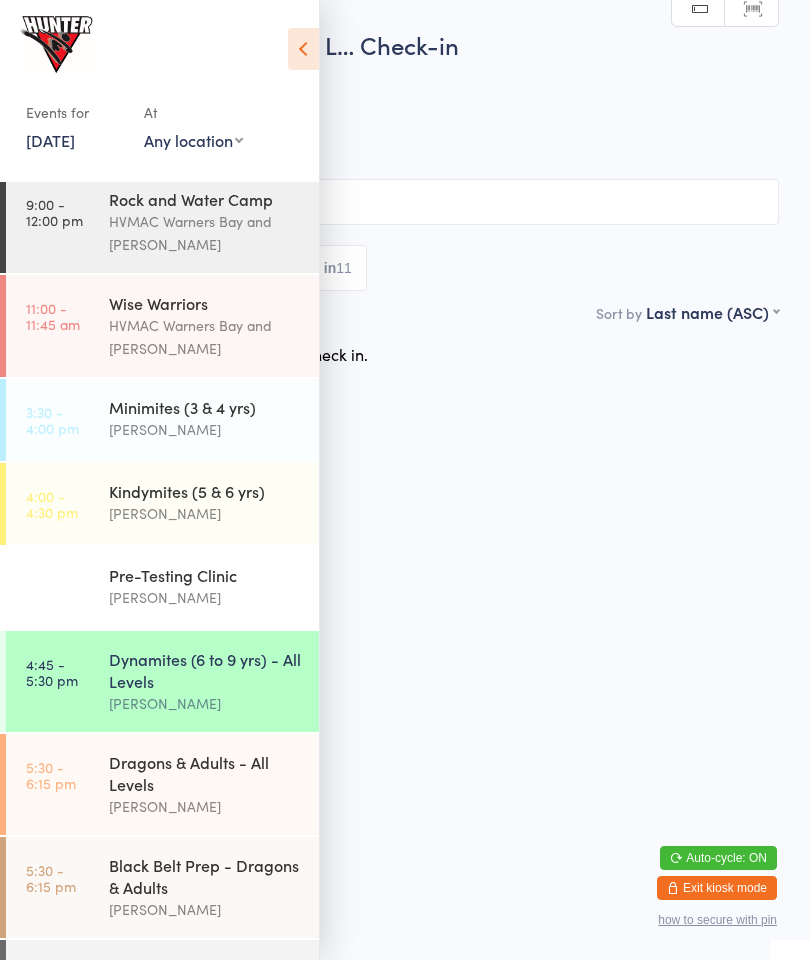 click on "Dragons & Adults - All Levels" at bounding box center (205, 773) 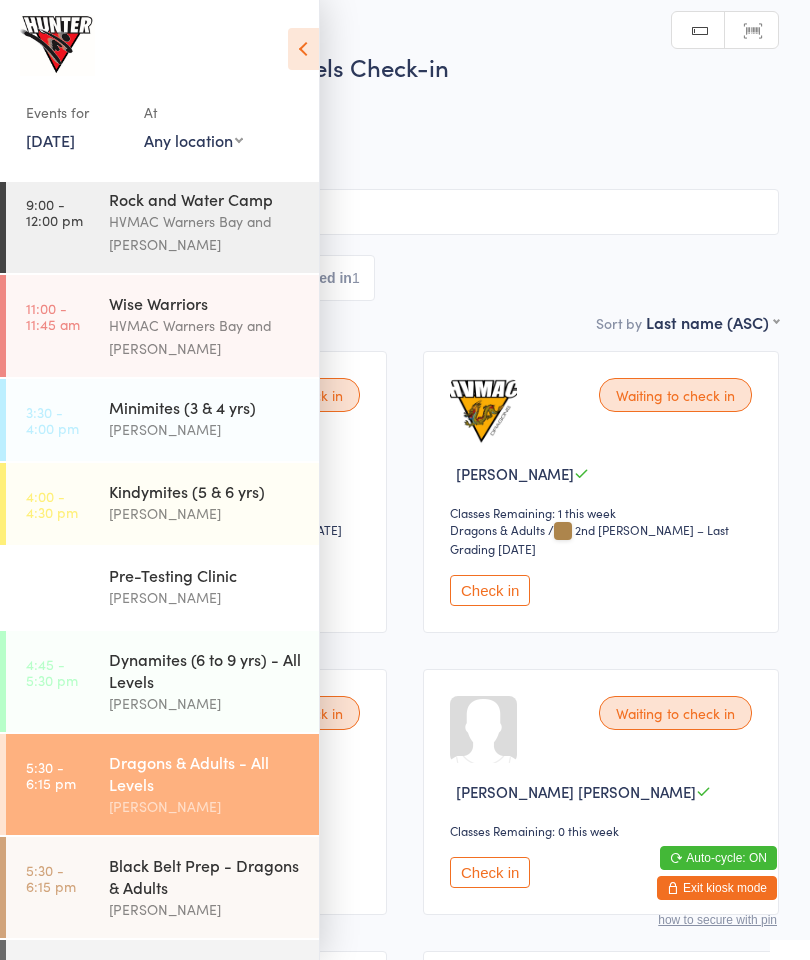 click on "First name (ASC) First name (DESC) Last name (ASC) Last name (DESC) Check in time (ASC) Check in time (DESC) Rank (ASC) Rank (DESC)" at bounding box center [712, 319] 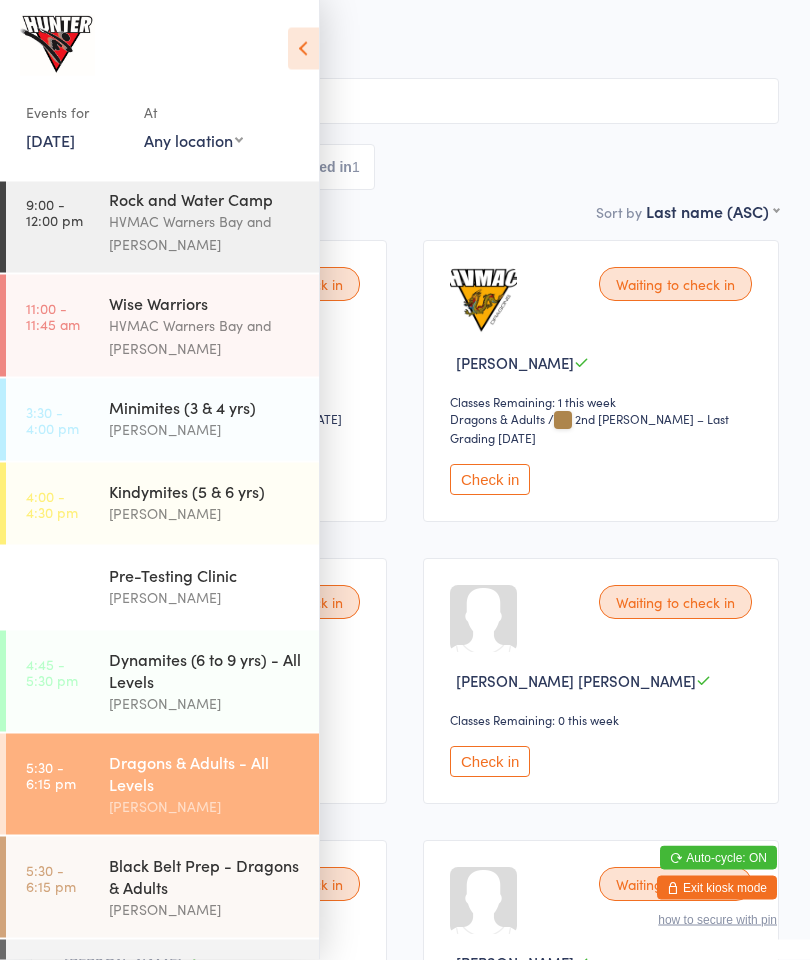 scroll, scrollTop: 111, scrollLeft: 0, axis: vertical 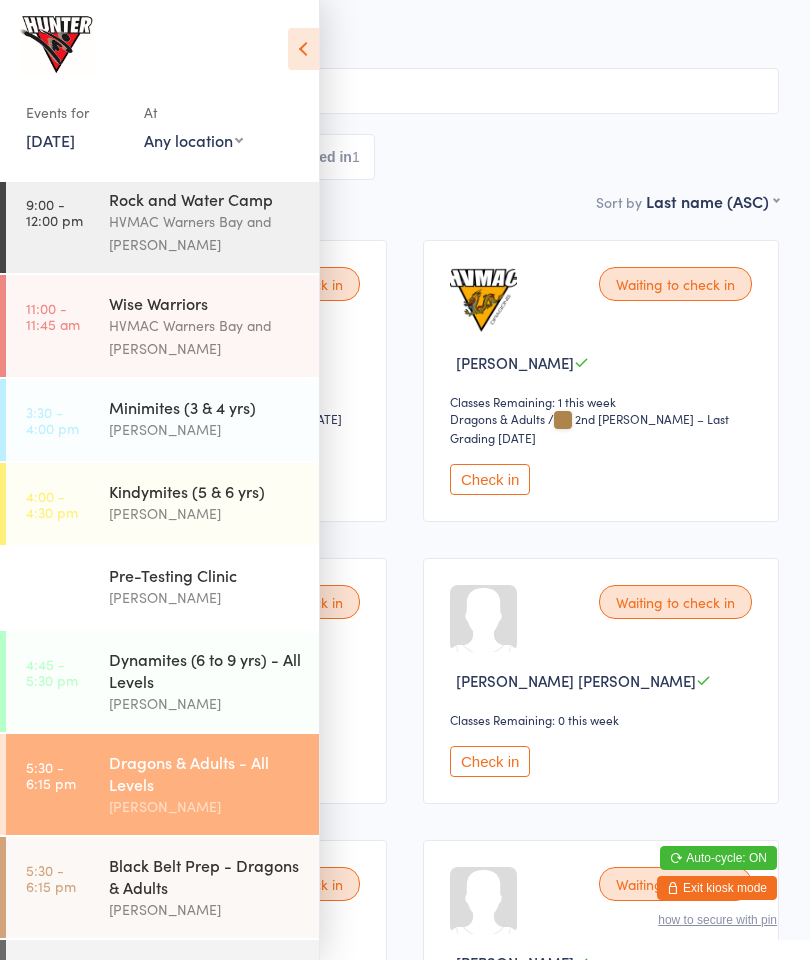 click at bounding box center [303, 49] 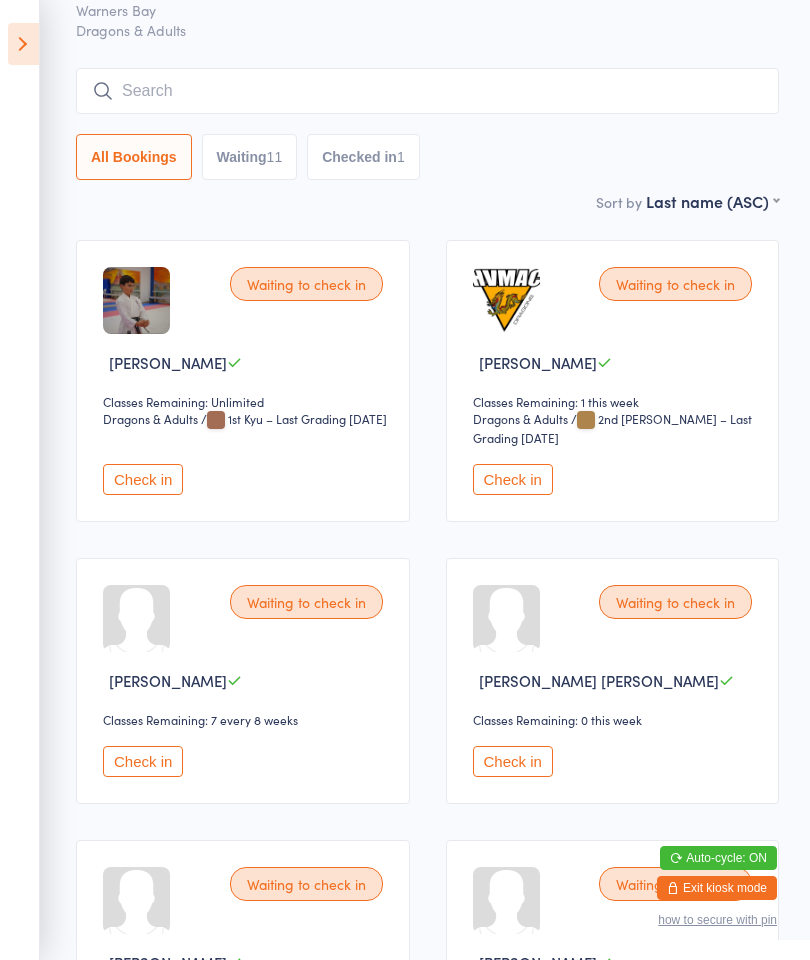 click on "Check in" at bounding box center [143, 761] 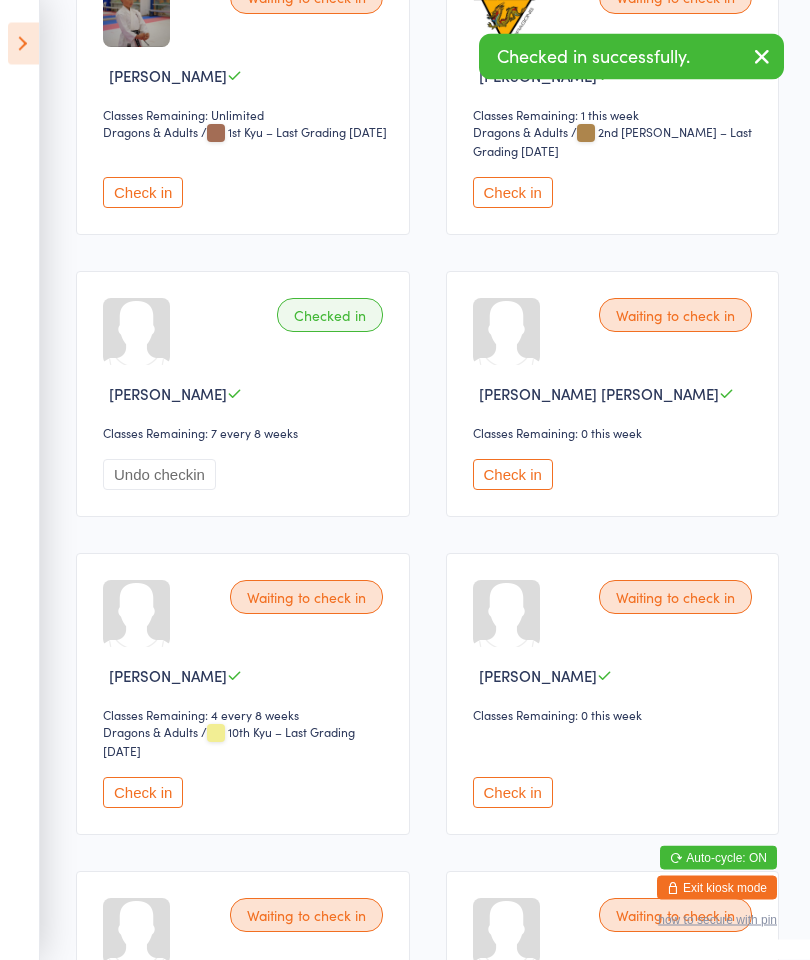 scroll, scrollTop: 401, scrollLeft: 0, axis: vertical 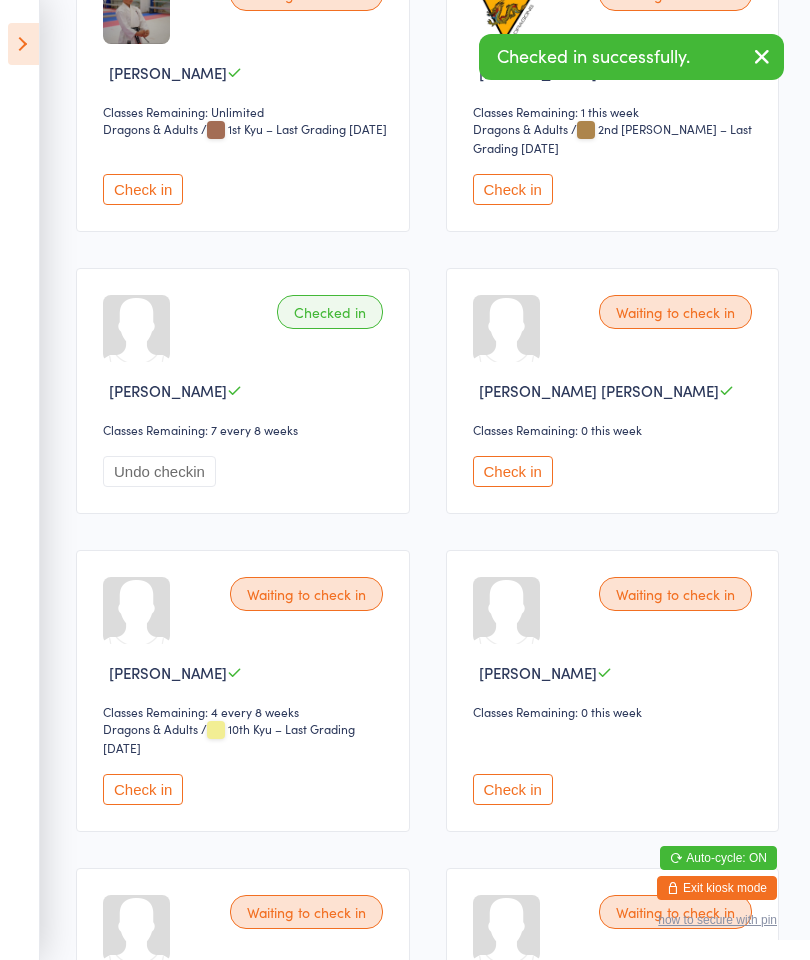 click on "Check in" at bounding box center (143, 789) 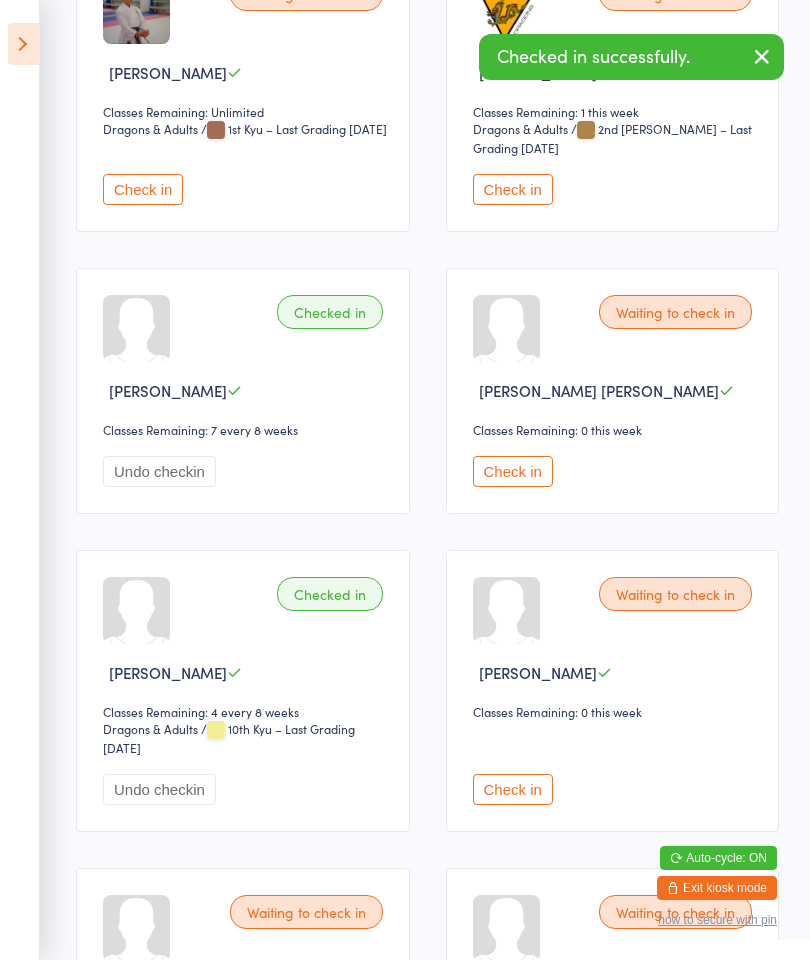 click on "Check in" at bounding box center [513, 789] 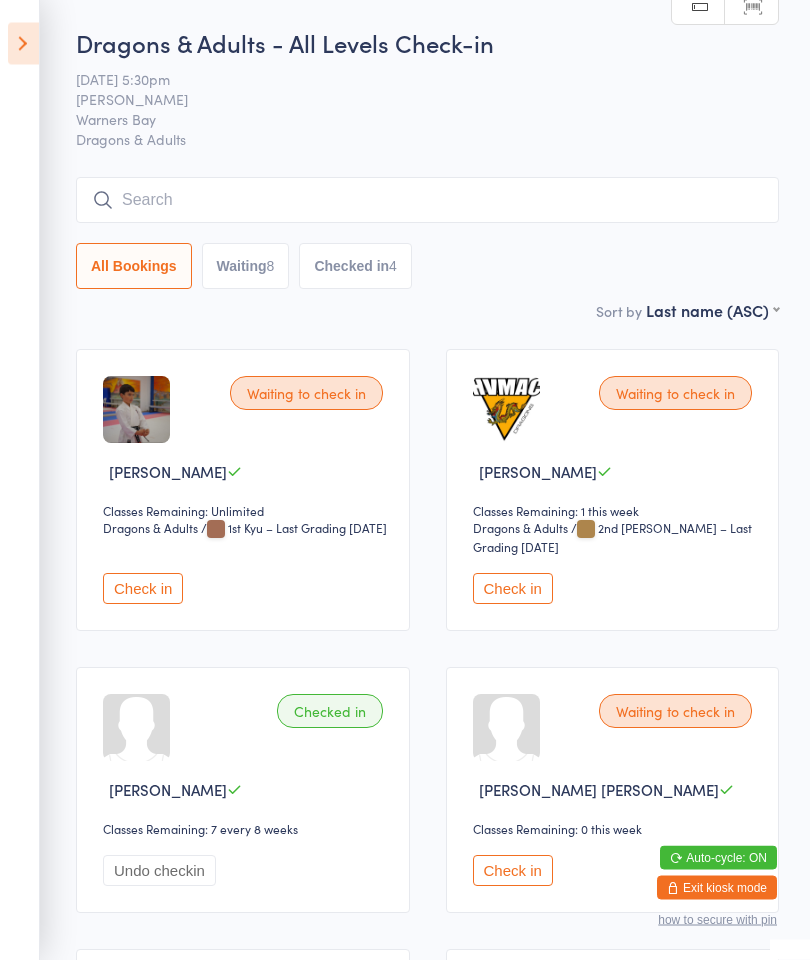 scroll, scrollTop: 0, scrollLeft: 0, axis: both 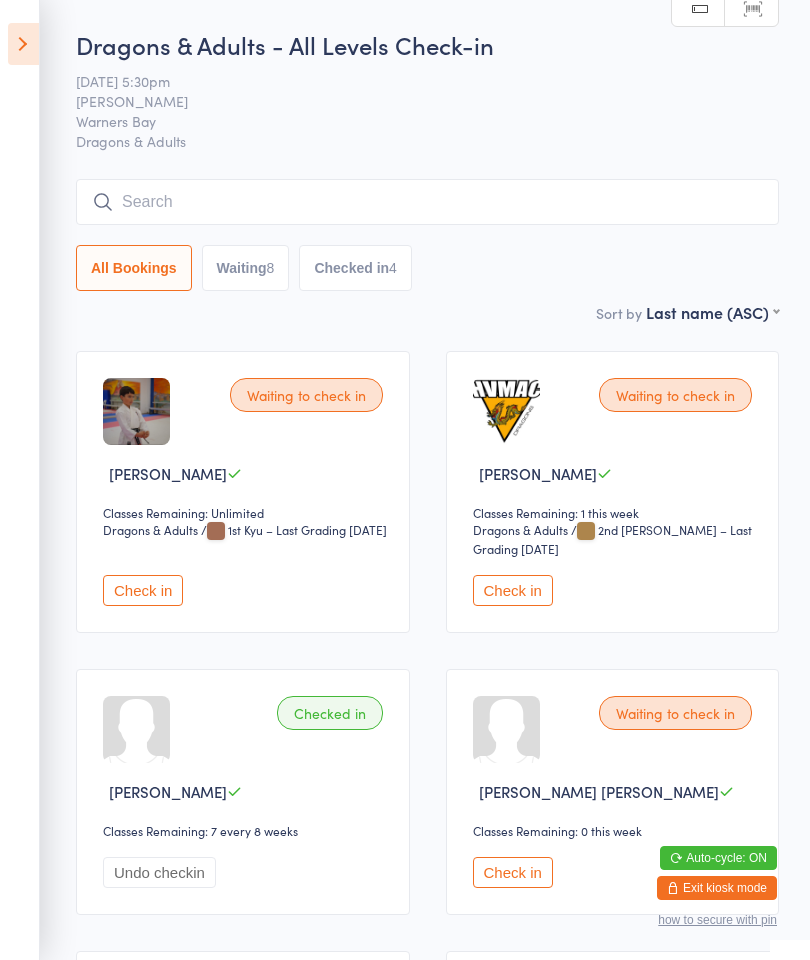click at bounding box center (23, 44) 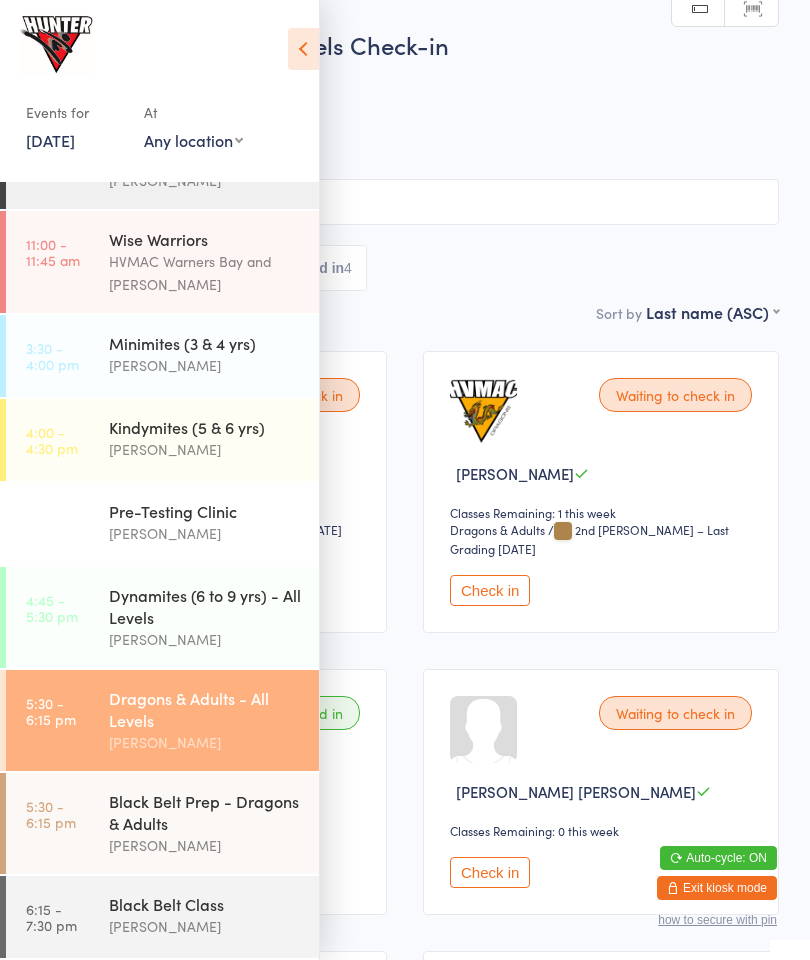 scroll, scrollTop: 91, scrollLeft: 0, axis: vertical 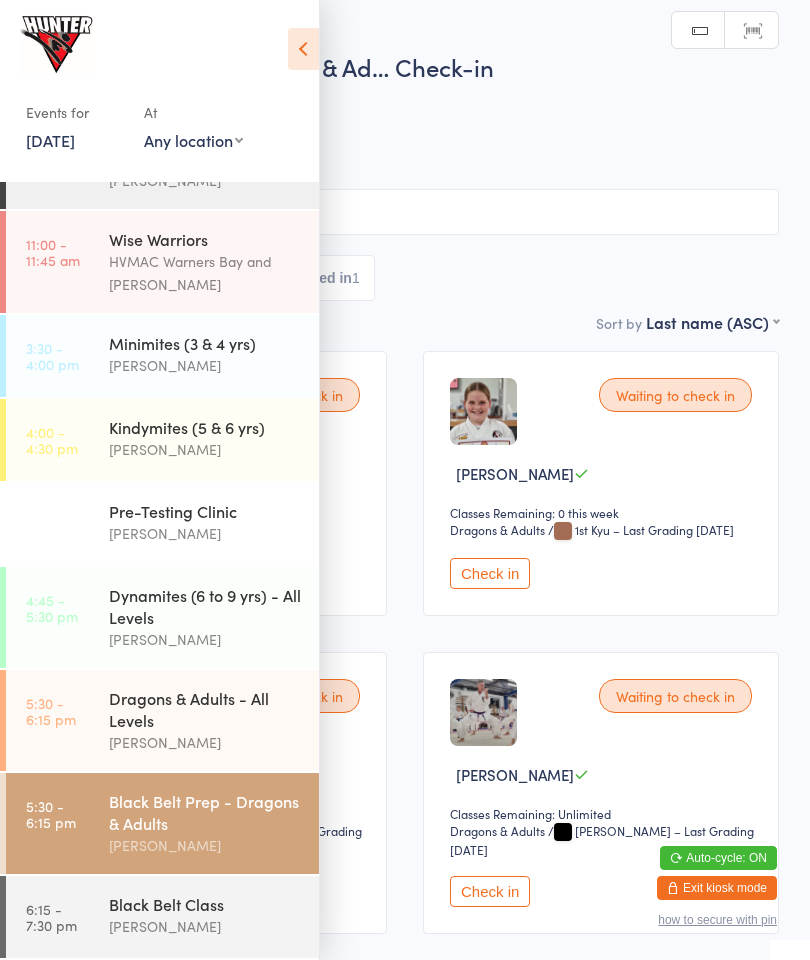 click at bounding box center [303, 49] 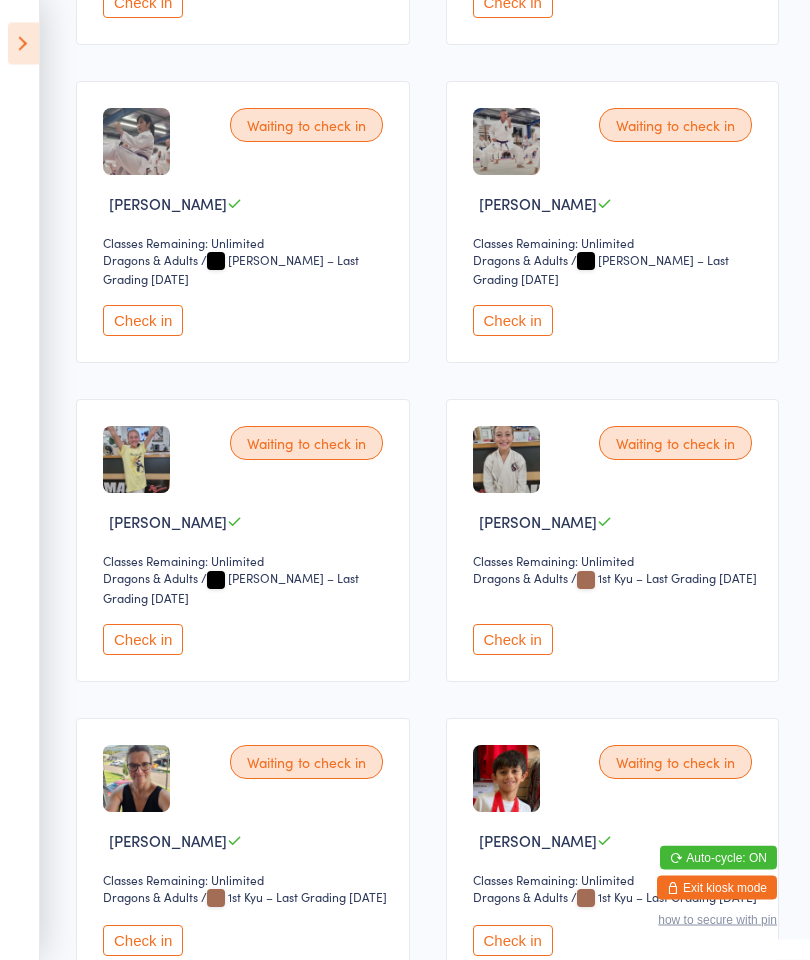 scroll, scrollTop: 571, scrollLeft: 0, axis: vertical 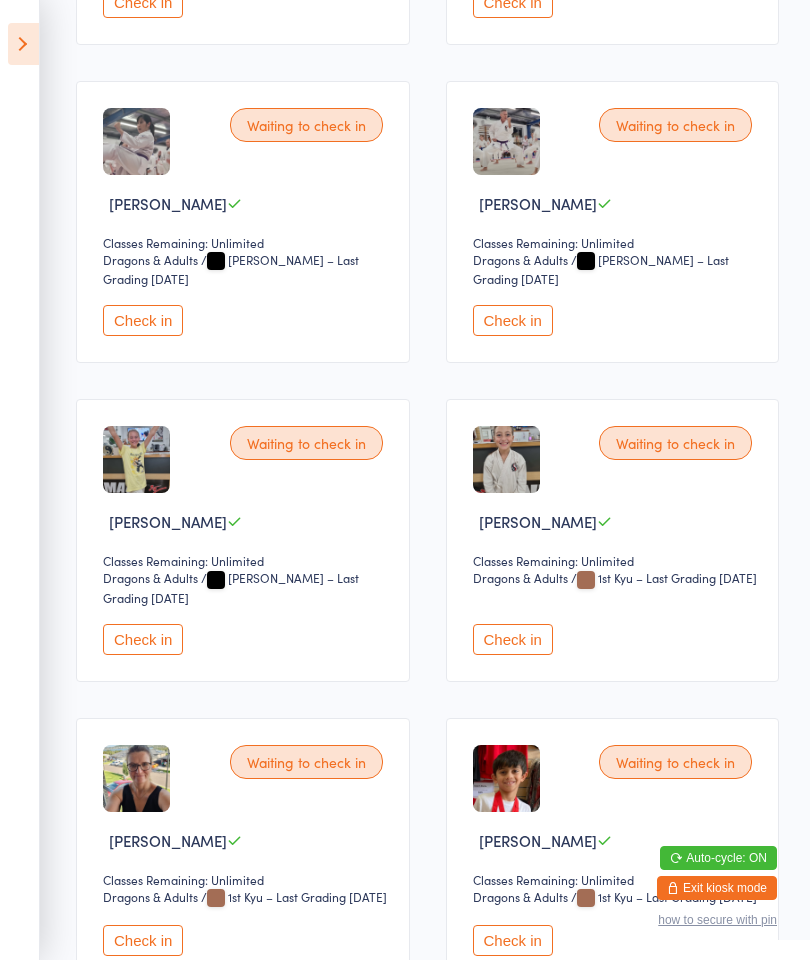 click on "Check in" at bounding box center (513, 639) 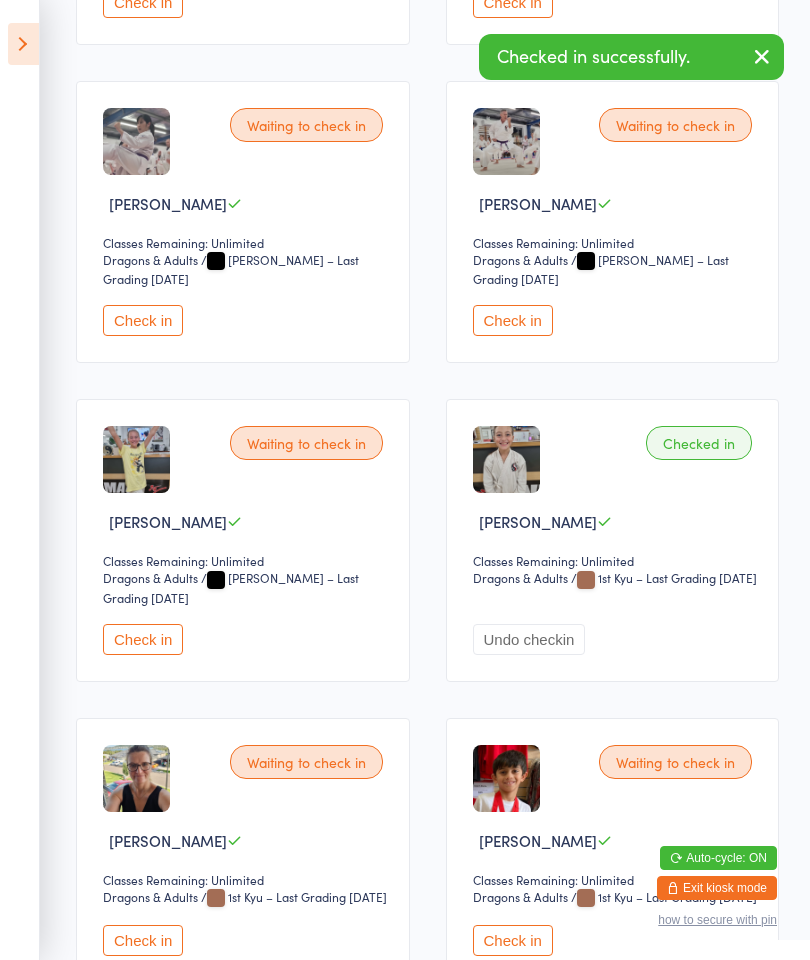 click on "Check in" at bounding box center [143, 639] 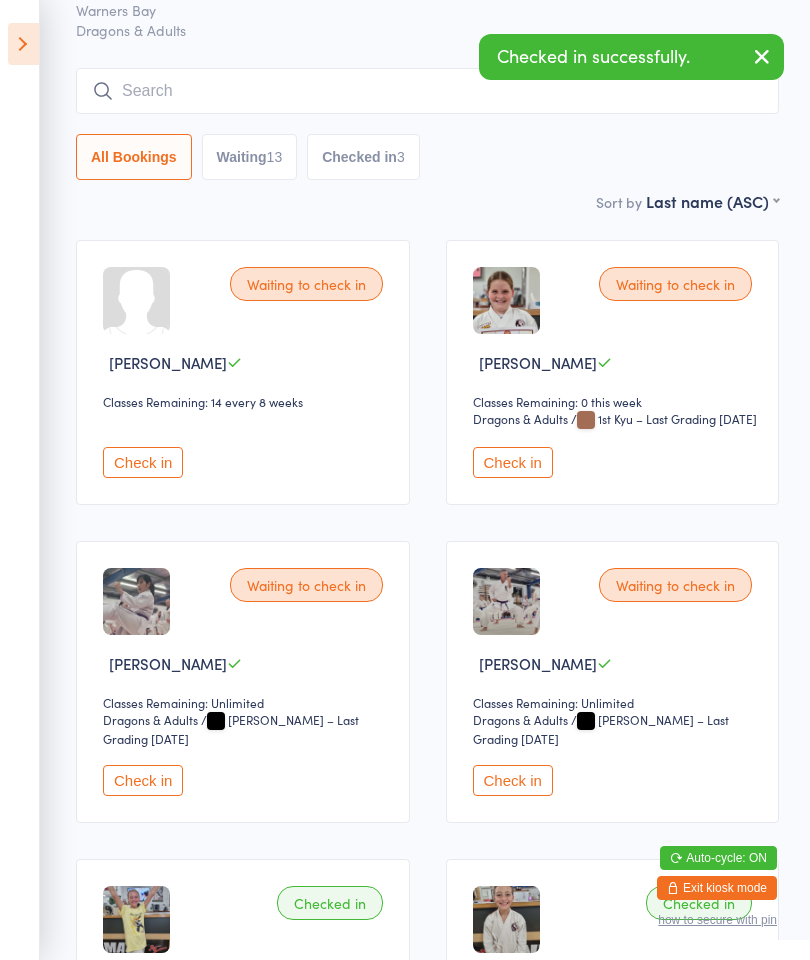 scroll, scrollTop: 0, scrollLeft: 0, axis: both 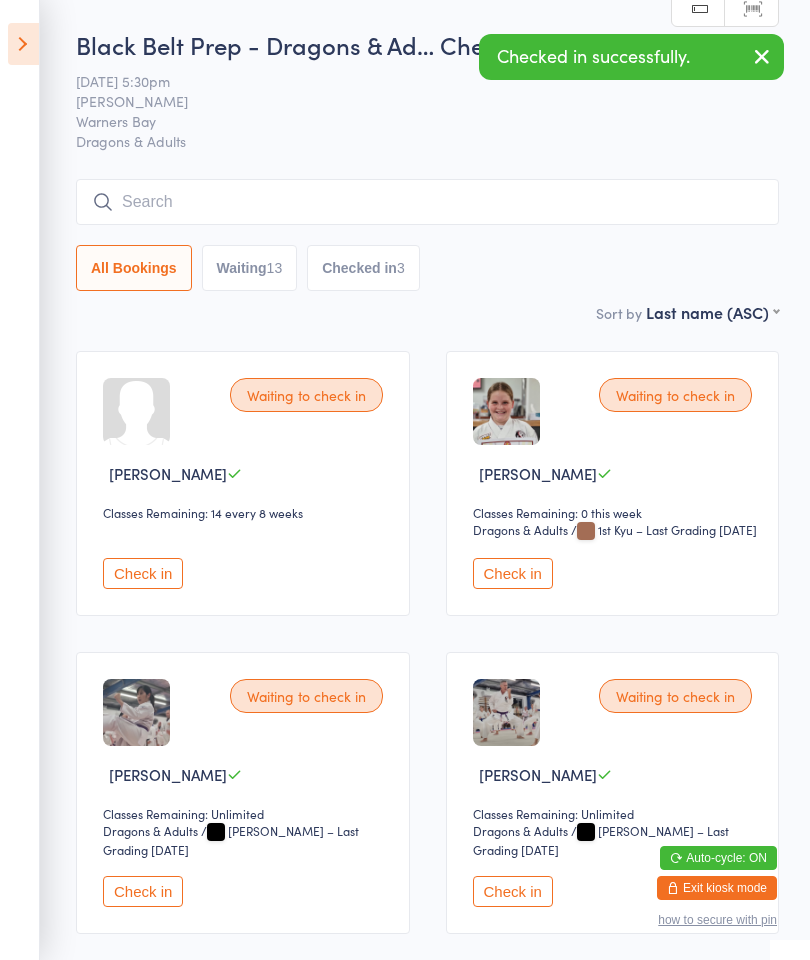 click at bounding box center (23, 44) 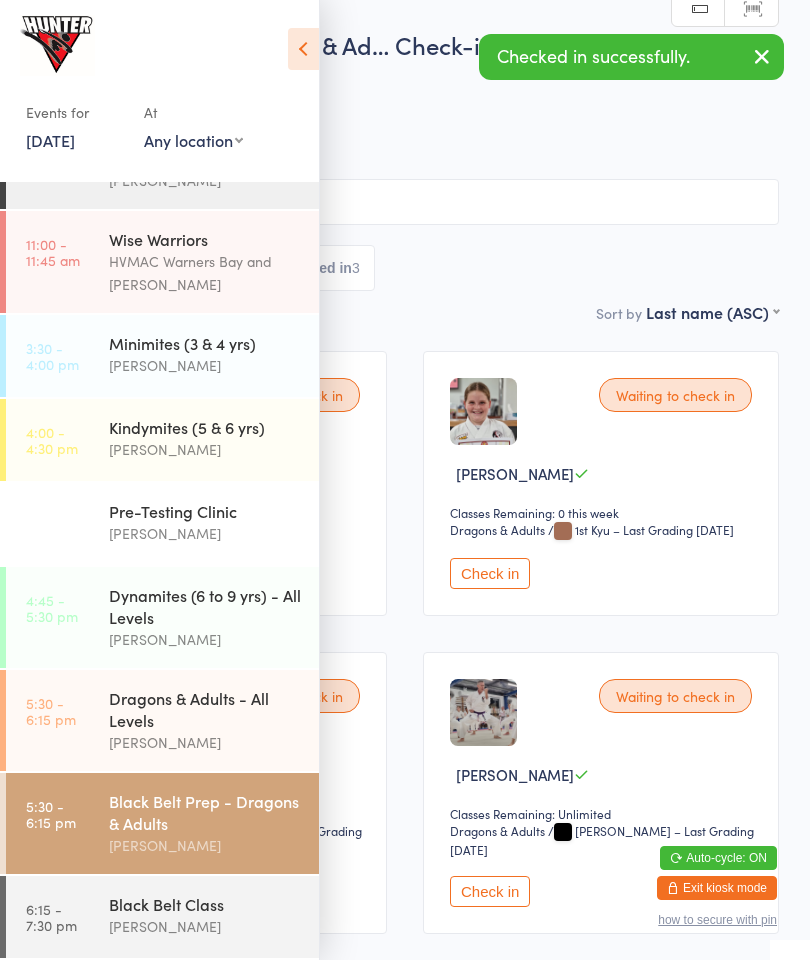click on "[PERSON_NAME]" at bounding box center [205, 926] 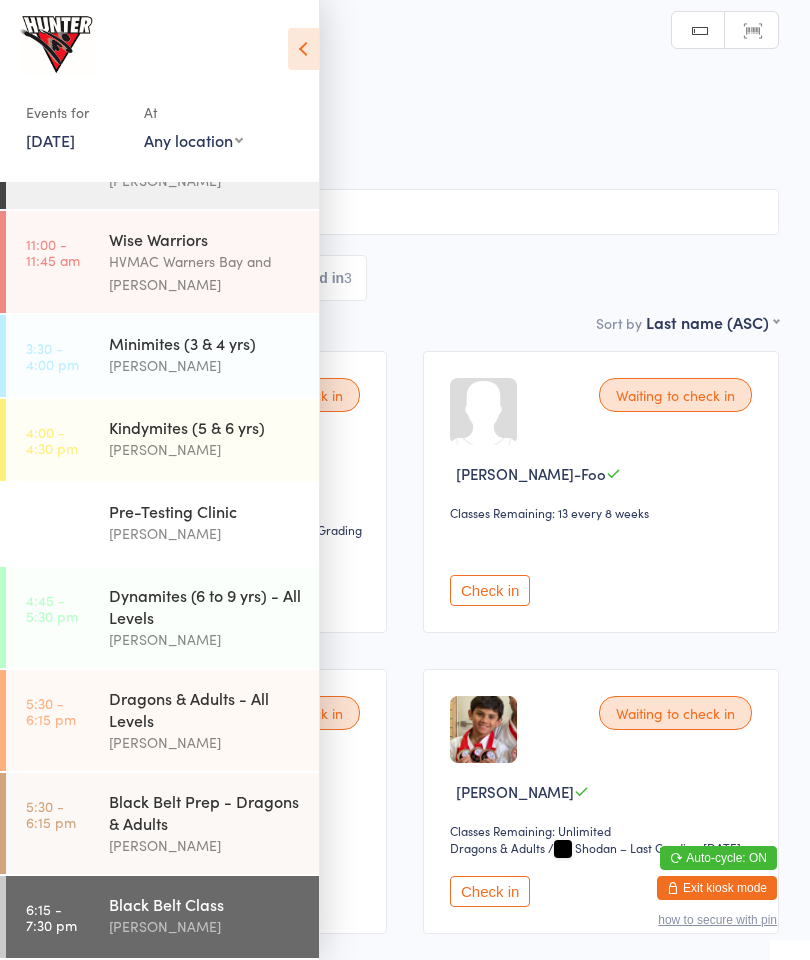 click on "Events for [DATE] [DATE]
[DATE]
Sun Mon Tue Wed Thu Fri Sat
27
29
30
01
02
03
04
05
28
06
07
08
09
10
11
12
29
13
14
15
16
17
18
19
30
20
21
22
23
24
25
26
31
27
28
29
30
31
01
02" at bounding box center (159, 87) 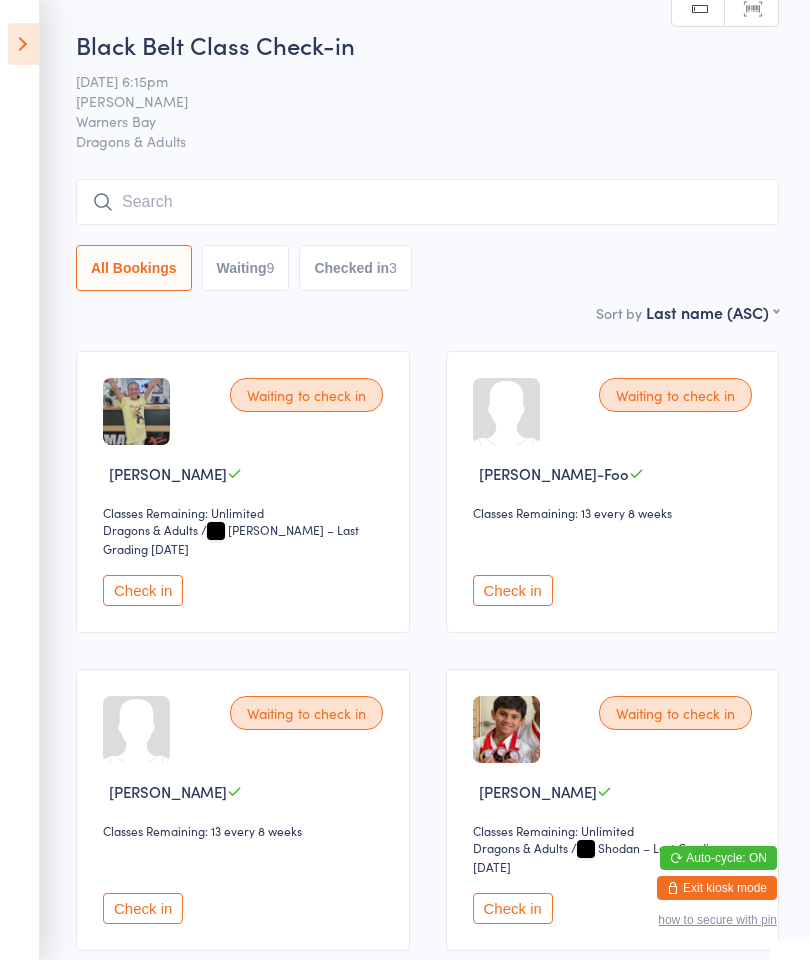 click on "Waiting  9" at bounding box center [246, 268] 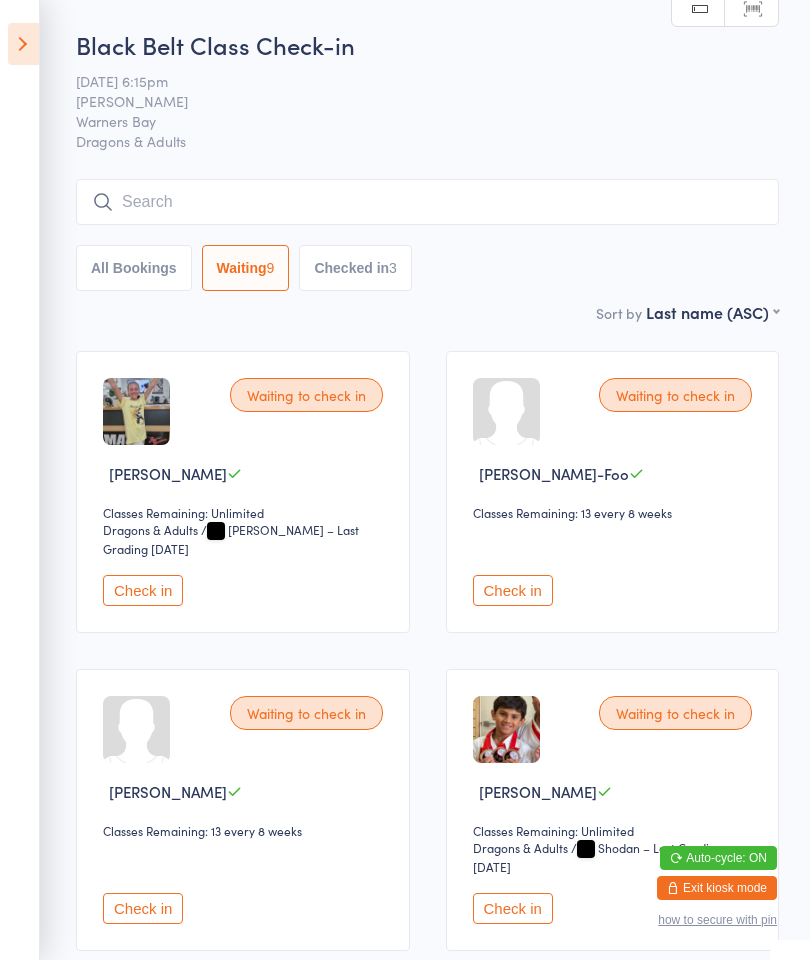 click on "Waiting  9" at bounding box center (246, 268) 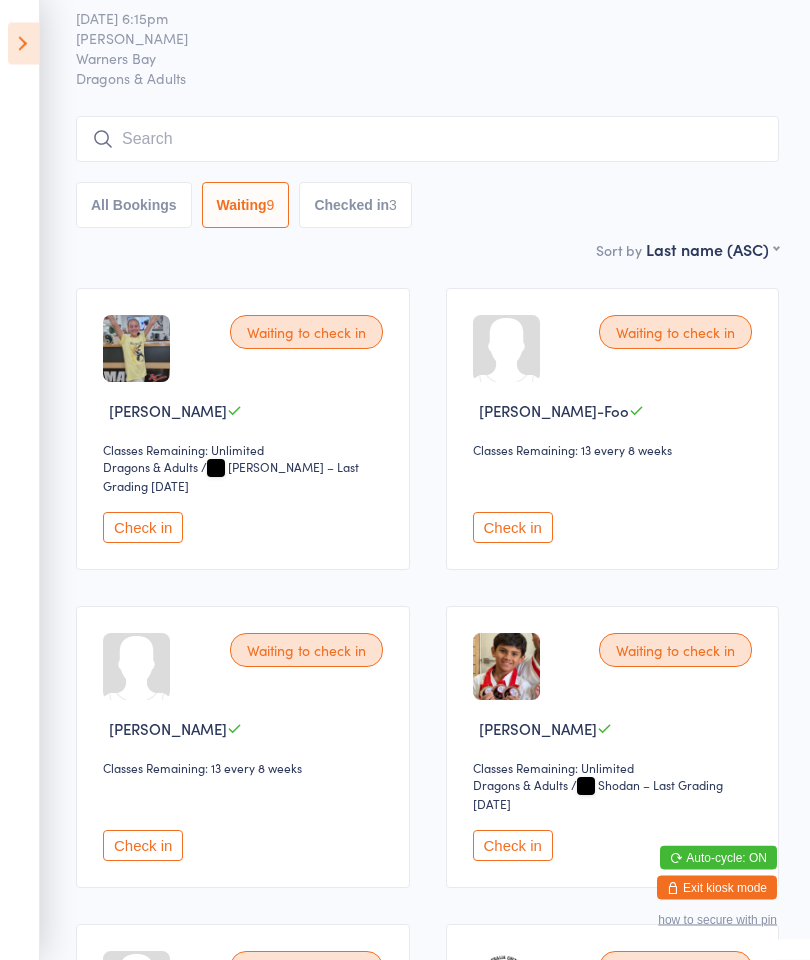 scroll, scrollTop: 63, scrollLeft: 0, axis: vertical 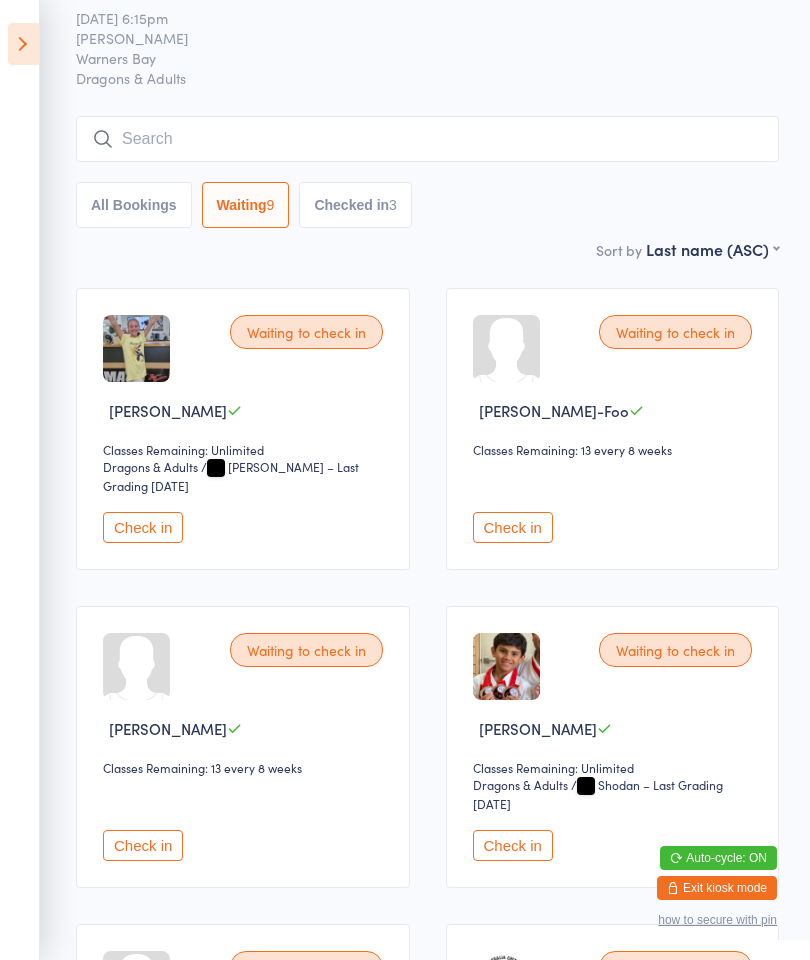 click on "Check in" at bounding box center [143, 527] 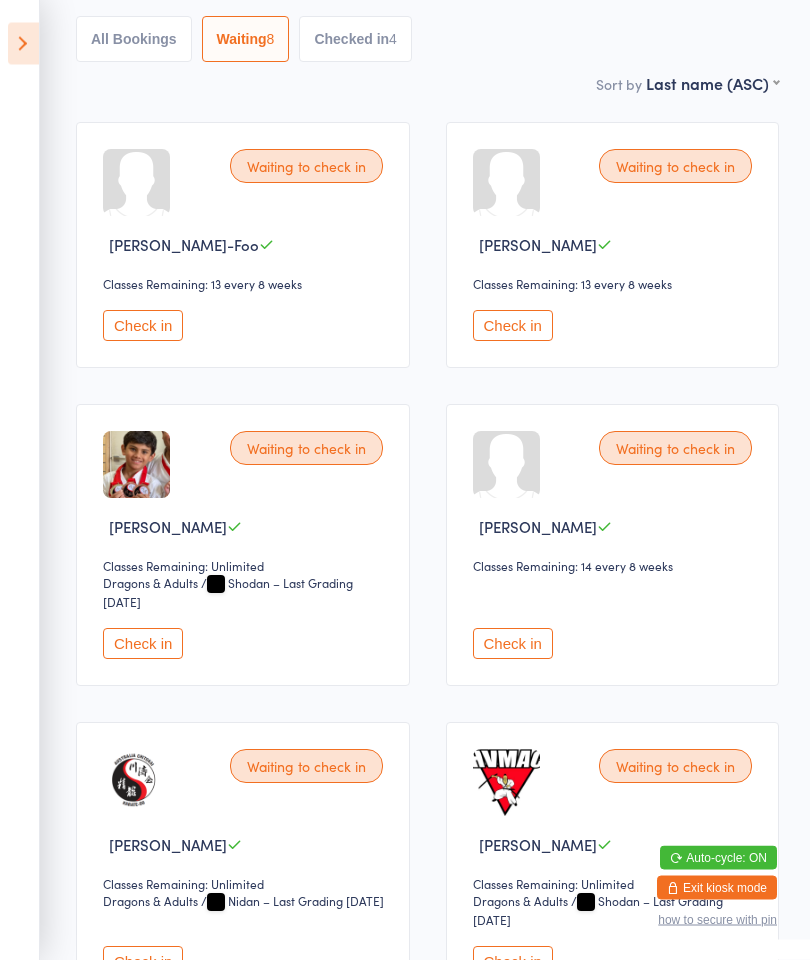 scroll, scrollTop: 0, scrollLeft: 0, axis: both 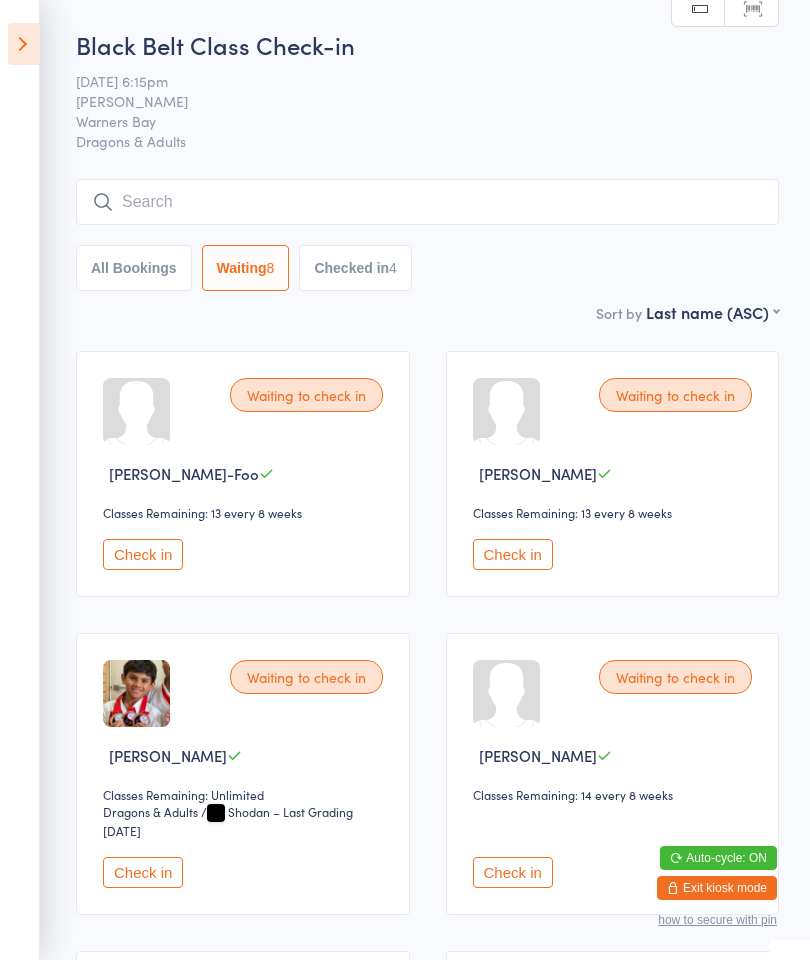 click at bounding box center (427, 202) 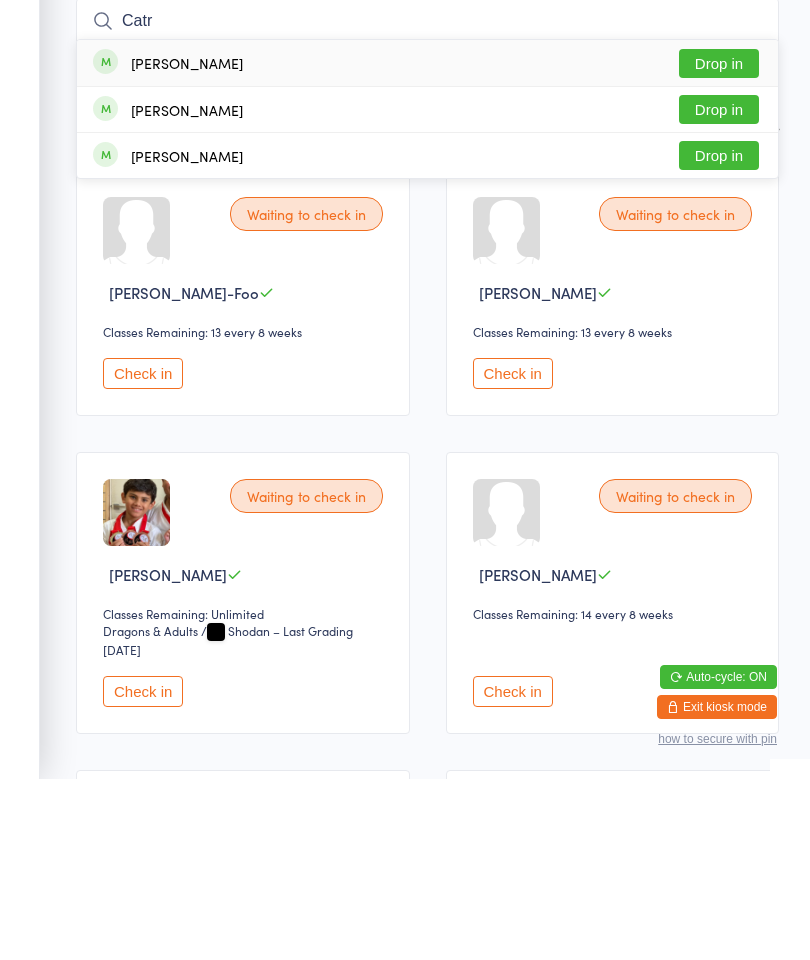 type on "Catr" 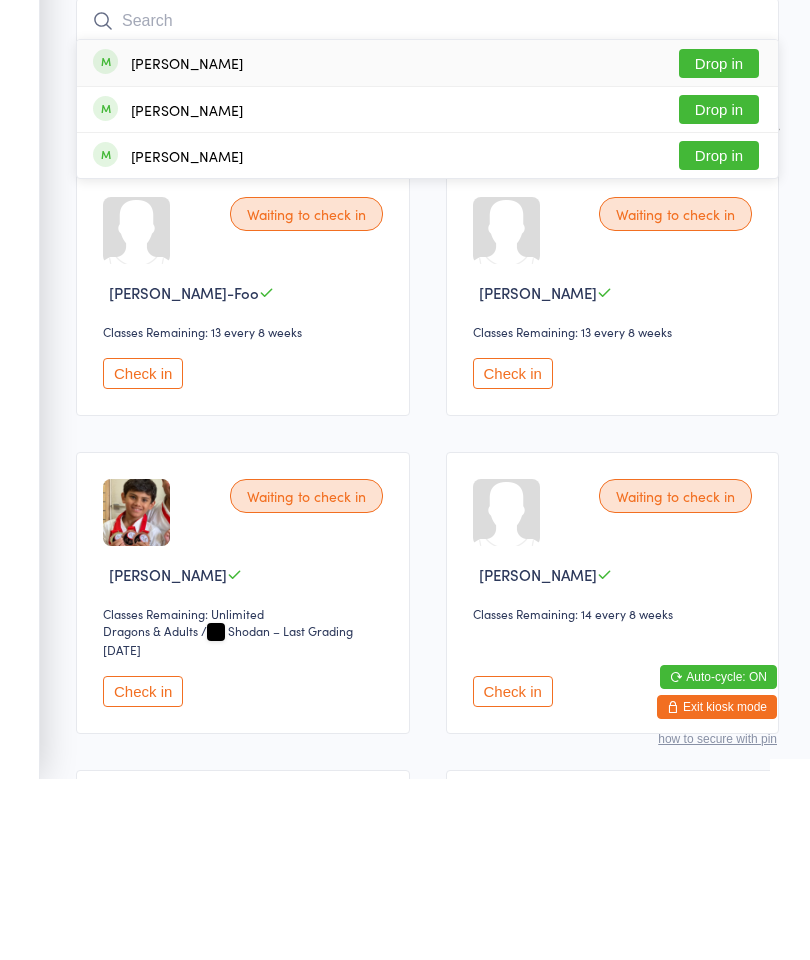 scroll, scrollTop: 181, scrollLeft: 0, axis: vertical 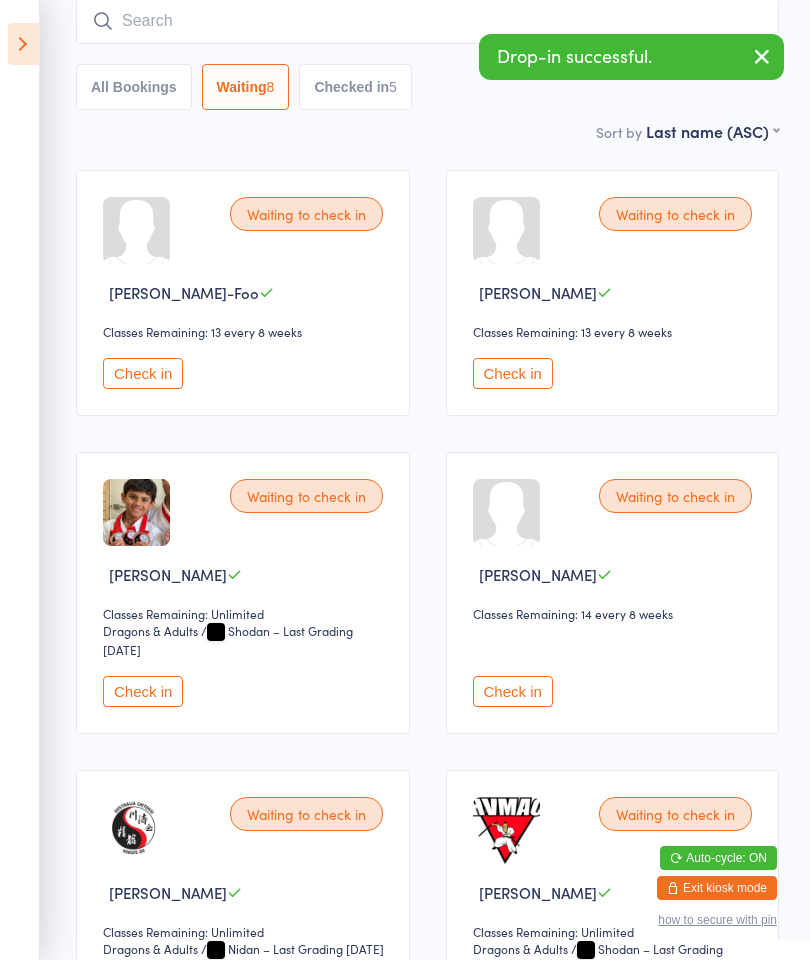 click at bounding box center [762, 56] 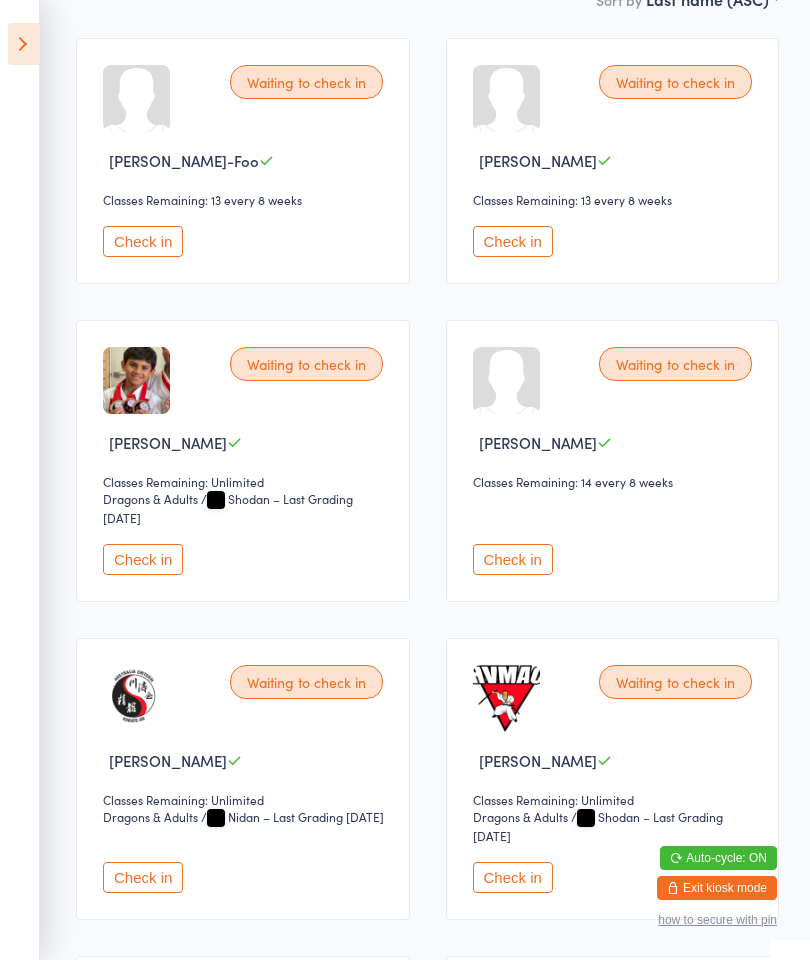 scroll, scrollTop: 0, scrollLeft: 0, axis: both 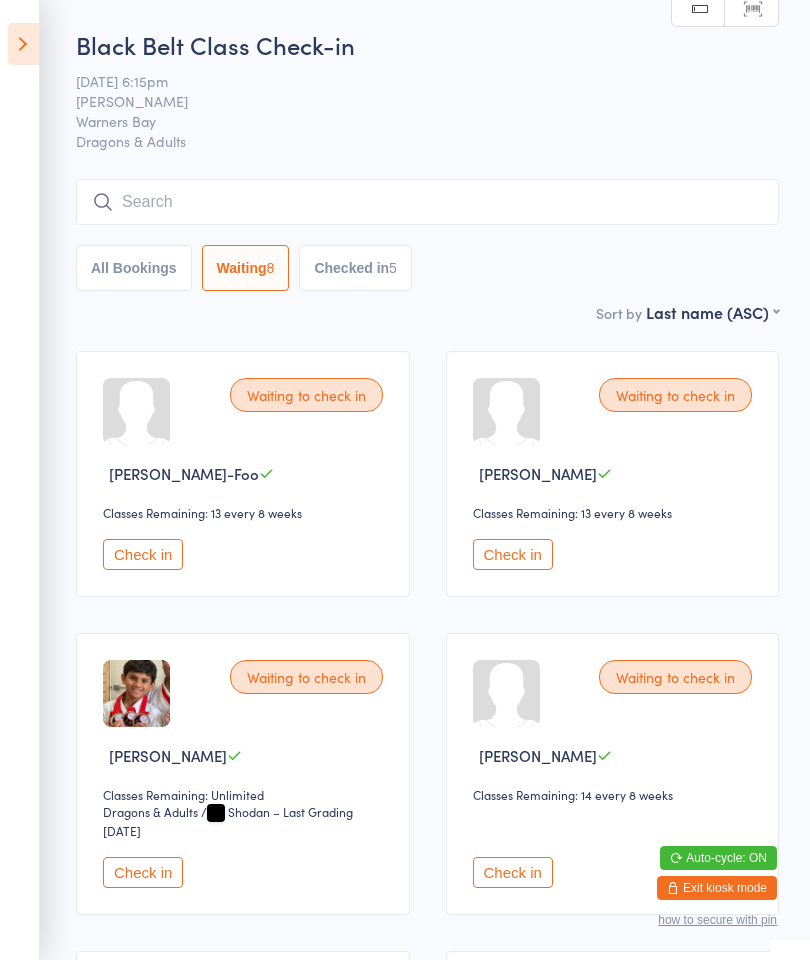 click at bounding box center (23, 44) 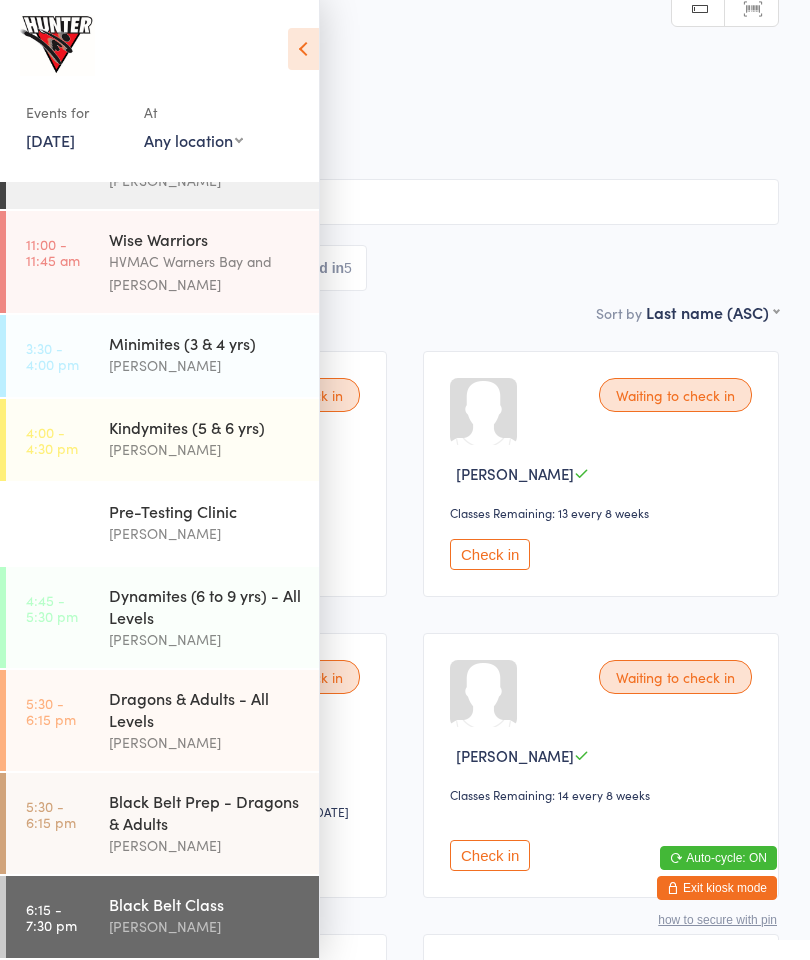 click on "Dragons & Adults - All Levels" at bounding box center (205, 709) 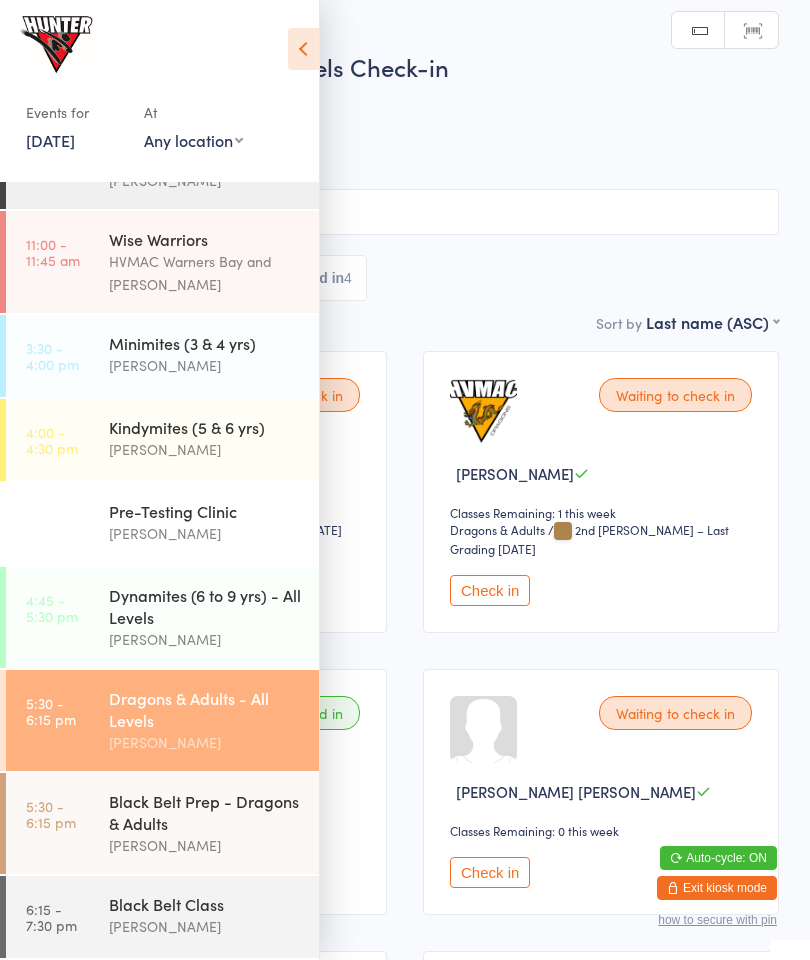 click at bounding box center (303, 49) 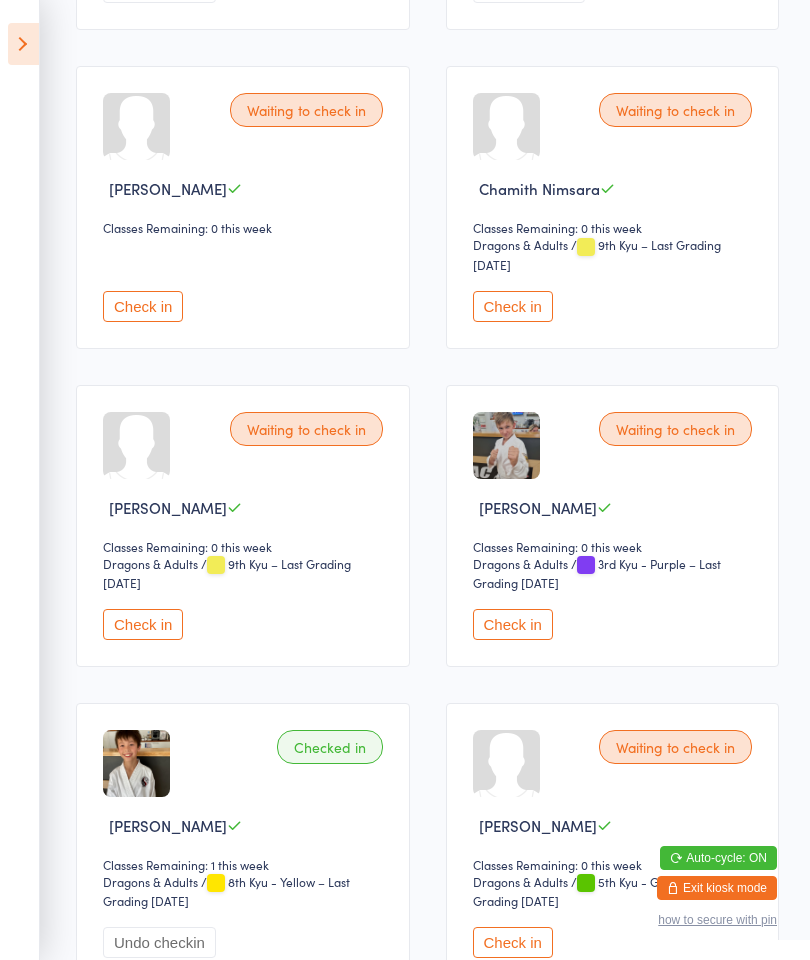 scroll, scrollTop: 1341, scrollLeft: 0, axis: vertical 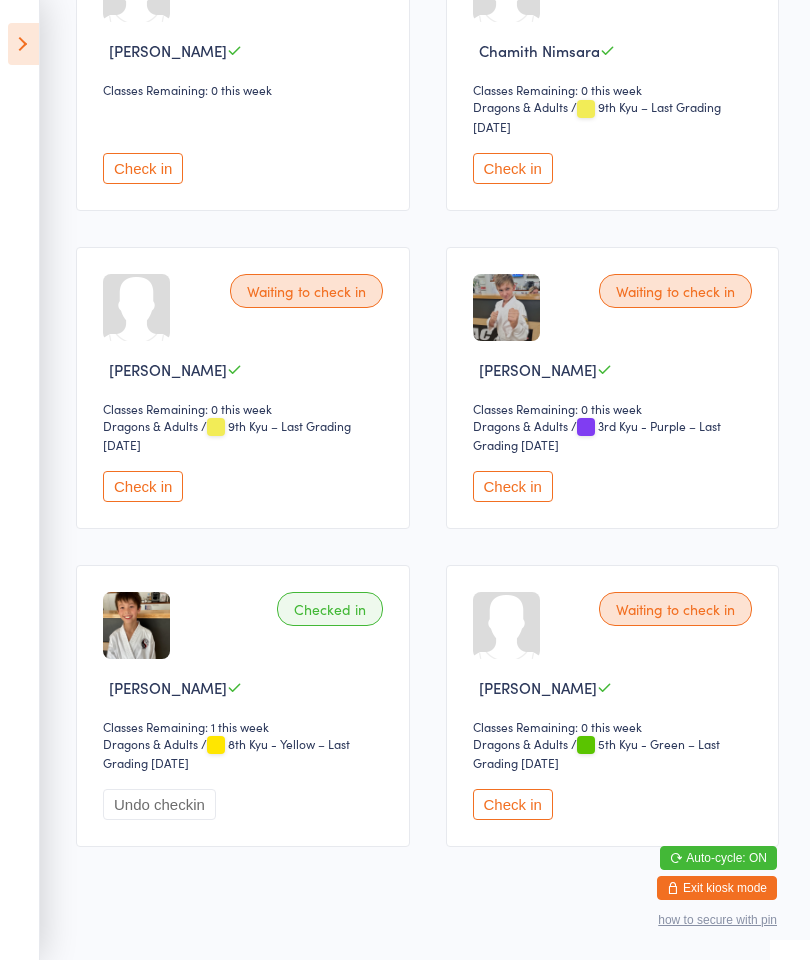 click on "Waiting to check in [PERSON_NAME]  Classes Remaining: 0 this week Dragons & Adults  Dragons & Adults   /  9th Kyu – Last Grading [DATE]   Check in" at bounding box center (243, 388) 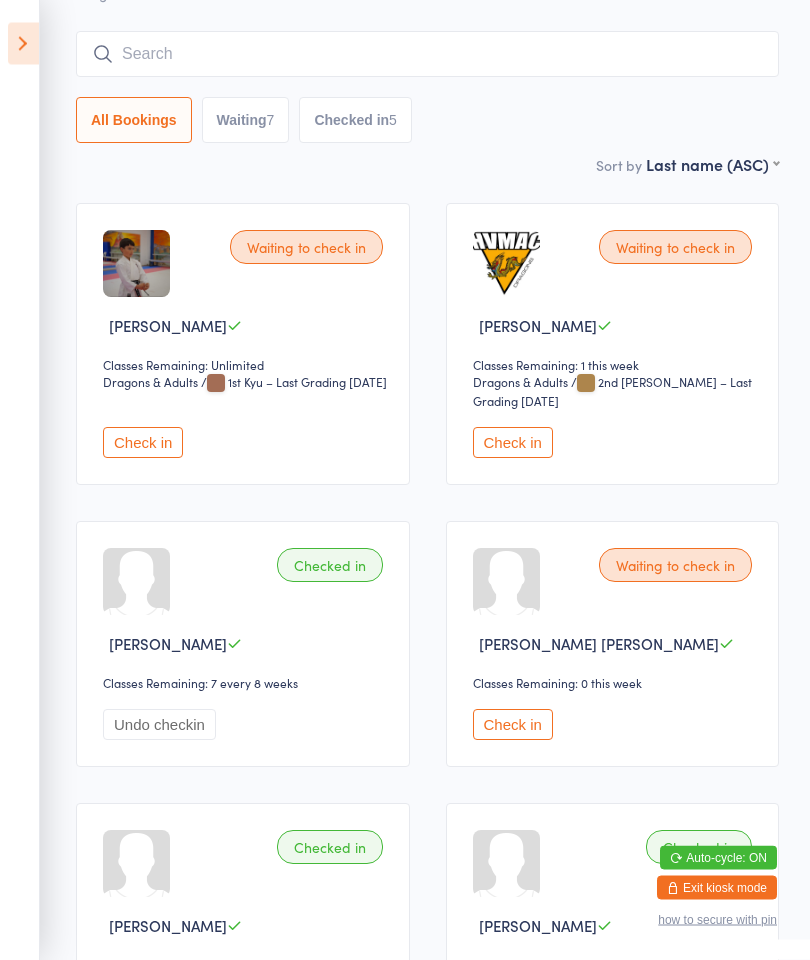 scroll, scrollTop: 146, scrollLeft: 0, axis: vertical 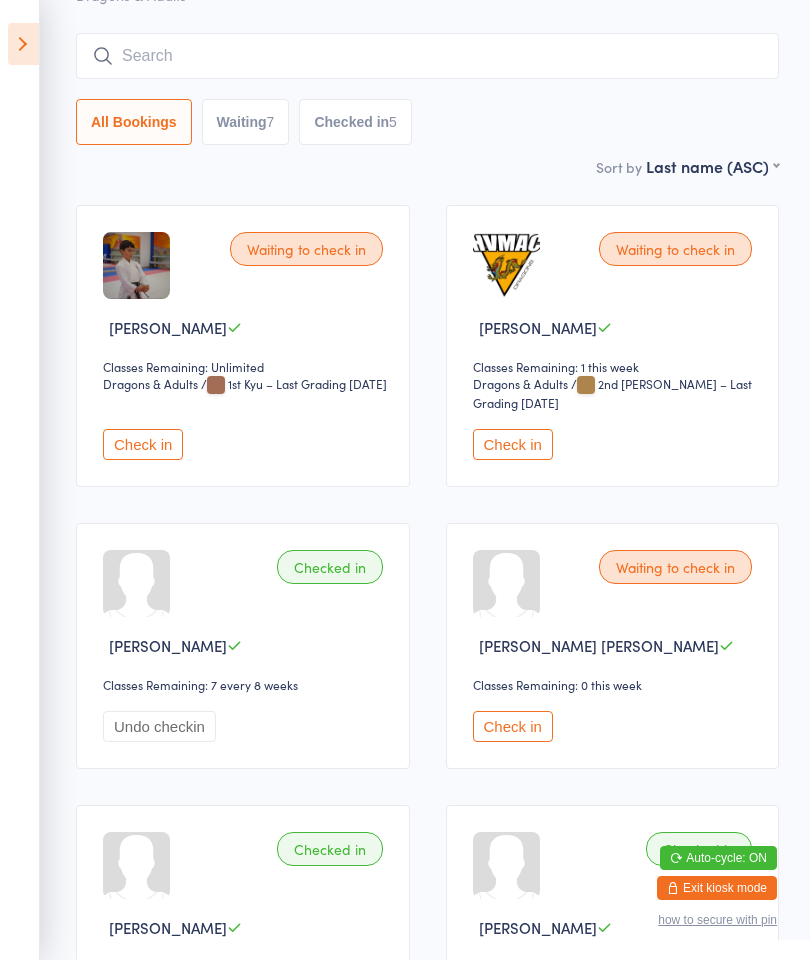 click at bounding box center [23, 44] 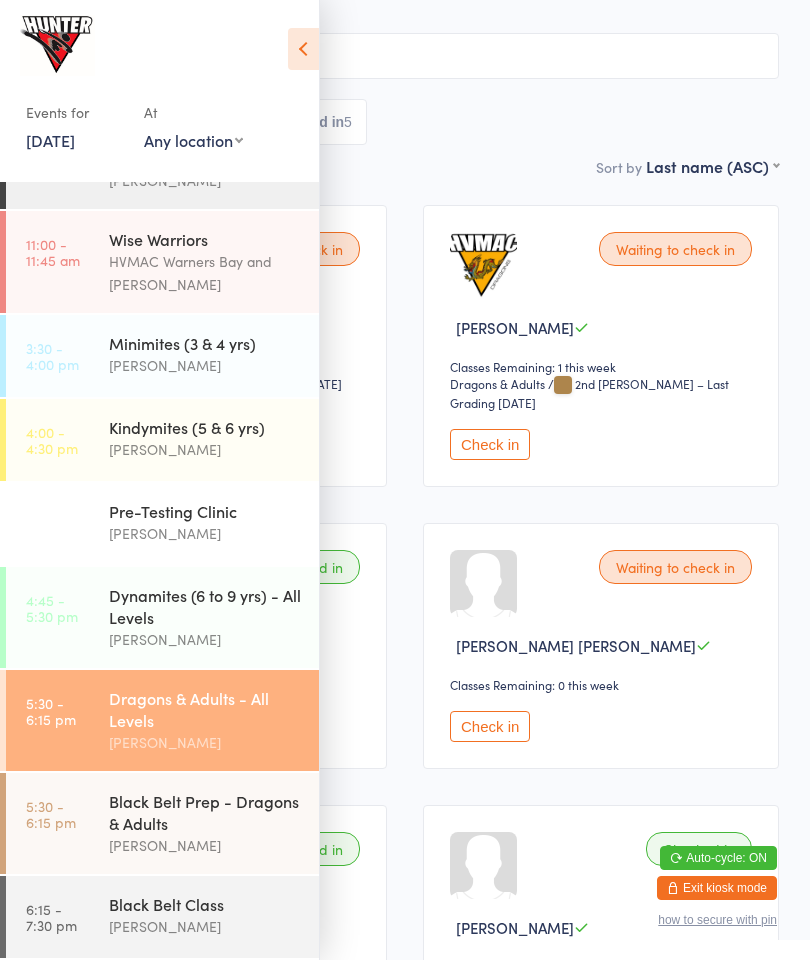 click at bounding box center [303, 49] 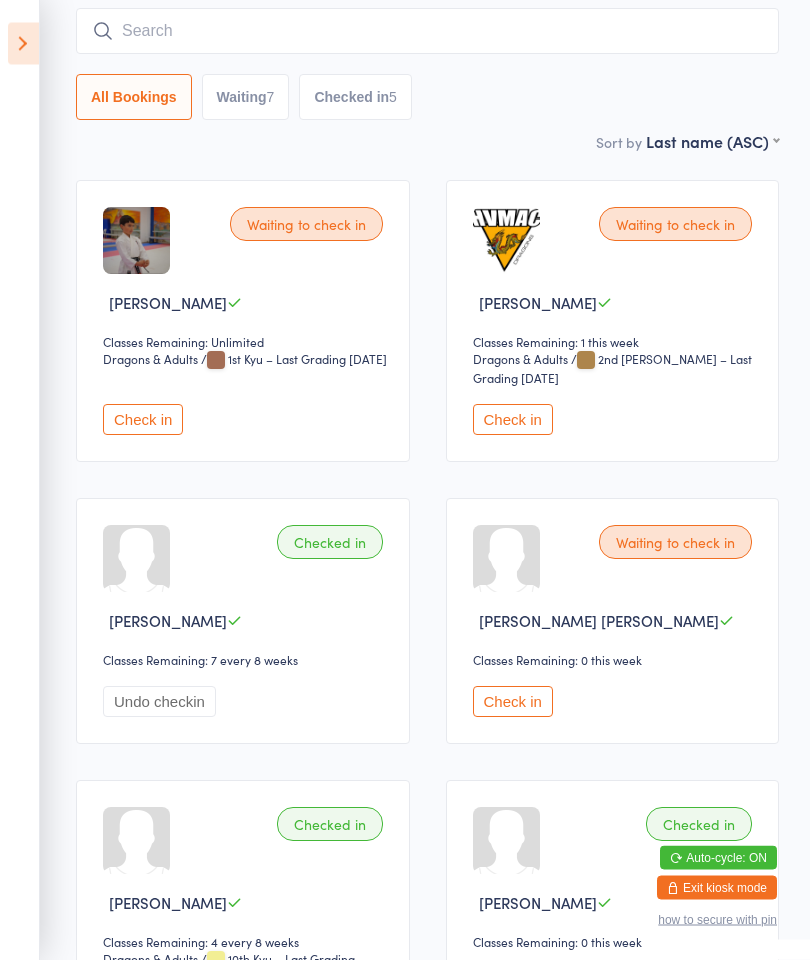 scroll, scrollTop: 149, scrollLeft: 0, axis: vertical 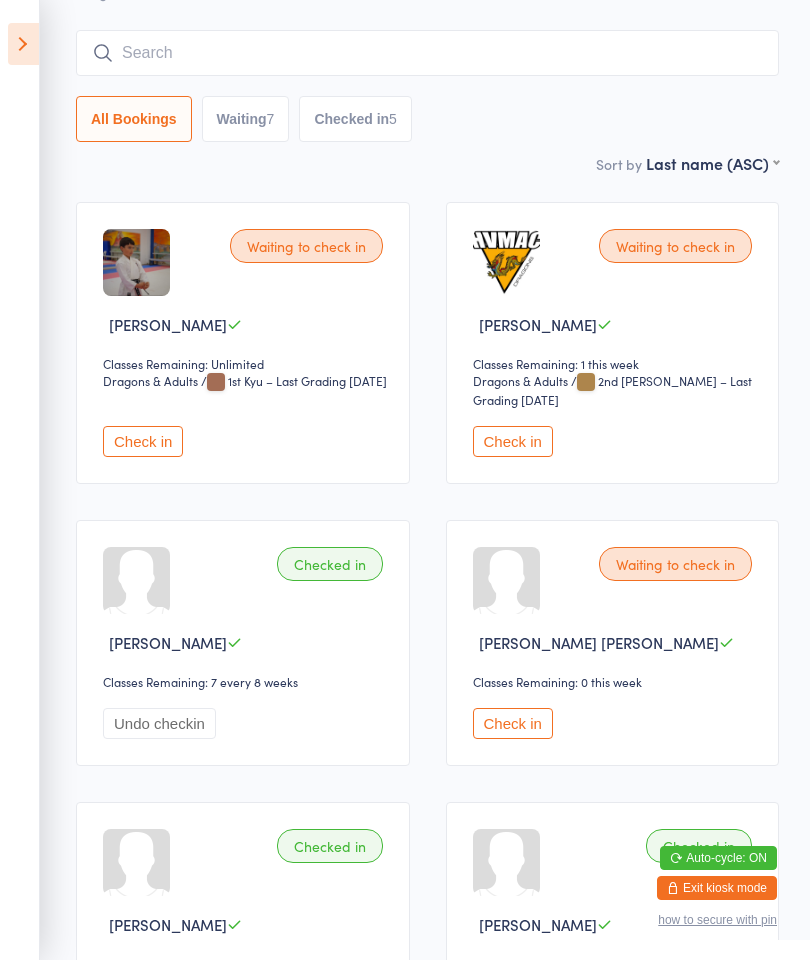 click at bounding box center (23, 44) 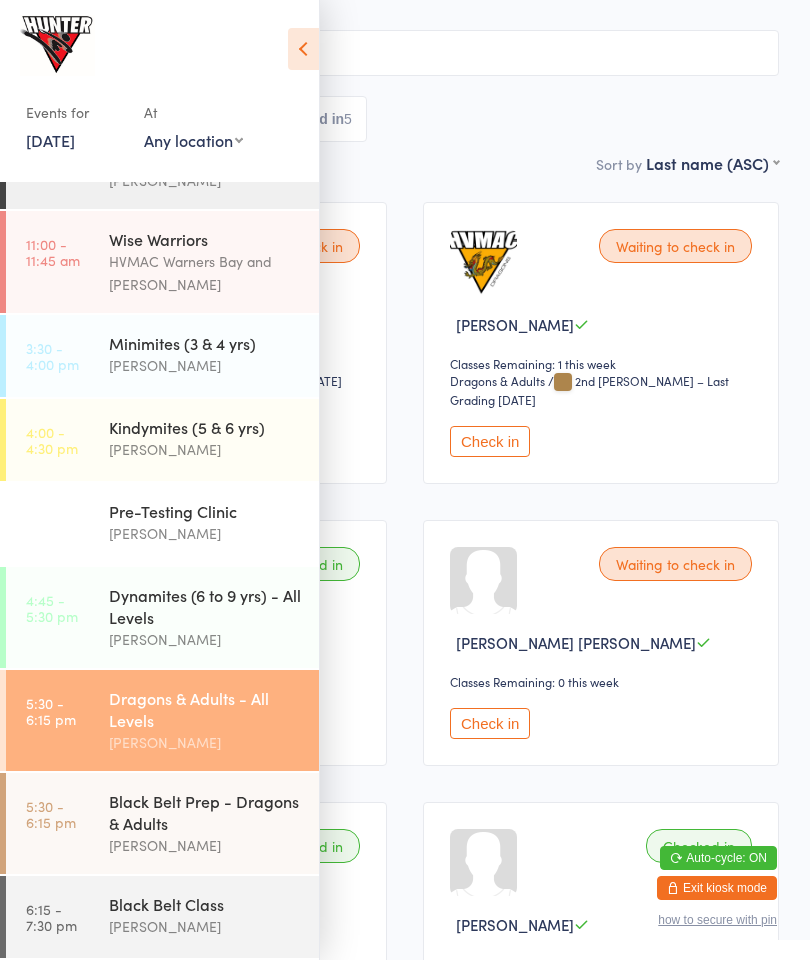 click on "Black Belt Prep - Dragons & Adults" at bounding box center (205, 812) 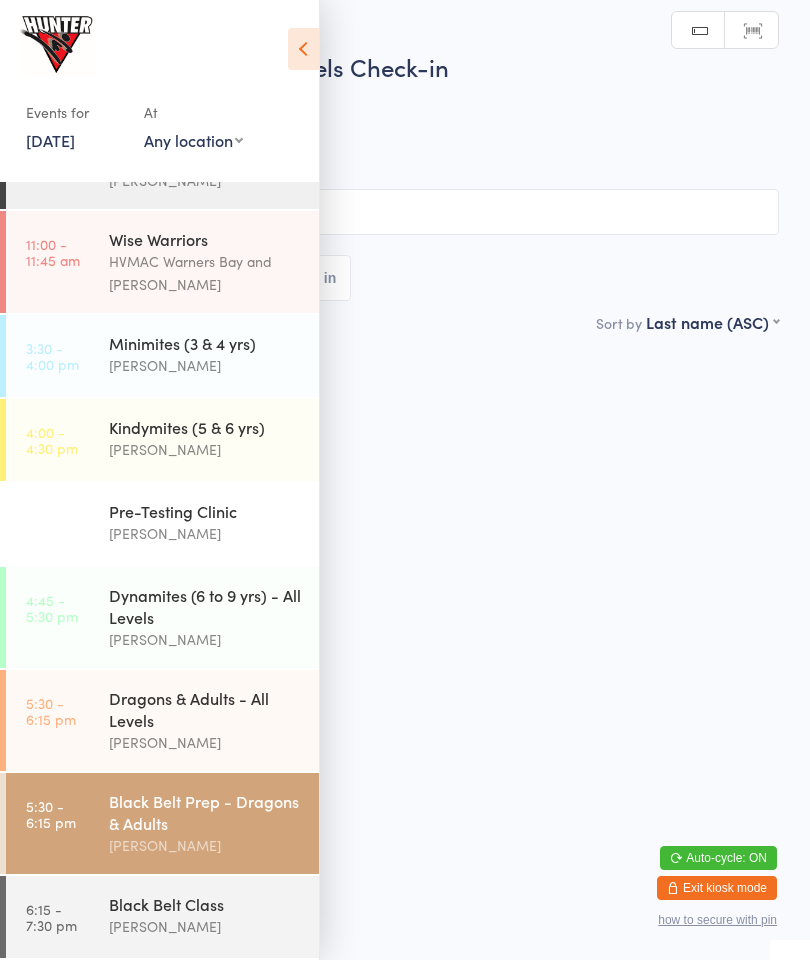 scroll, scrollTop: 0, scrollLeft: 0, axis: both 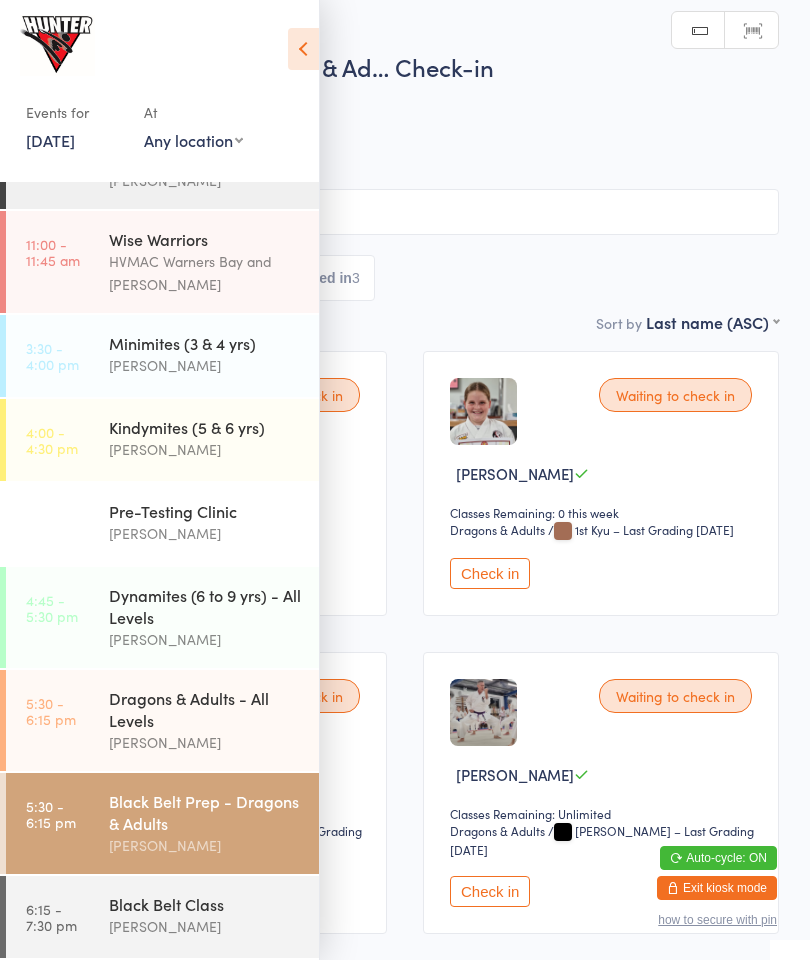click at bounding box center (303, 49) 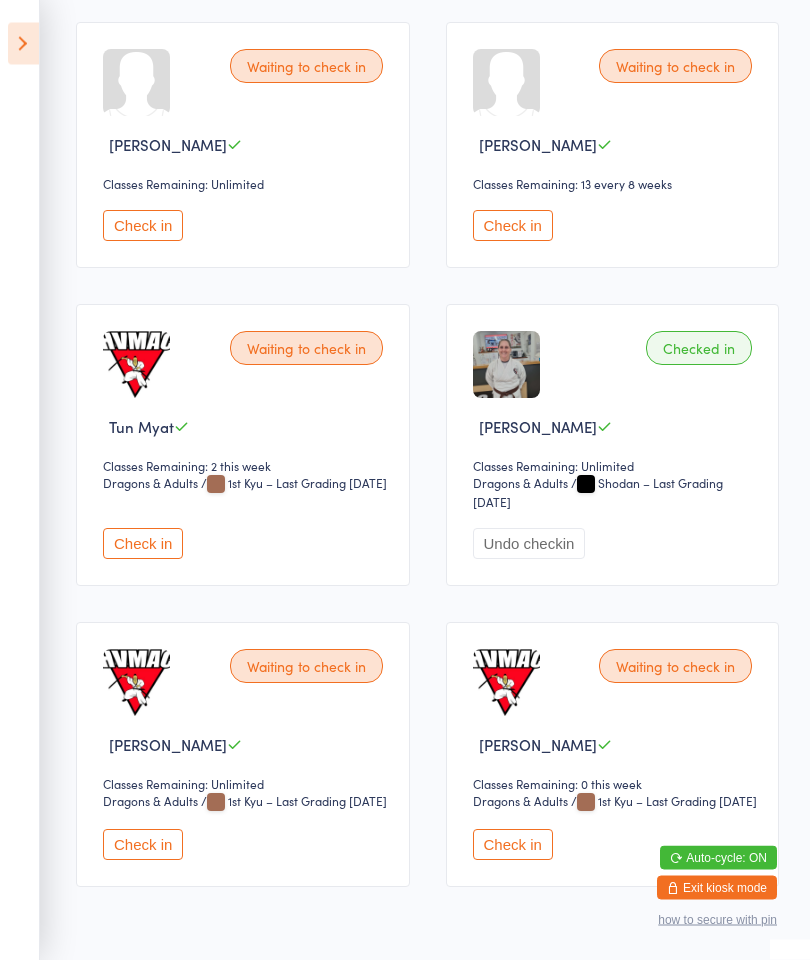 click on "Check in" at bounding box center [143, 544] 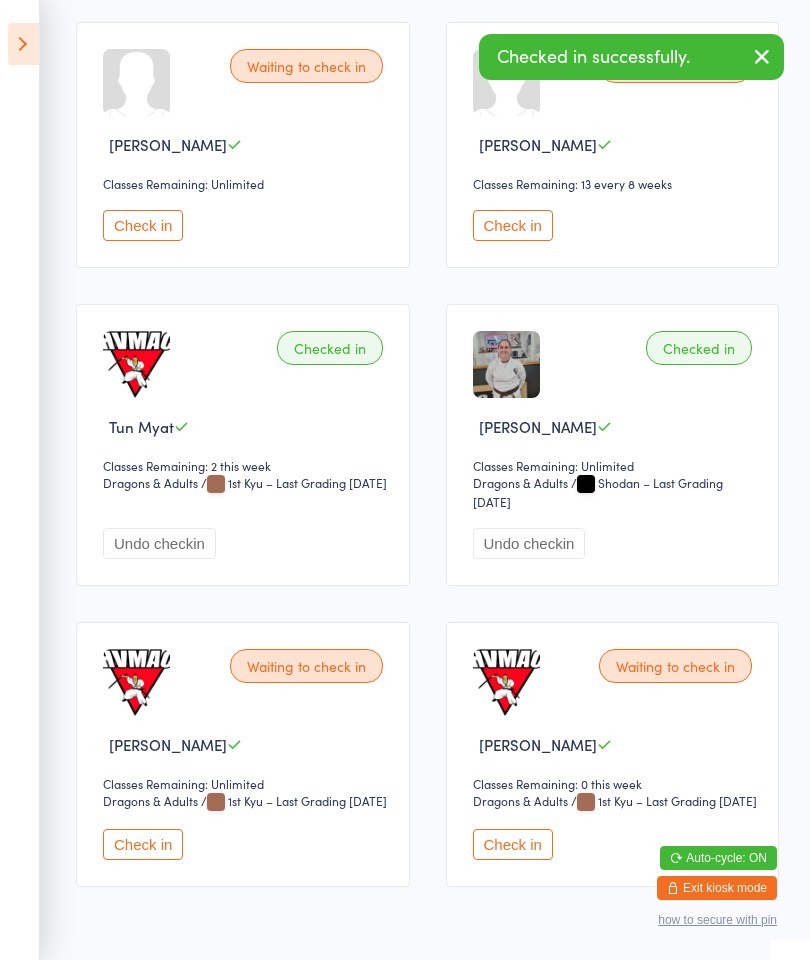 click at bounding box center (23, 44) 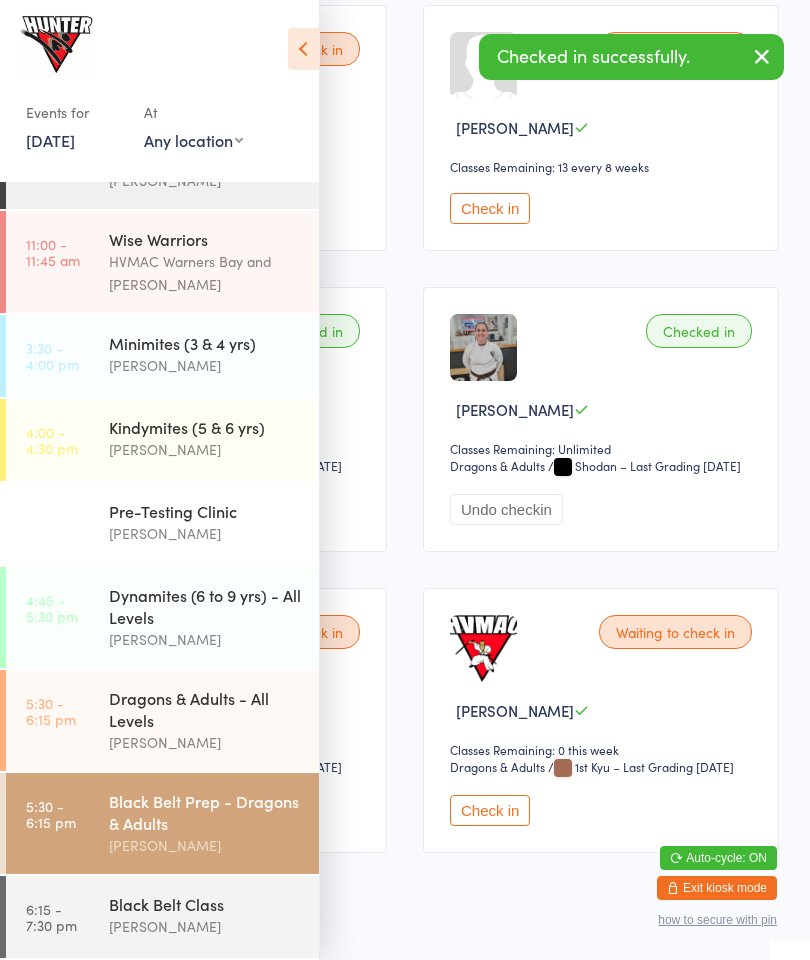 scroll, scrollTop: 11, scrollLeft: 0, axis: vertical 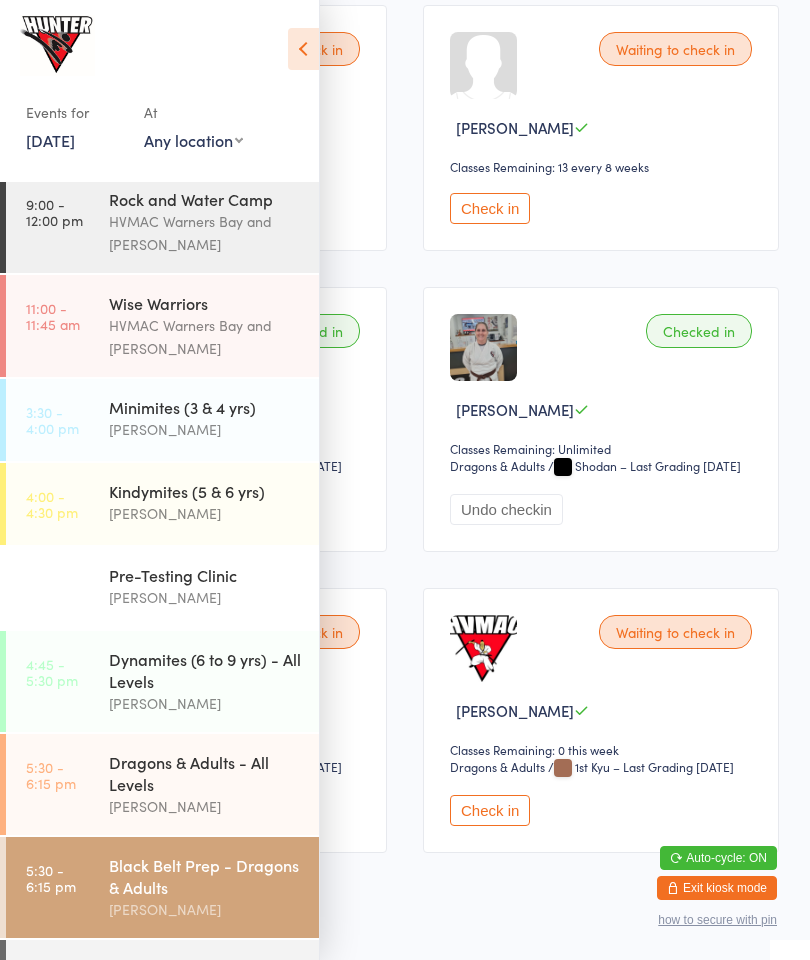 click on "Black Belt Prep - Dragons & Adults" at bounding box center (205, 876) 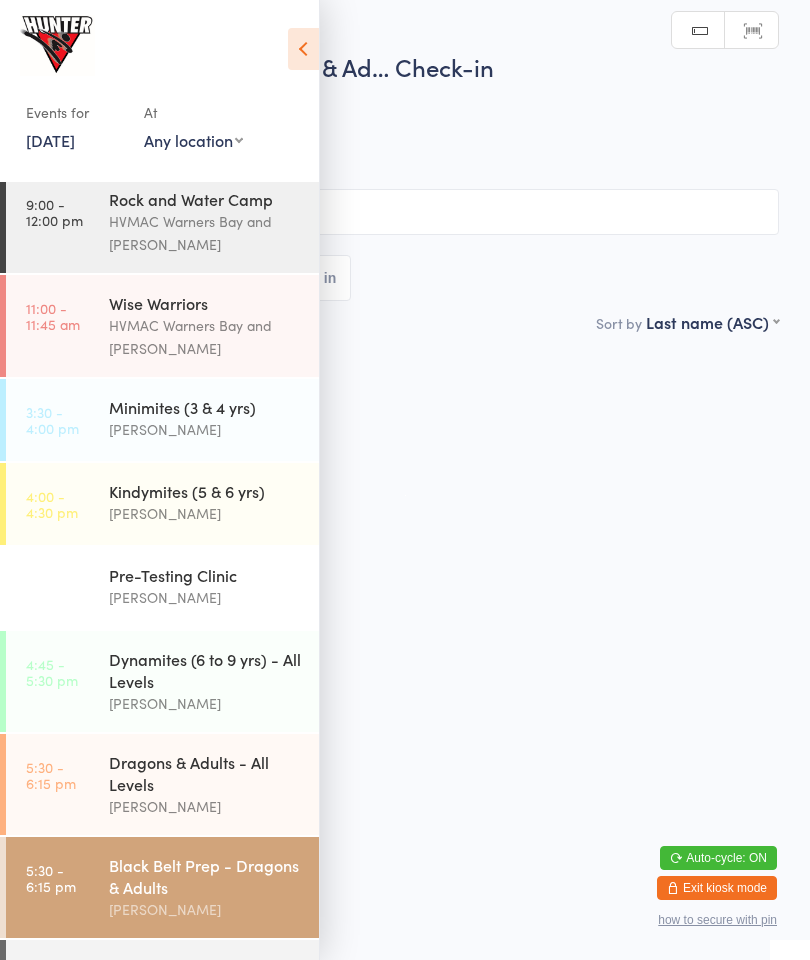 scroll, scrollTop: 0, scrollLeft: 0, axis: both 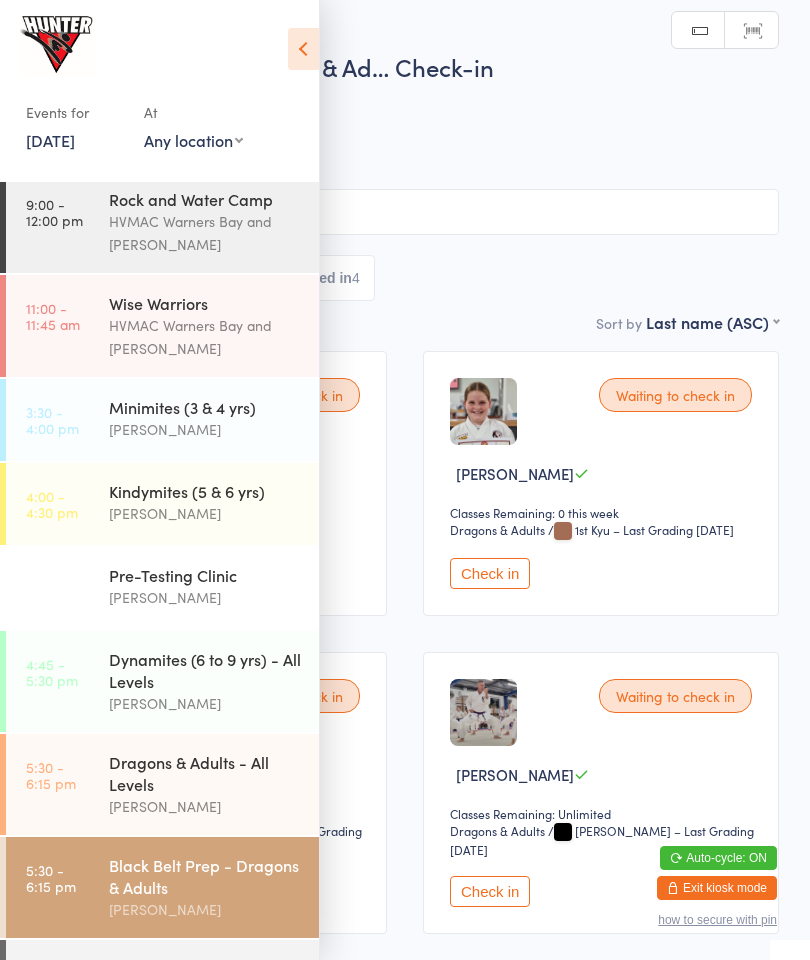click at bounding box center (303, 49) 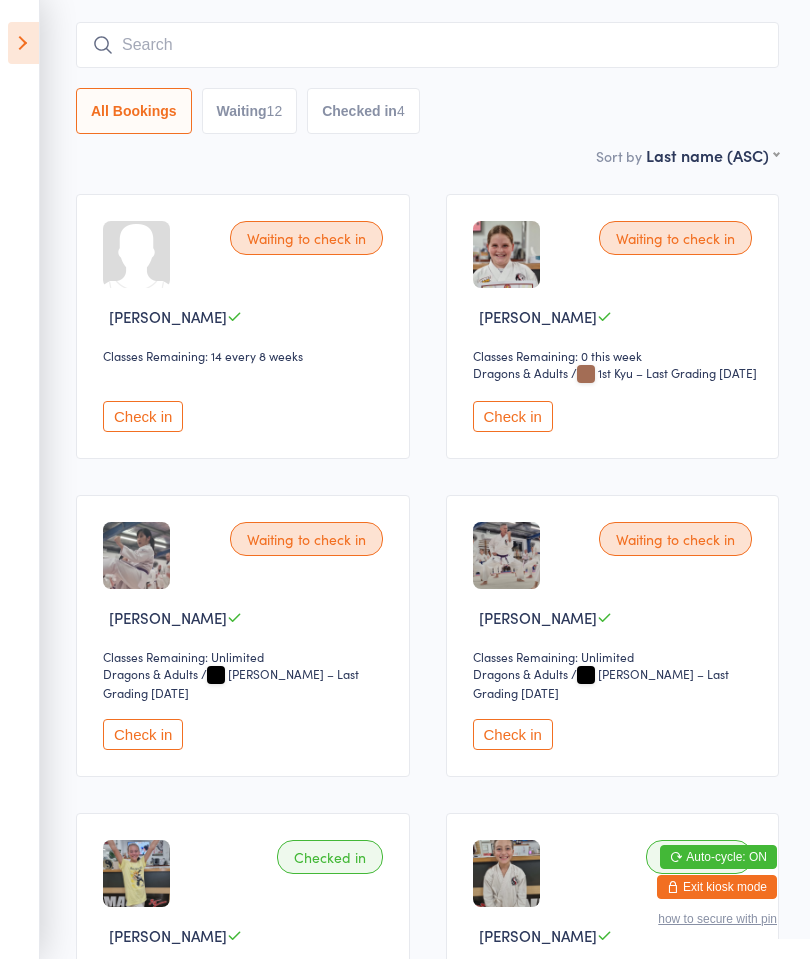 scroll, scrollTop: 157, scrollLeft: 0, axis: vertical 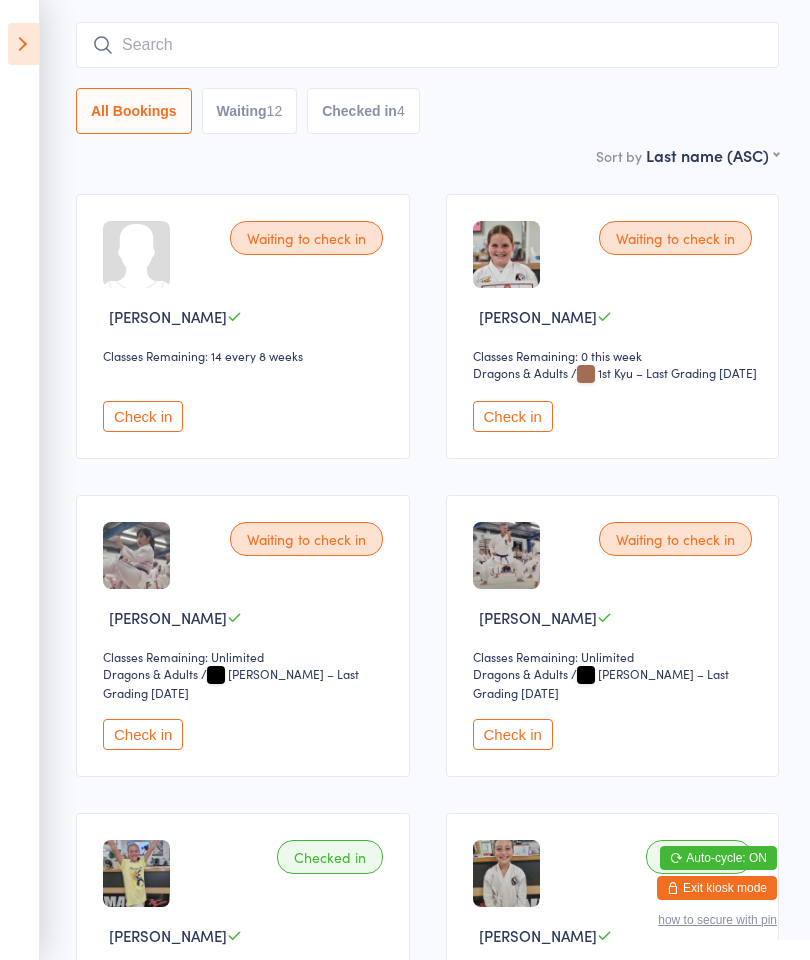 click on "Check in" at bounding box center [513, 734] 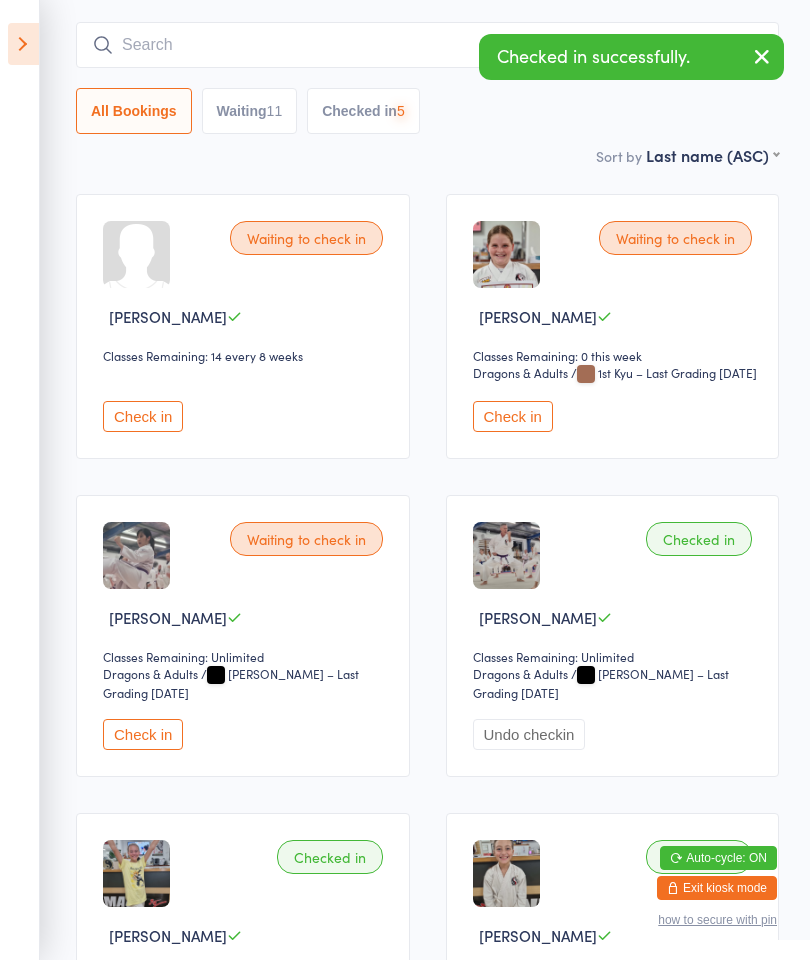 click on "Check in" at bounding box center [143, 734] 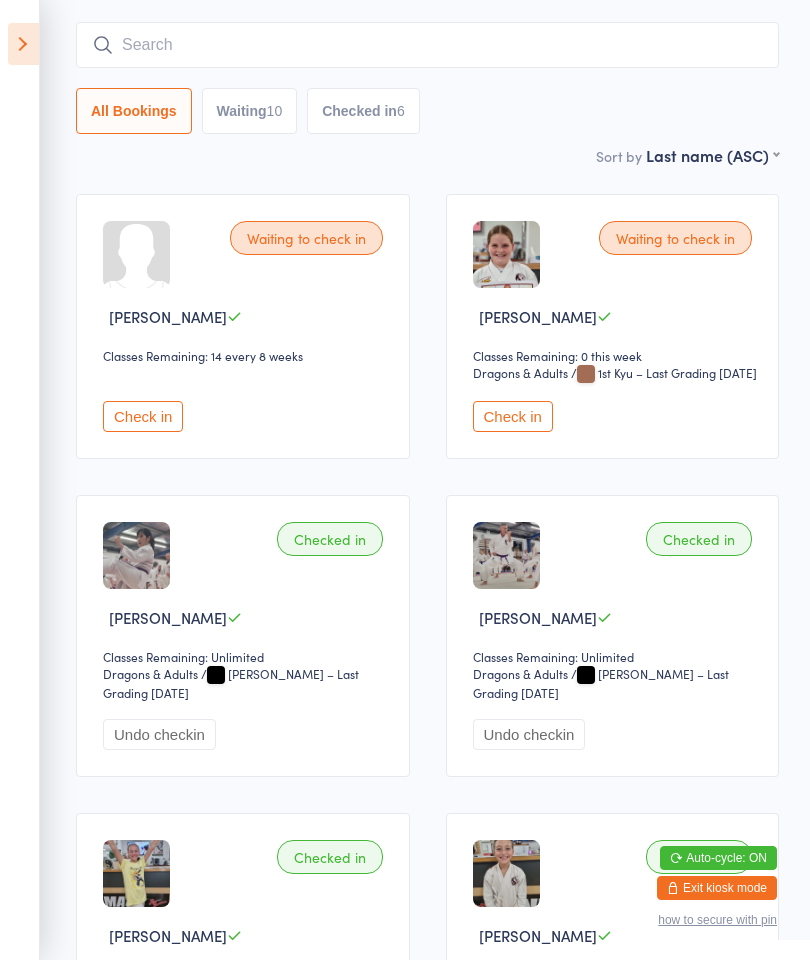 click at bounding box center (23, 44) 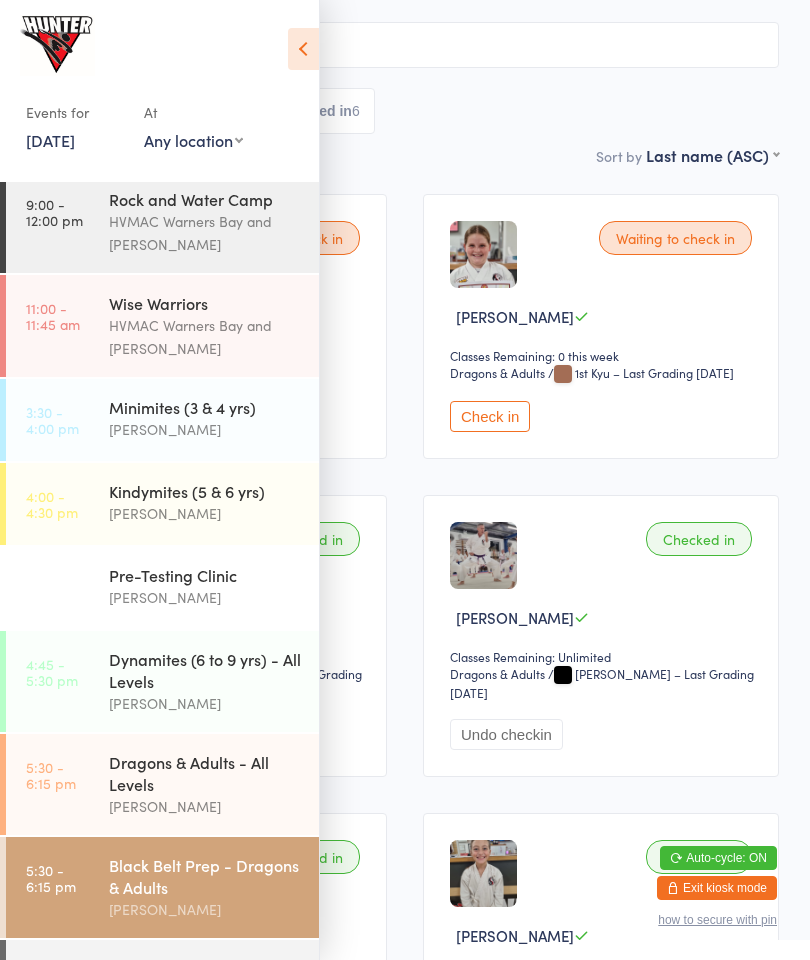 click on "Dragons & Adults - All Levels" at bounding box center [205, 773] 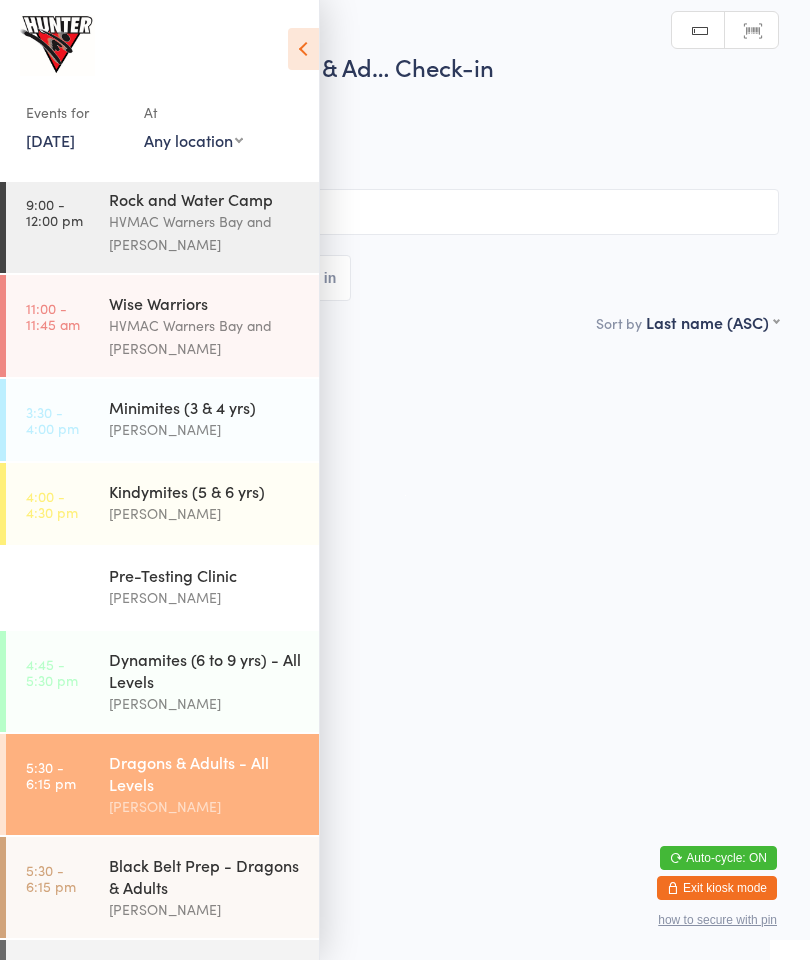 scroll, scrollTop: 0, scrollLeft: 0, axis: both 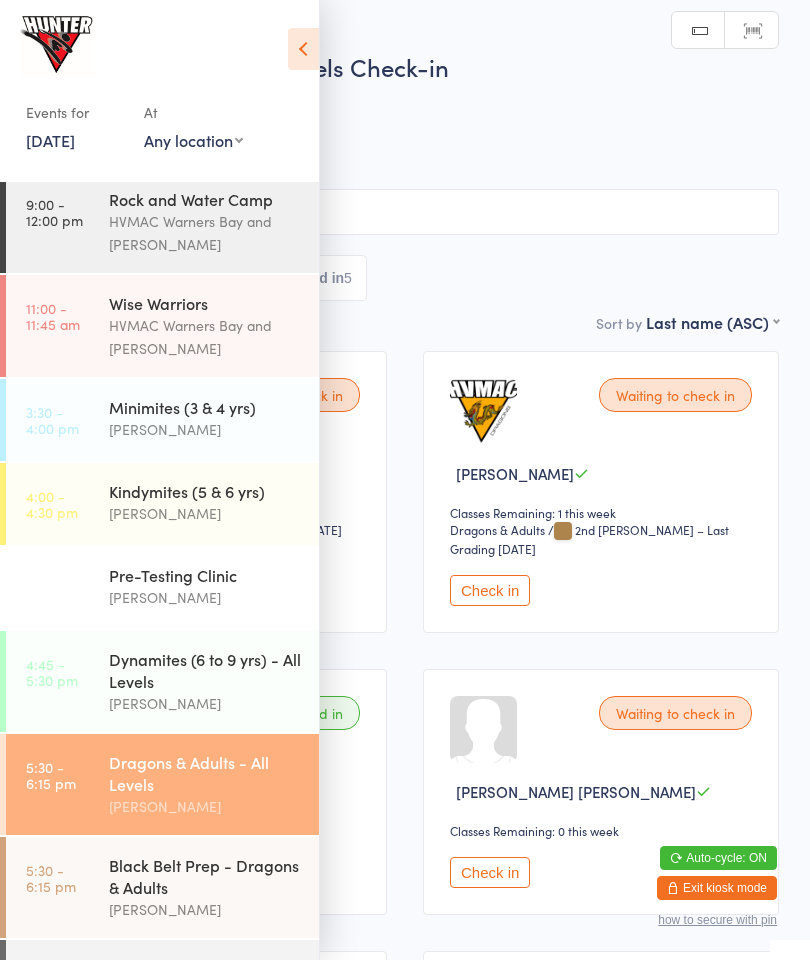 click at bounding box center (303, 49) 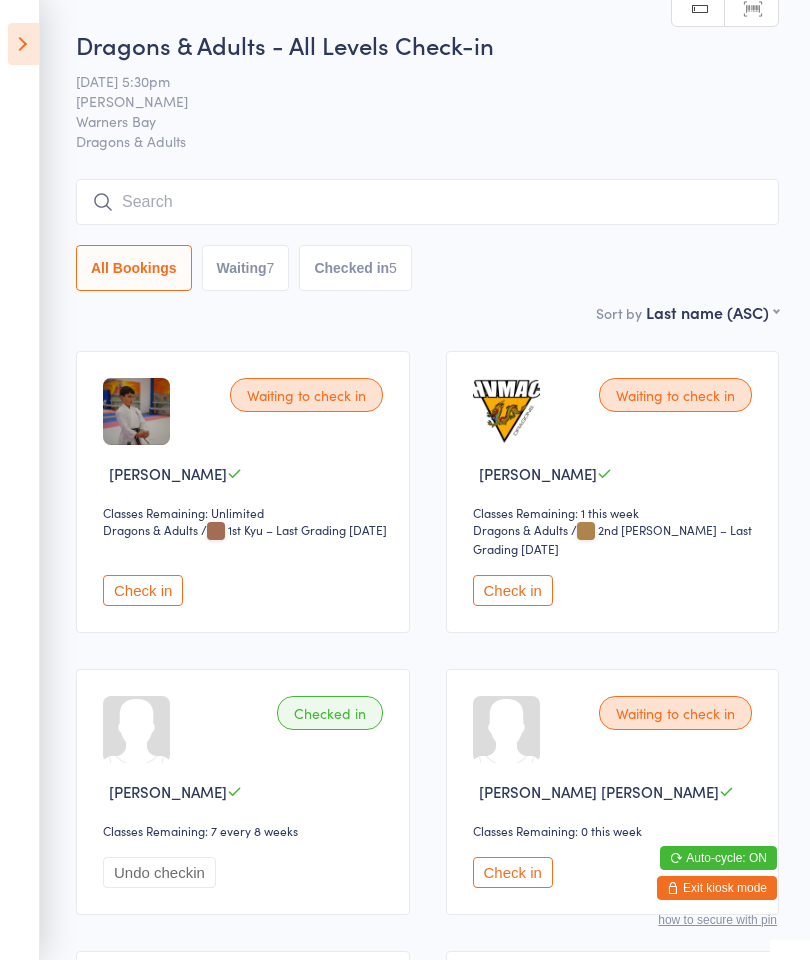 click at bounding box center (23, 44) 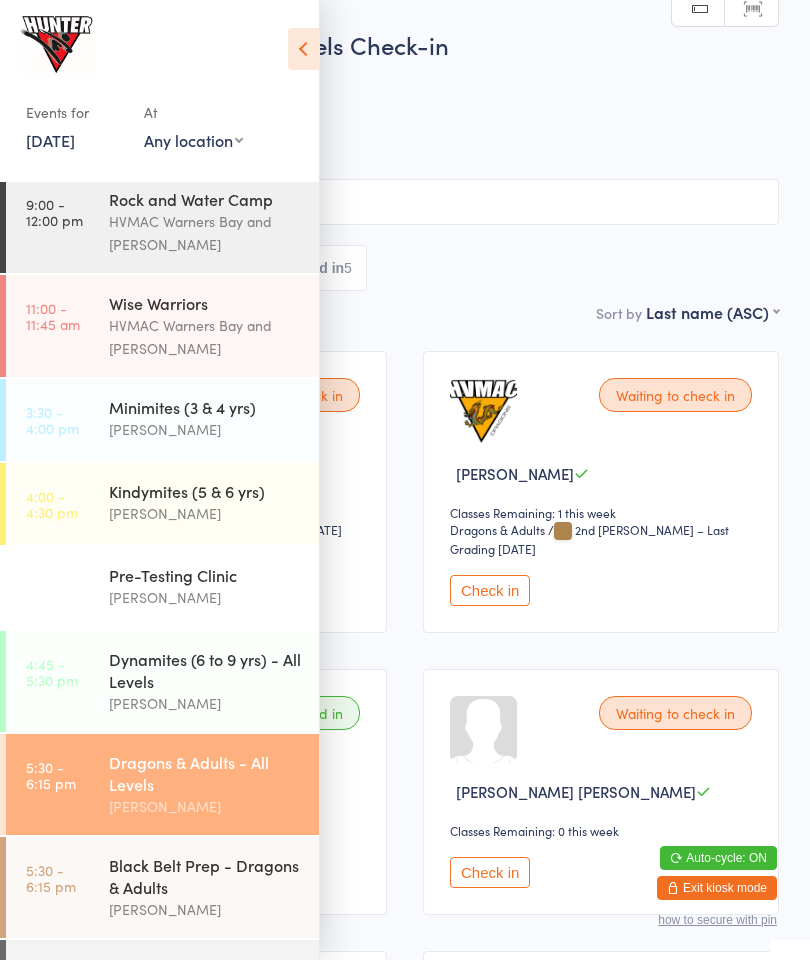 click on "Black Belt Prep - Dragons & Adults" at bounding box center [205, 876] 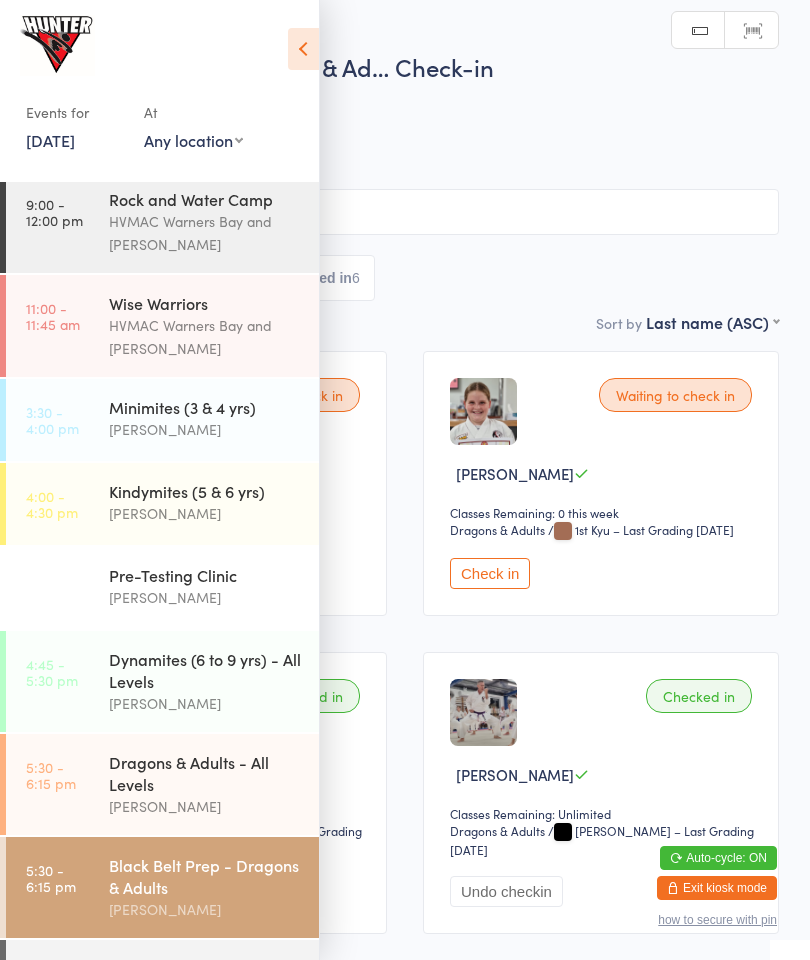 click at bounding box center [303, 49] 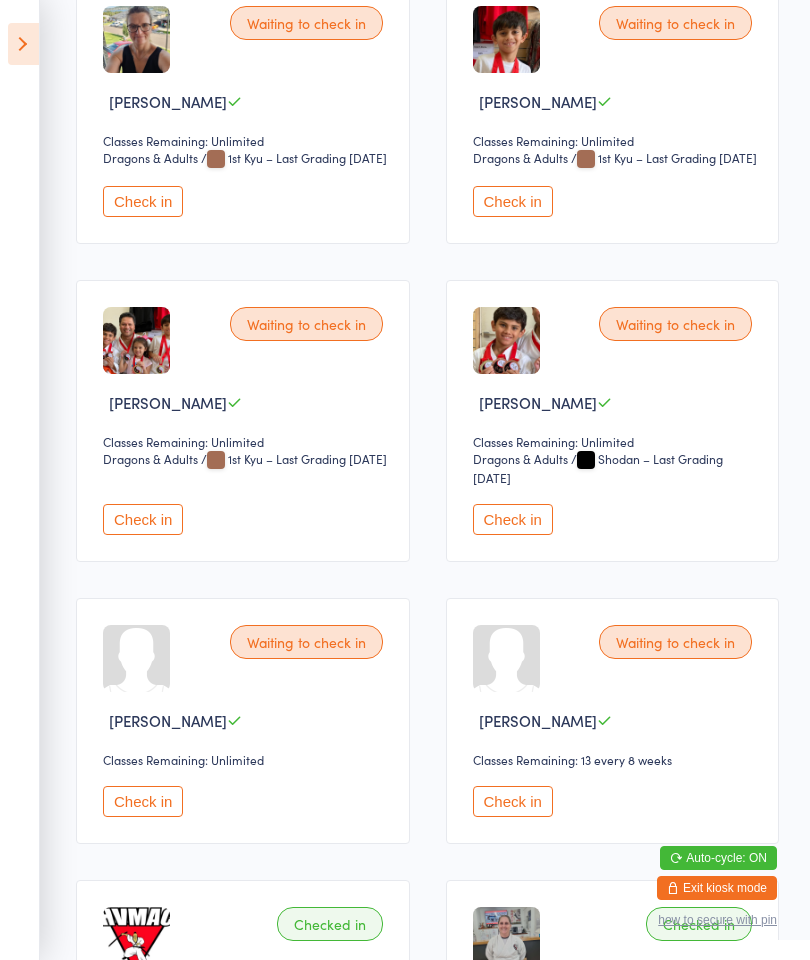 scroll, scrollTop: 1321, scrollLeft: 0, axis: vertical 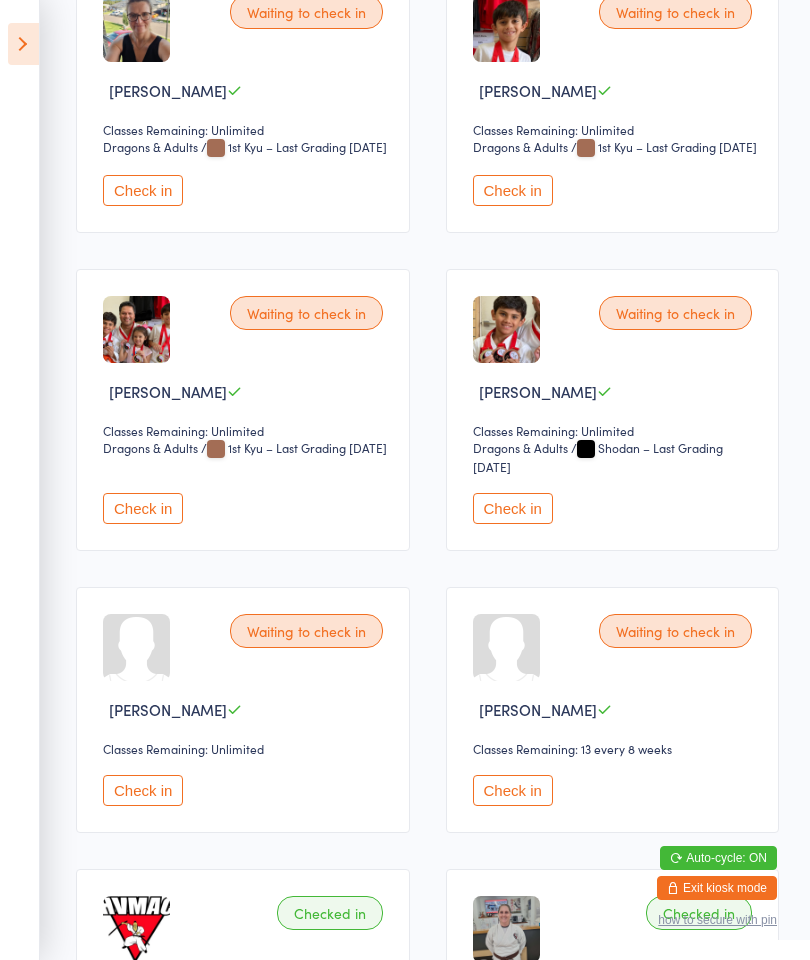click on "Check in" at bounding box center [513, 190] 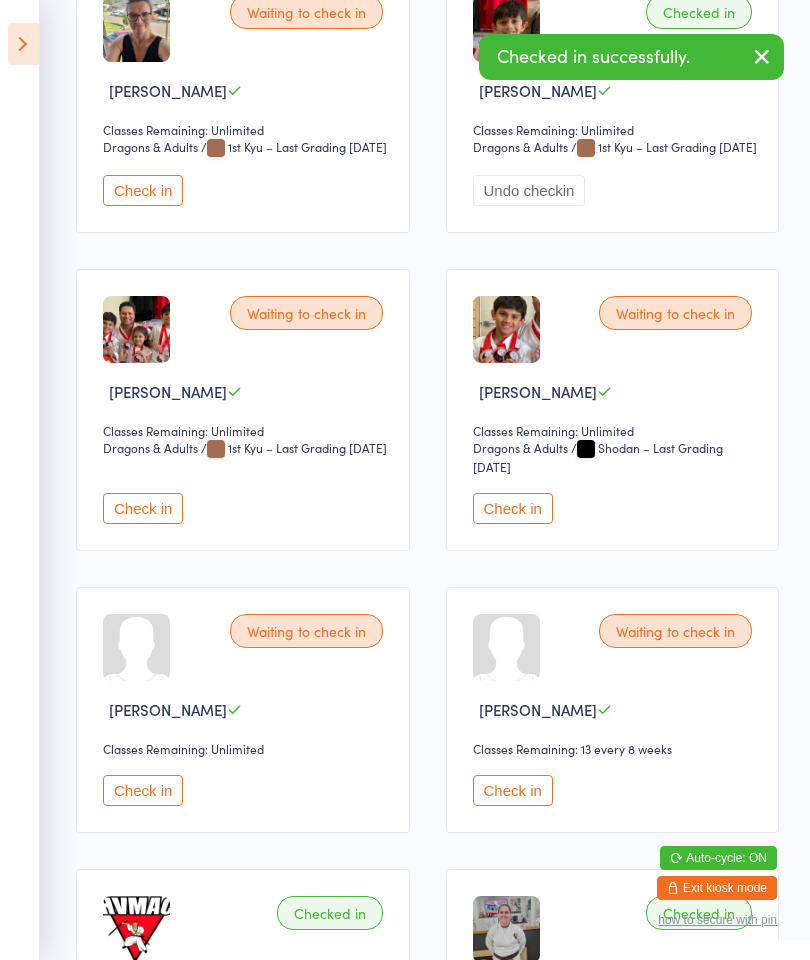 click on "Check in" at bounding box center [513, 508] 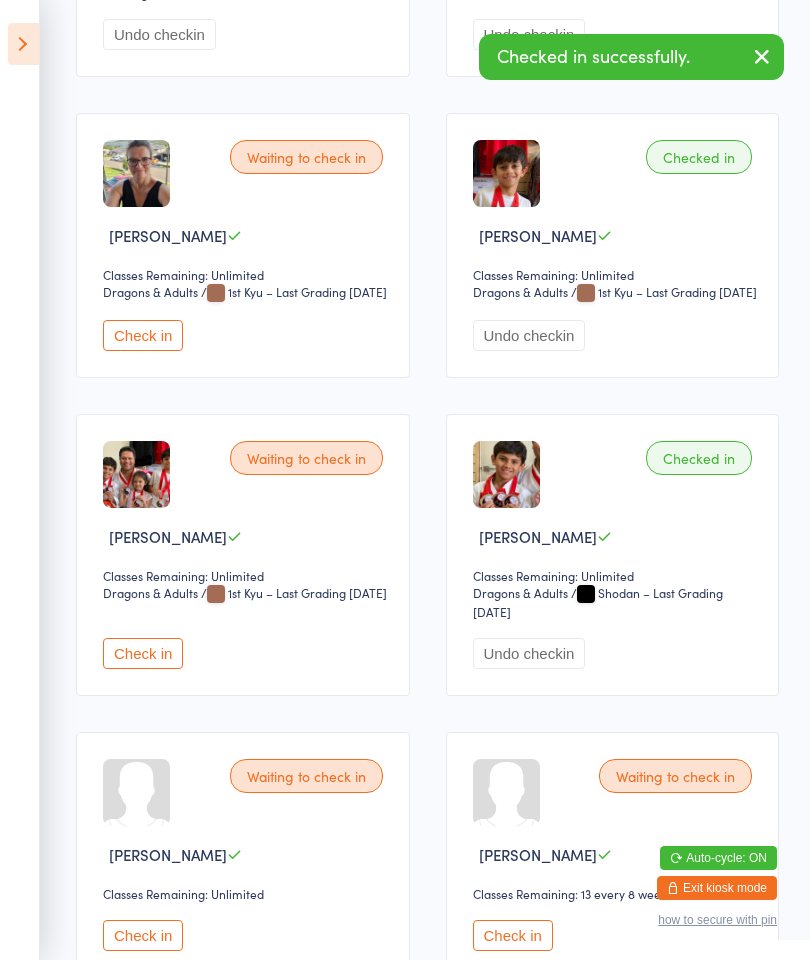 scroll, scrollTop: 1211, scrollLeft: 0, axis: vertical 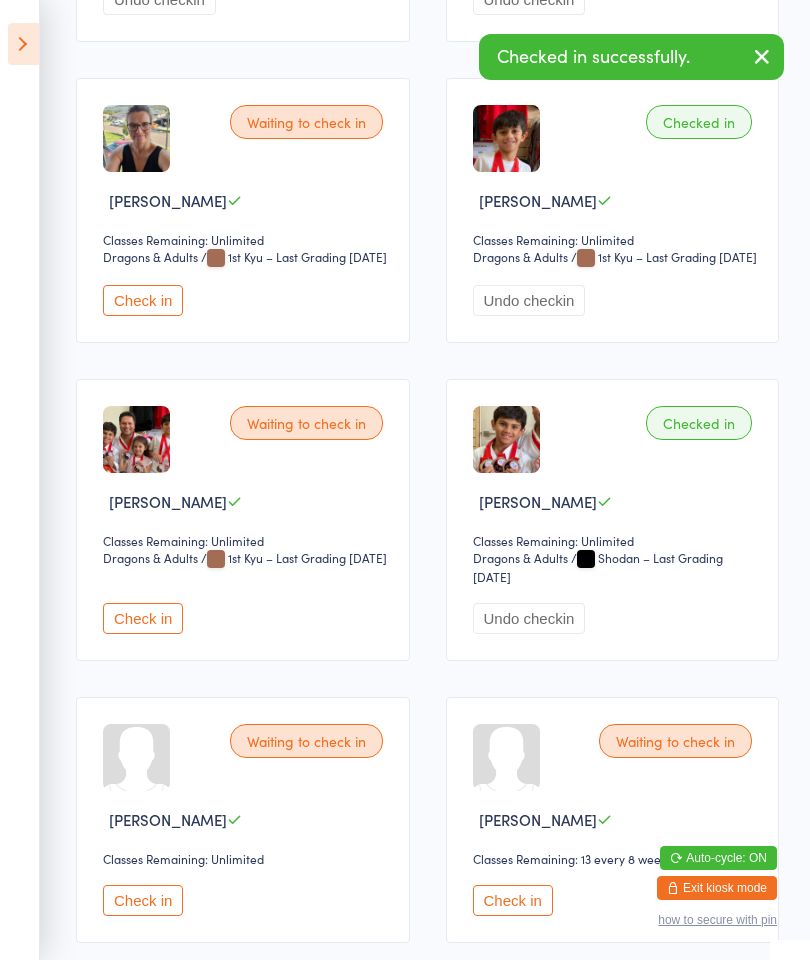 click on "Check in" at bounding box center (143, 618) 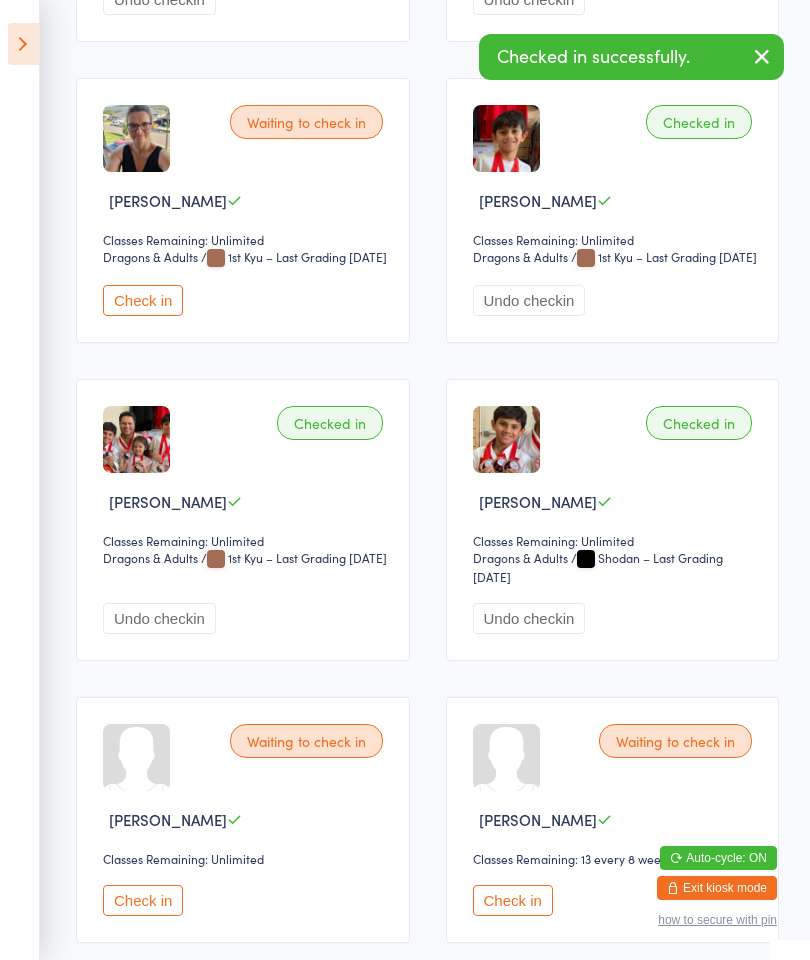 click at bounding box center (23, 44) 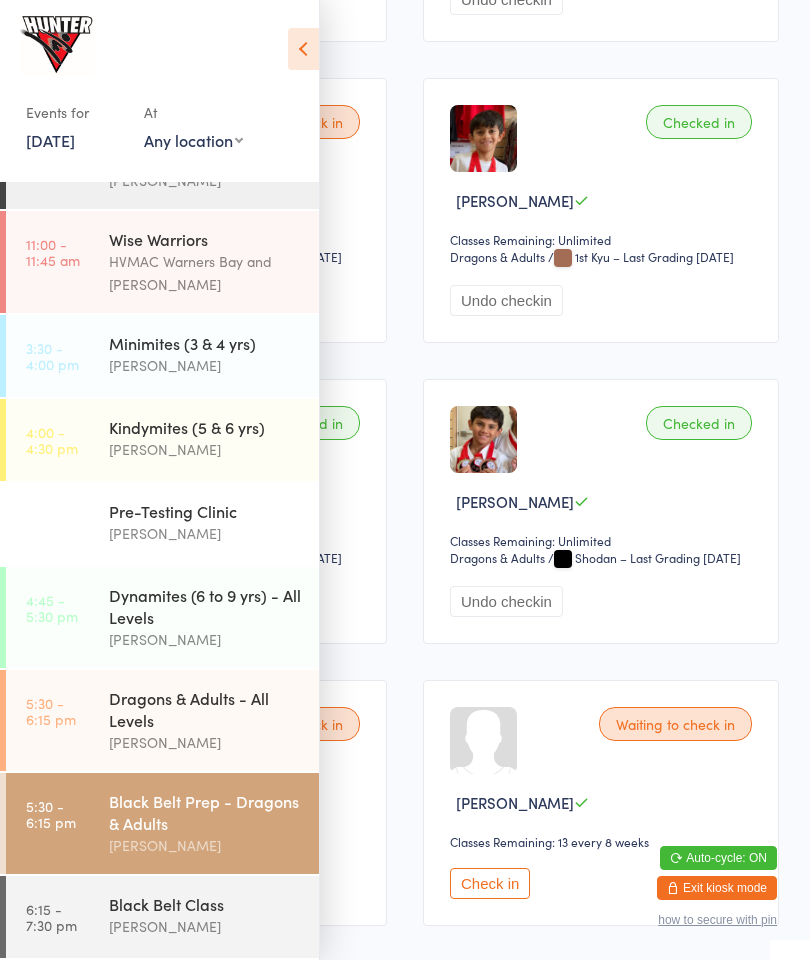 scroll, scrollTop: 91, scrollLeft: 0, axis: vertical 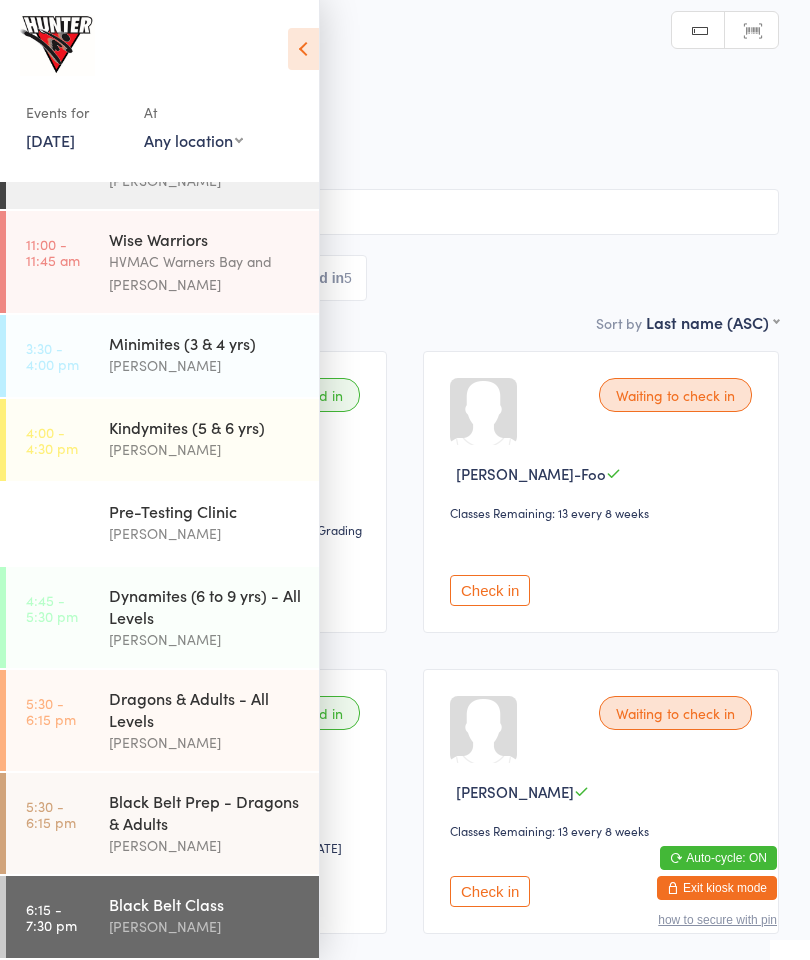 click at bounding box center (303, 49) 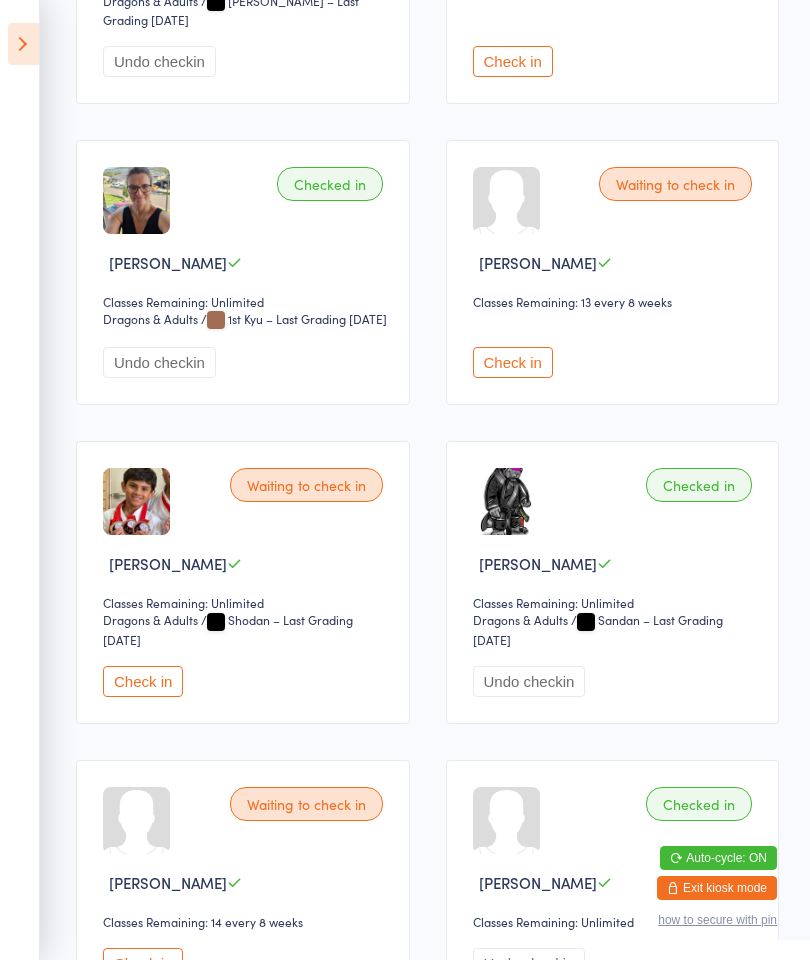 scroll, scrollTop: 559, scrollLeft: 0, axis: vertical 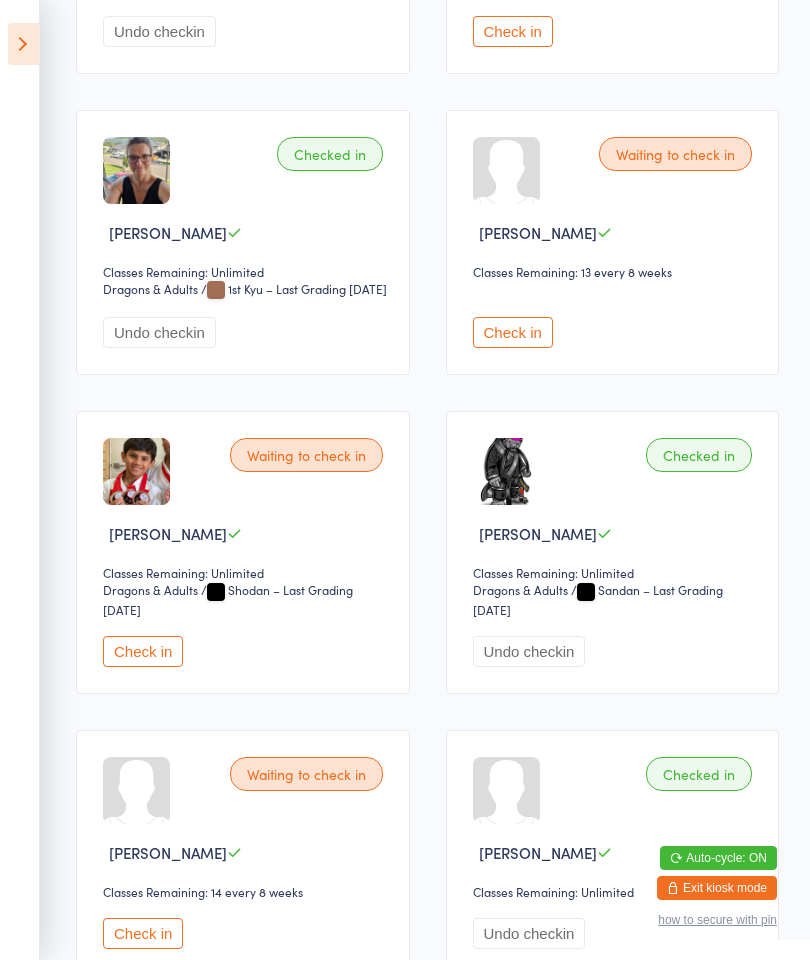 click on "Check in" at bounding box center (143, 651) 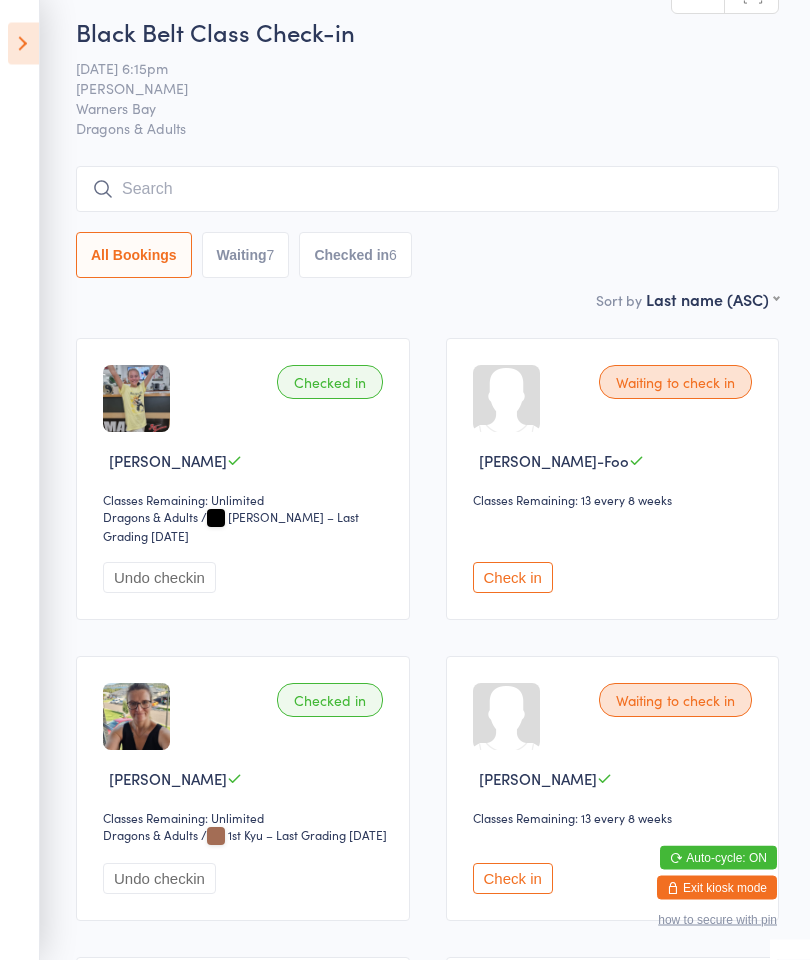 scroll, scrollTop: 0, scrollLeft: 0, axis: both 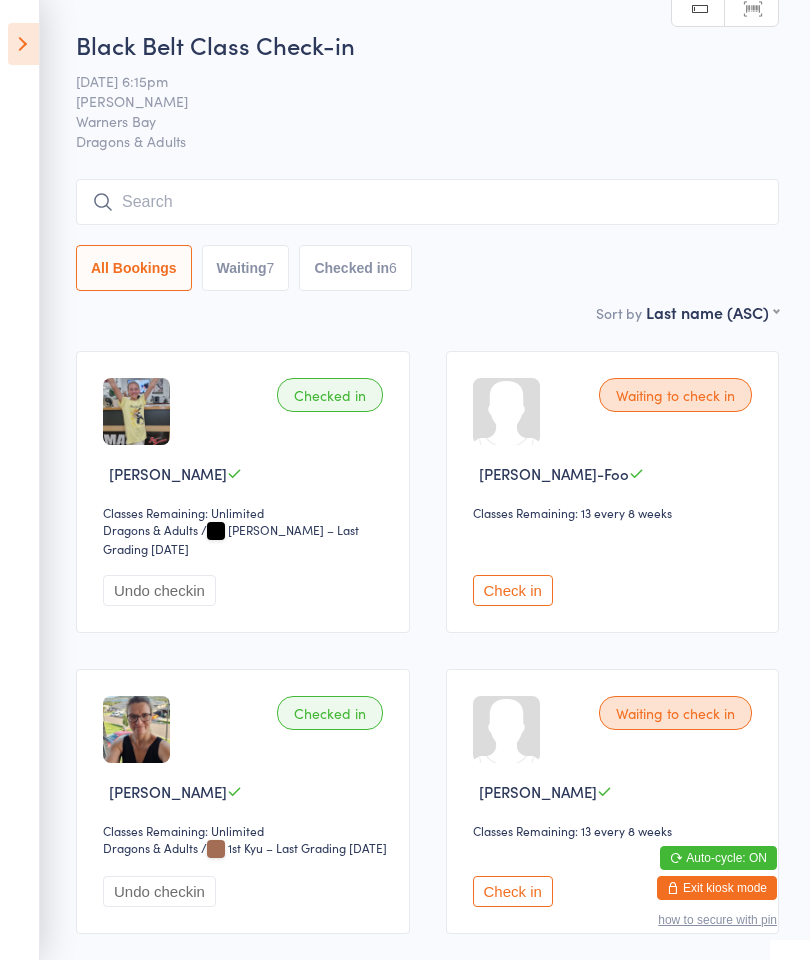 click at bounding box center (23, 44) 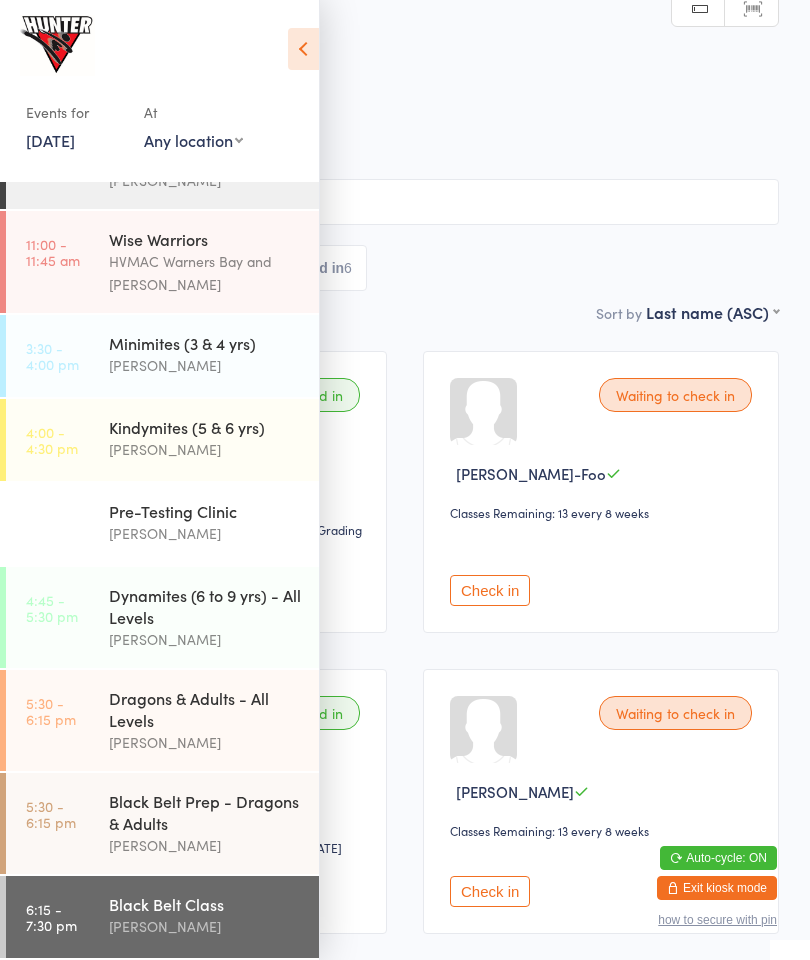 click on "Black Belt Prep - Dragons & Adults" at bounding box center (205, 812) 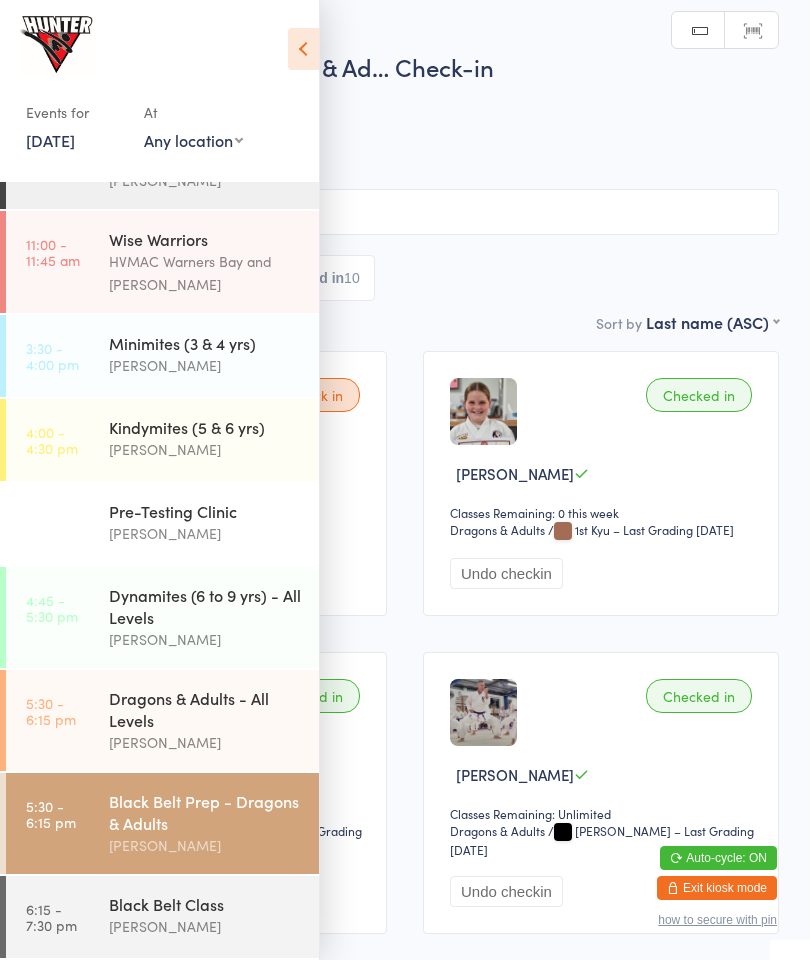 scroll, scrollTop: 54, scrollLeft: 0, axis: vertical 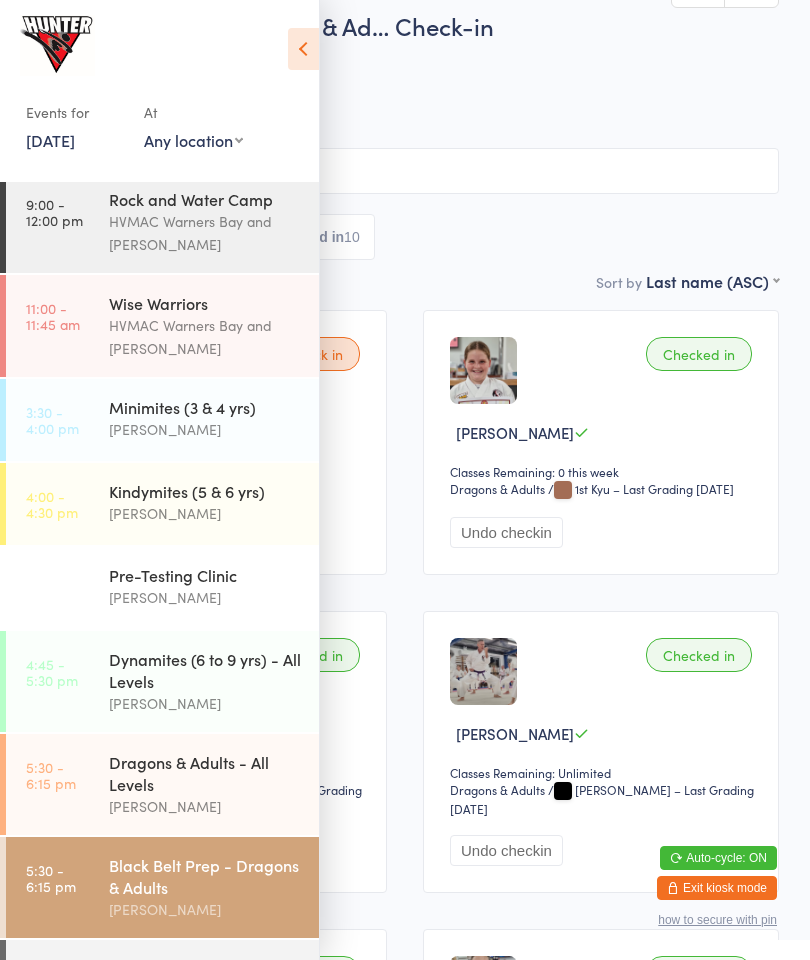 click at bounding box center (303, 49) 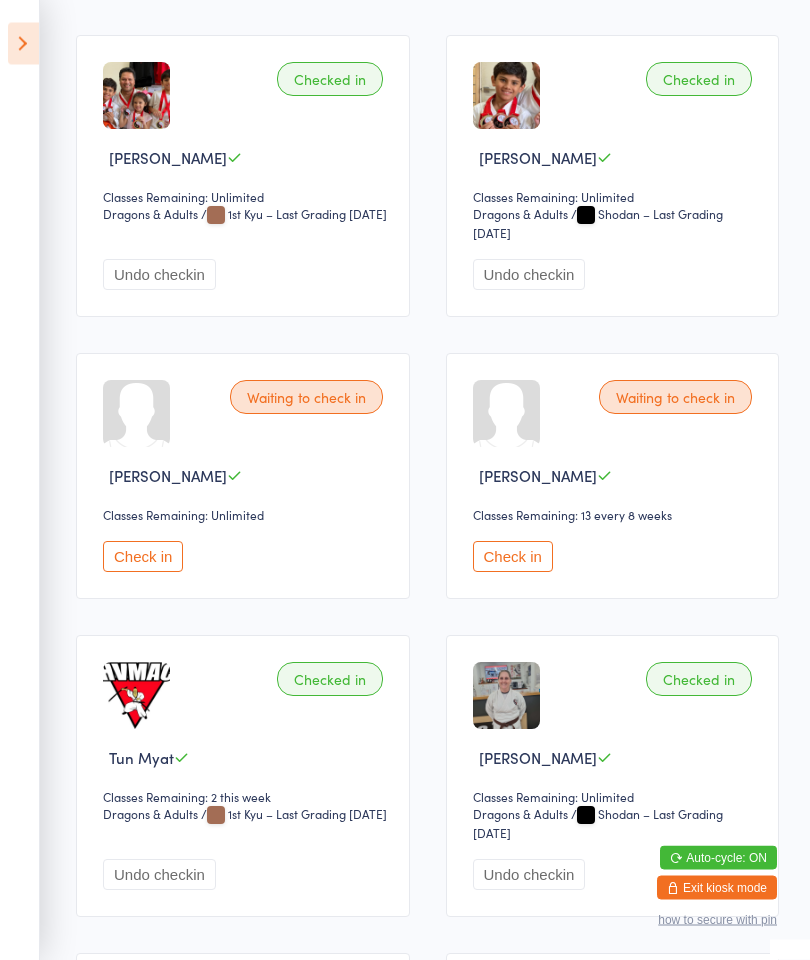 scroll, scrollTop: 1554, scrollLeft: 0, axis: vertical 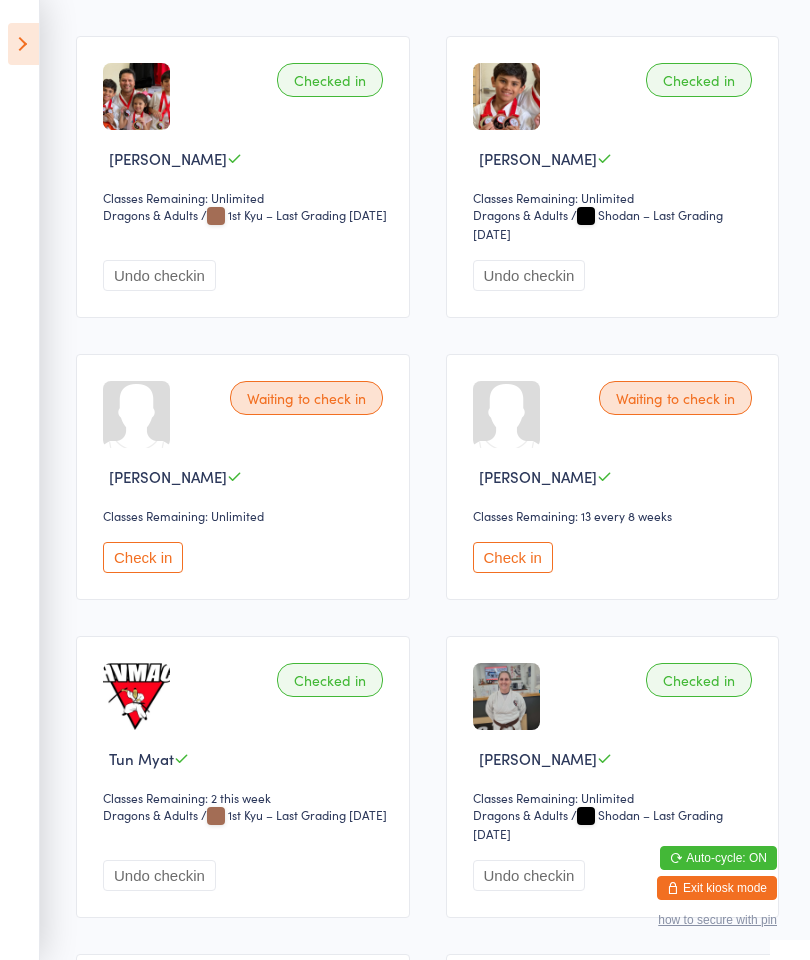 click on "Check in" at bounding box center [143, 557] 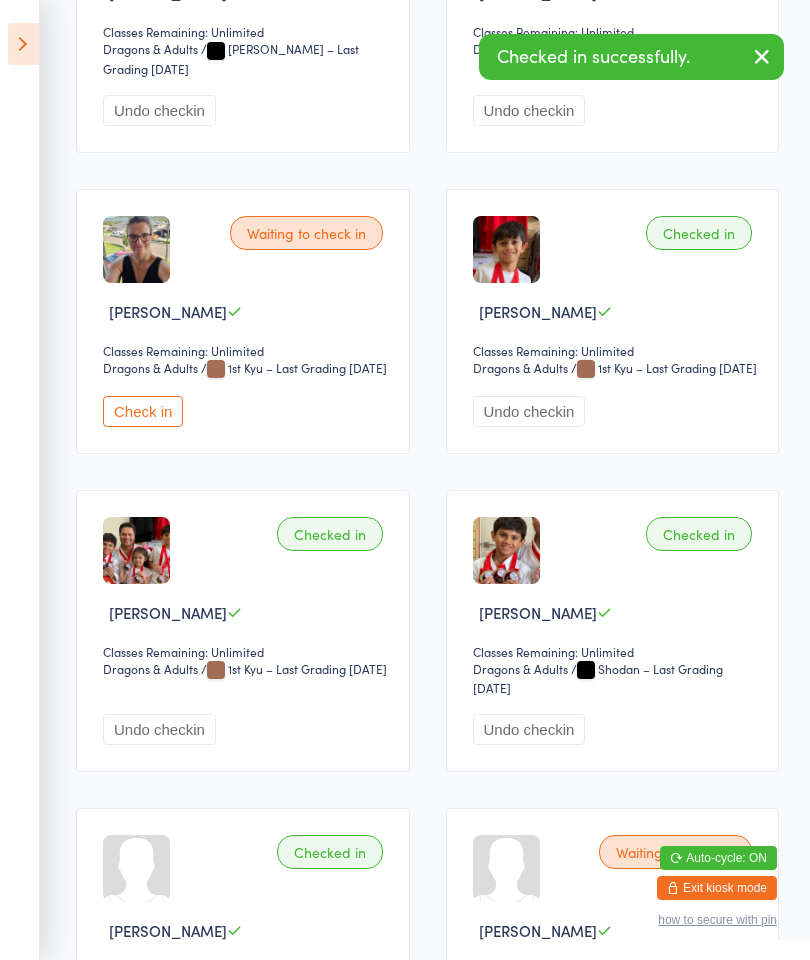 scroll, scrollTop: 1097, scrollLeft: 0, axis: vertical 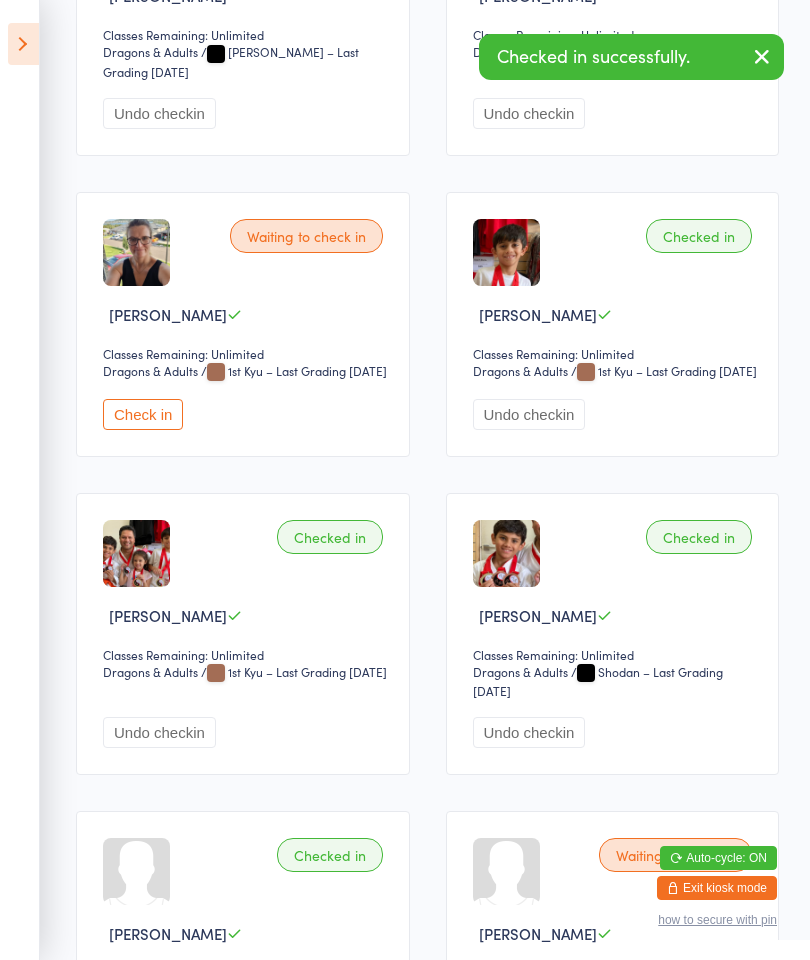 click at bounding box center (23, 44) 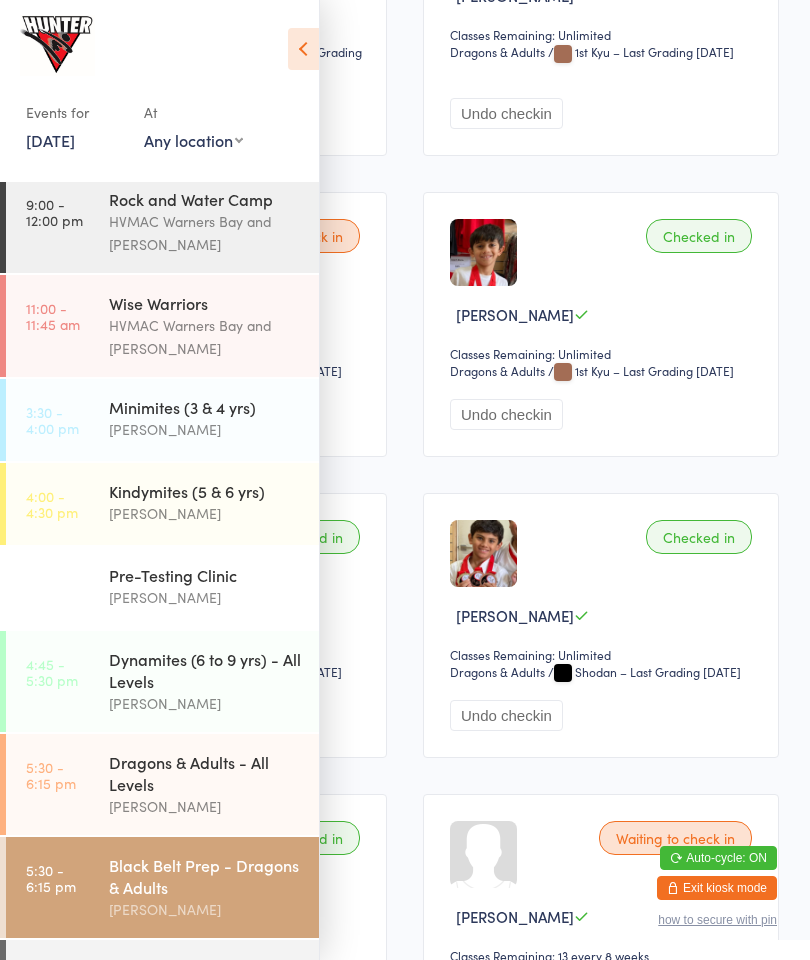 click at bounding box center [303, 49] 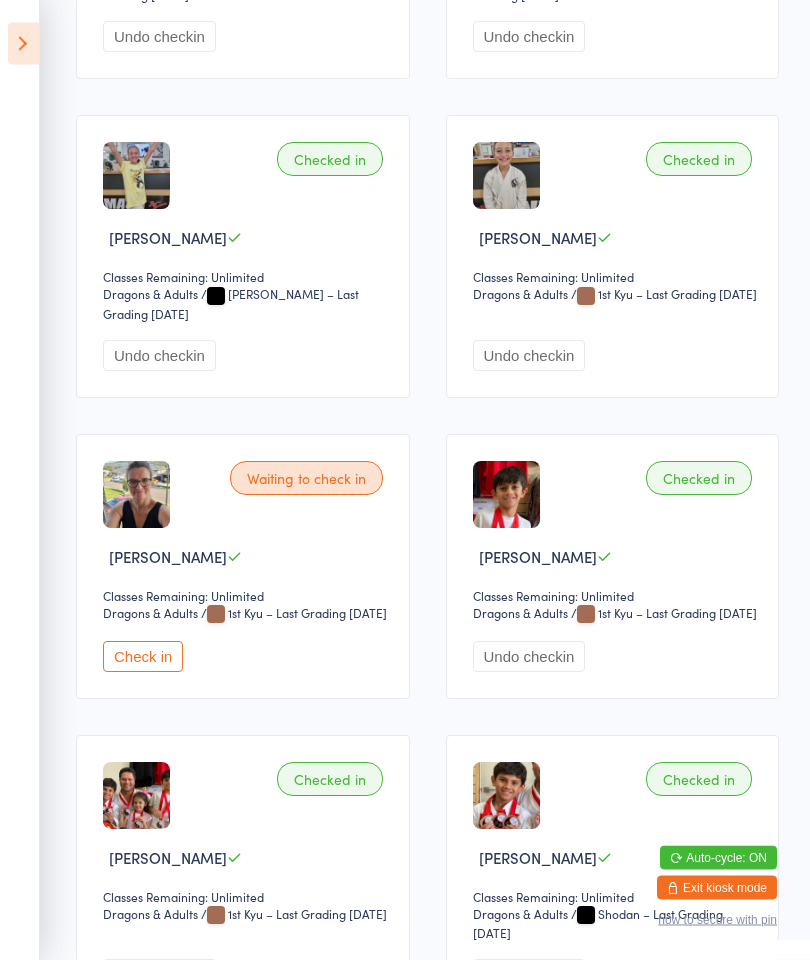 scroll, scrollTop: 0, scrollLeft: 0, axis: both 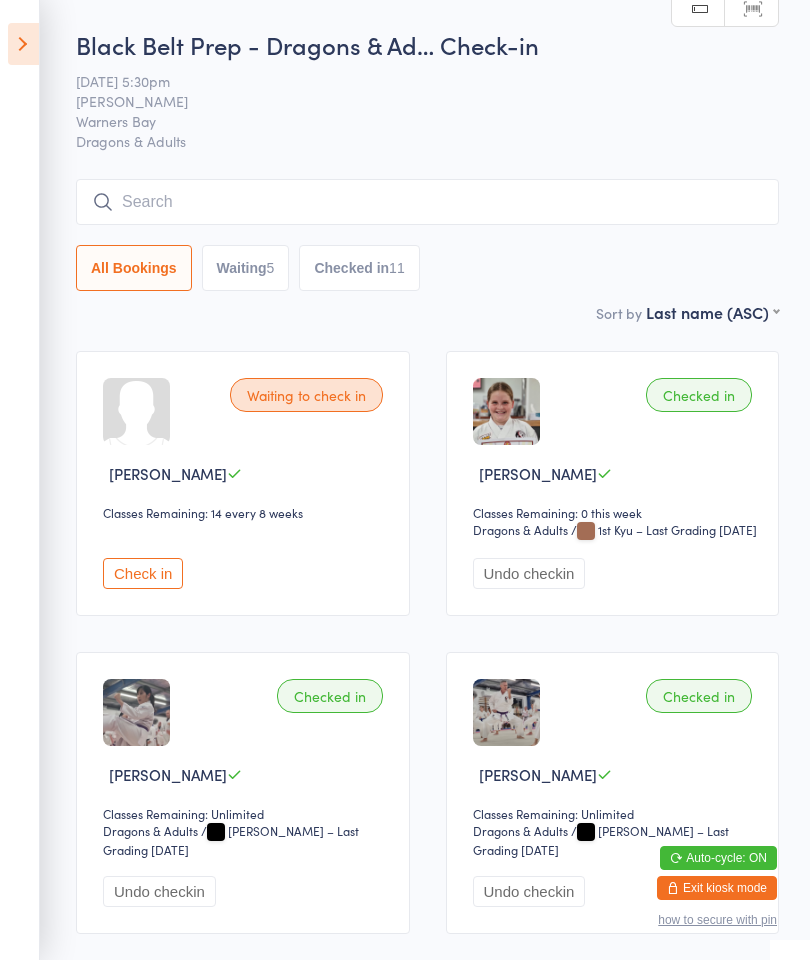 click at bounding box center (23, 44) 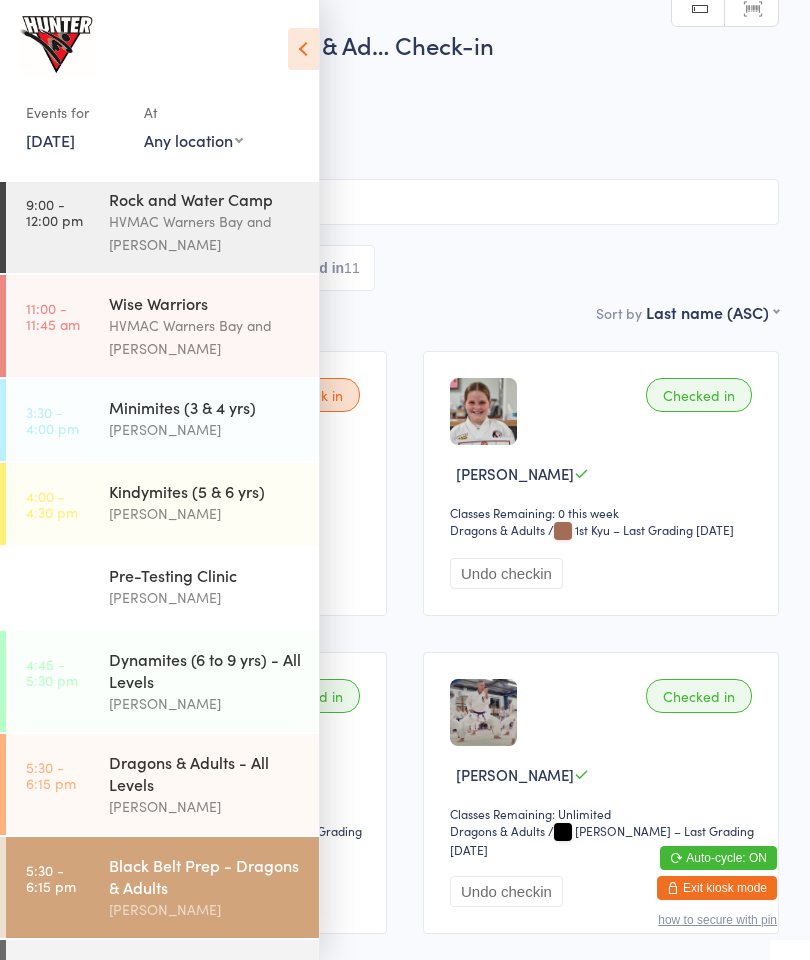 click on "Dragons & Adults - All Levels" at bounding box center (205, 773) 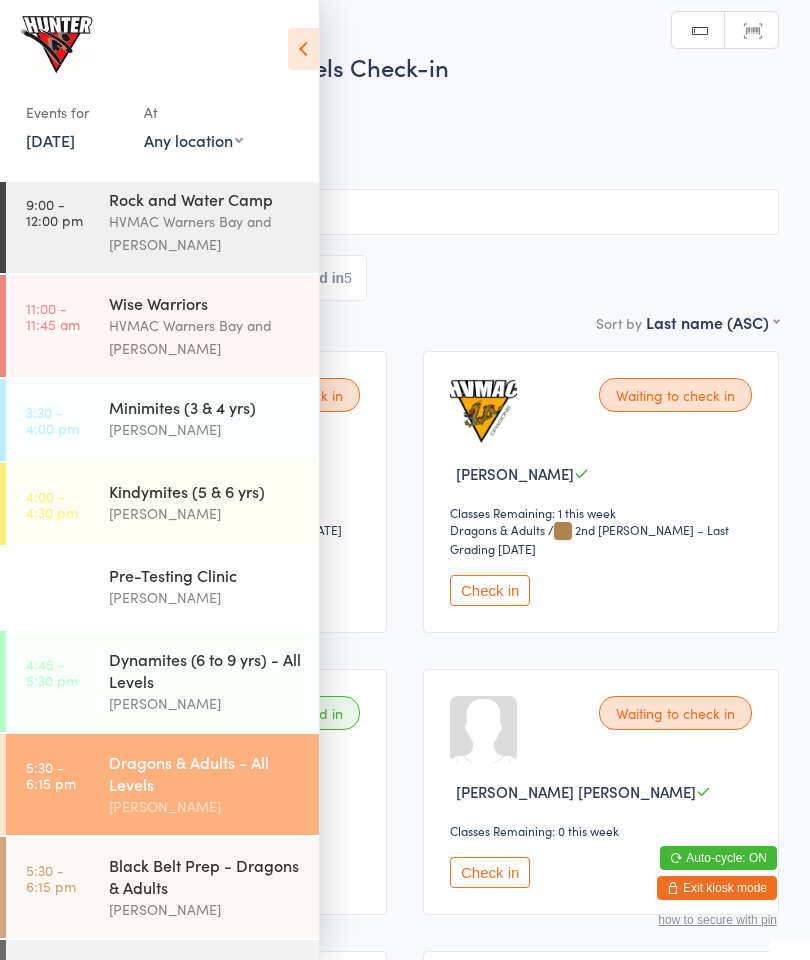 click at bounding box center (303, 49) 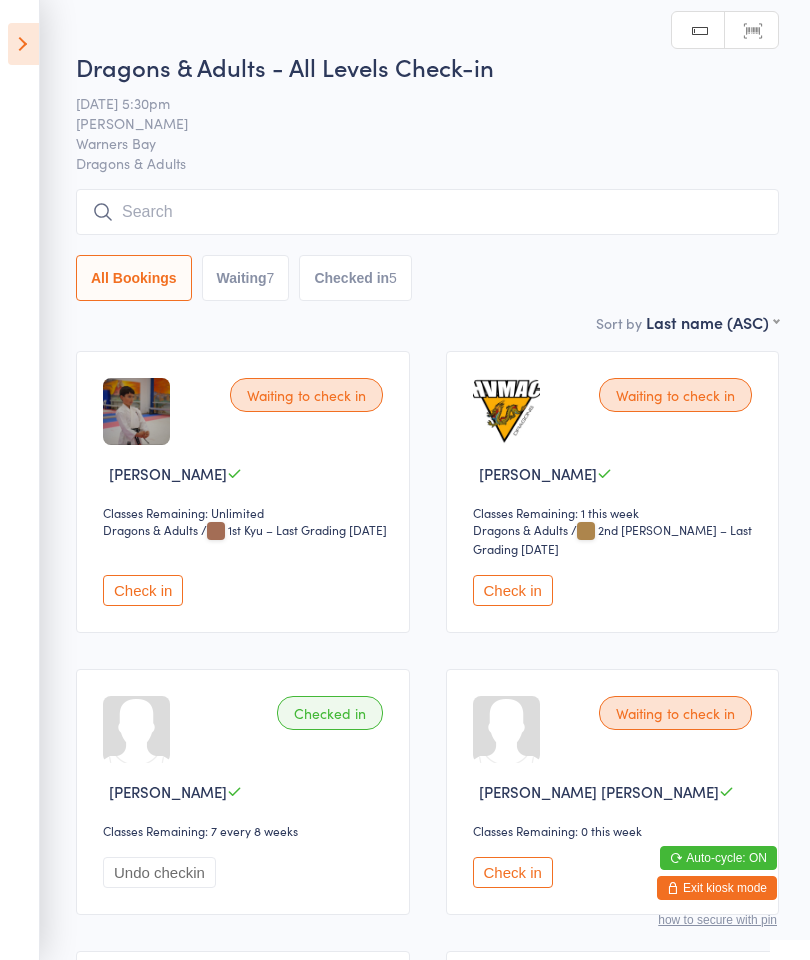 click on "Dragons & Adults - All Levels Check-in" at bounding box center (427, 66) 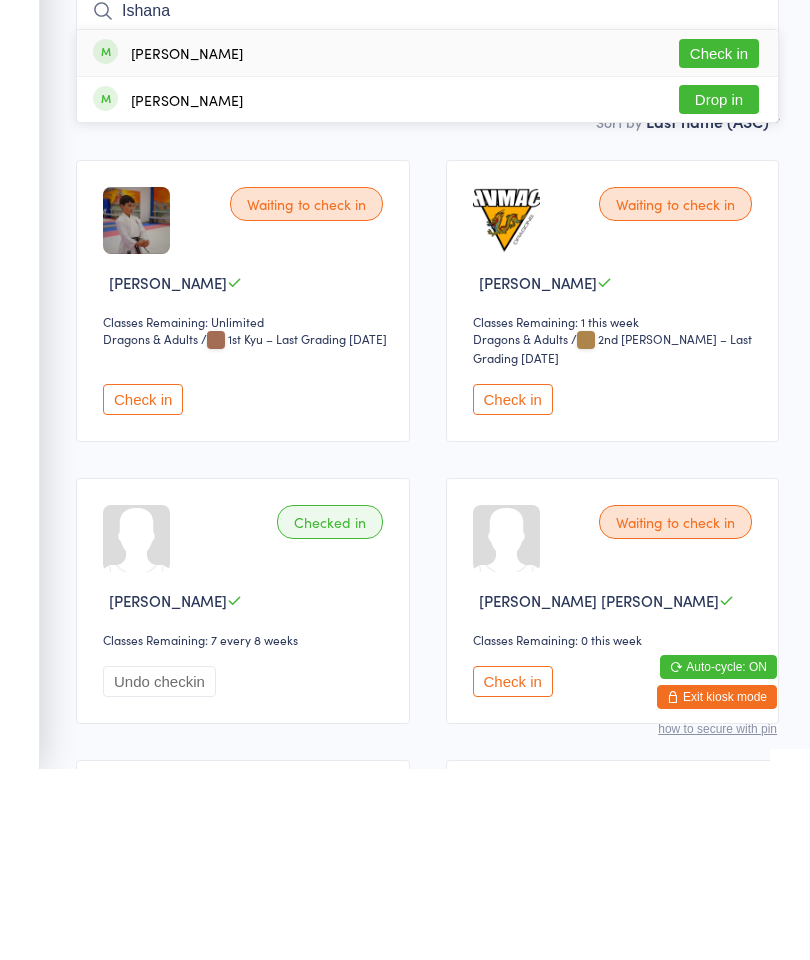 type on "Ishana" 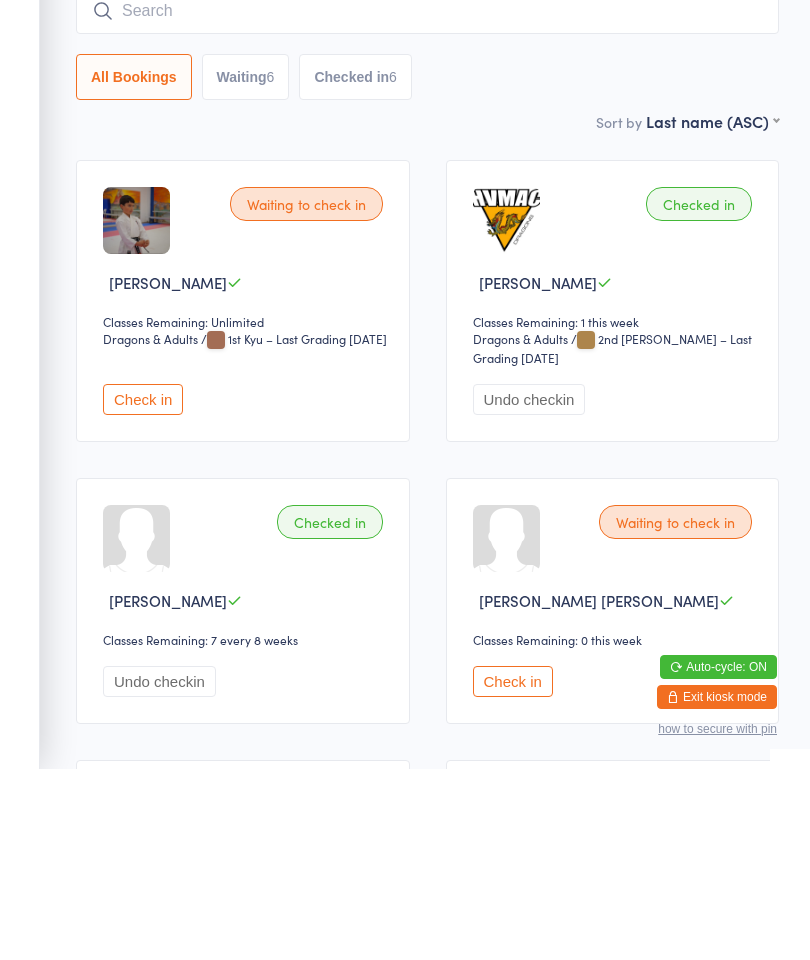 click on "Sort by   Last name (ASC) First name (ASC) First name (DESC) Last name (ASC) Last name (DESC) Check in time (ASC) Check in time (DESC) Rank (ASC) Rank (DESC)" at bounding box center [427, 312] 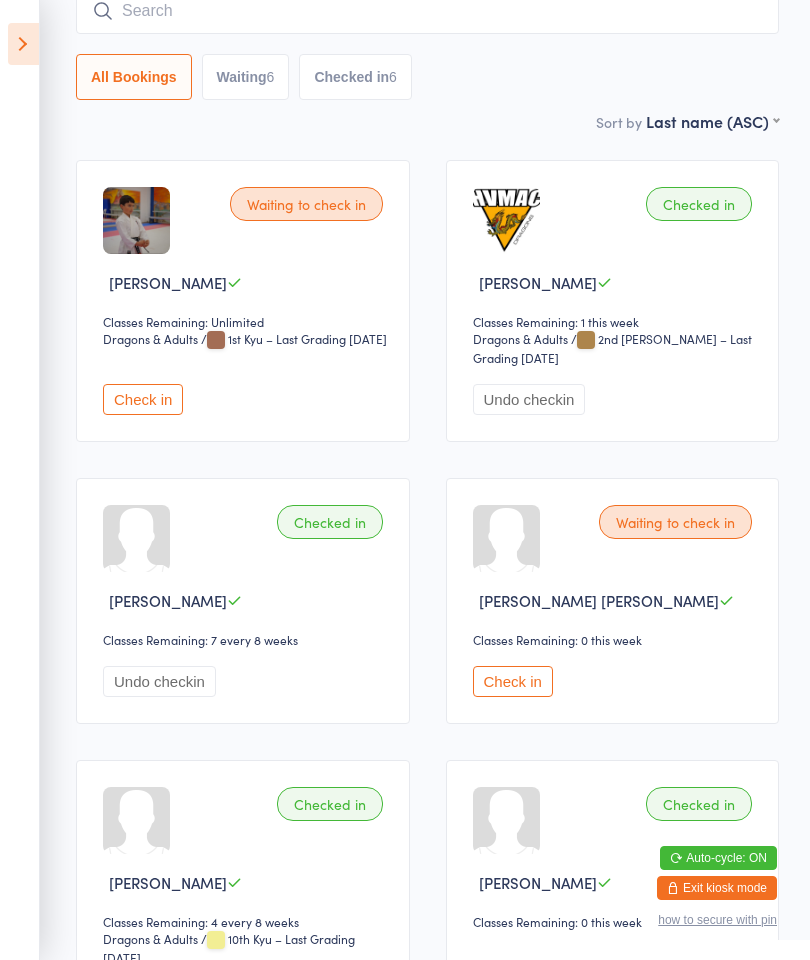scroll, scrollTop: 0, scrollLeft: 0, axis: both 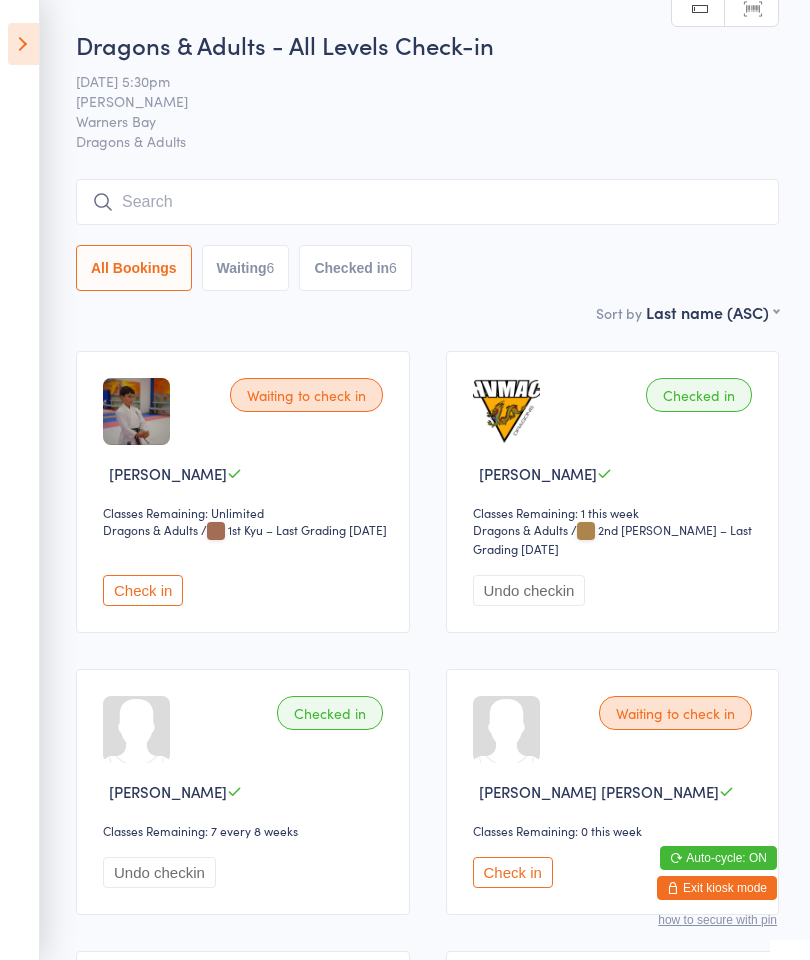 click on "Scanner input" at bounding box center [751, 9] 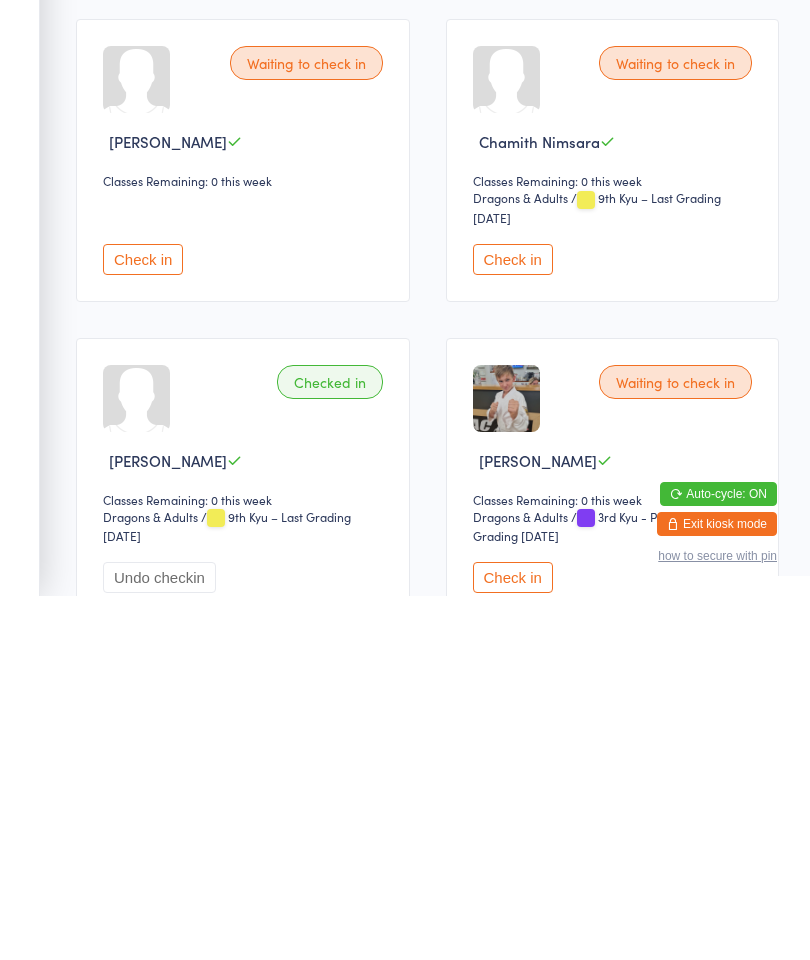 scroll, scrollTop: 1421, scrollLeft: 0, axis: vertical 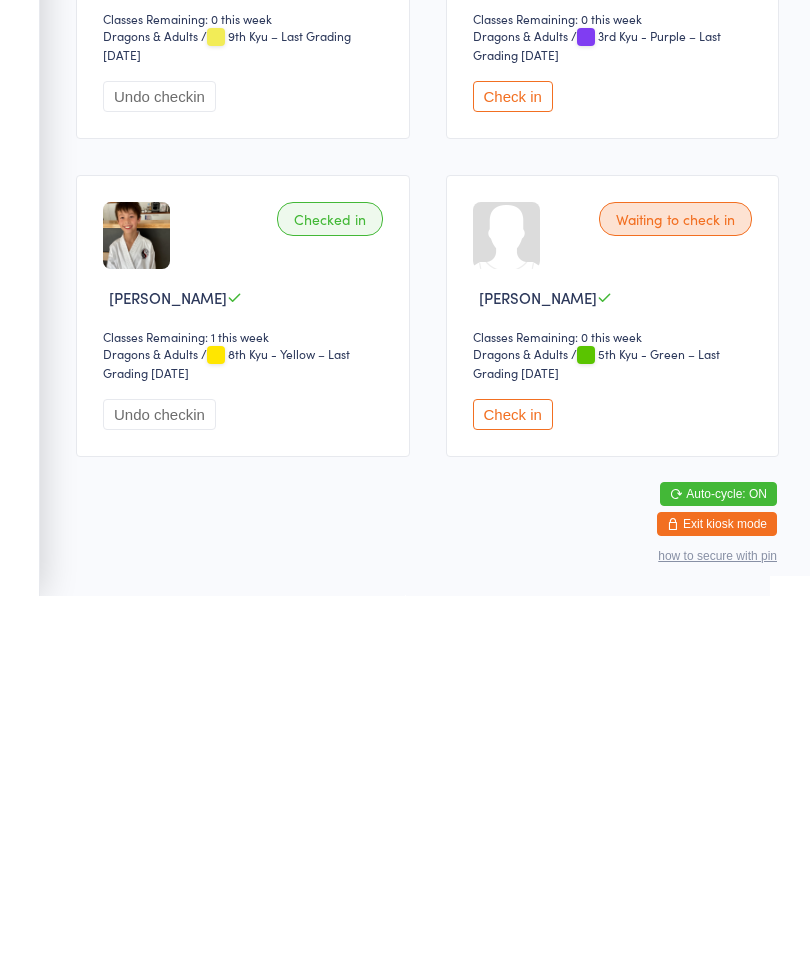 click on "Check in" at bounding box center [513, 778] 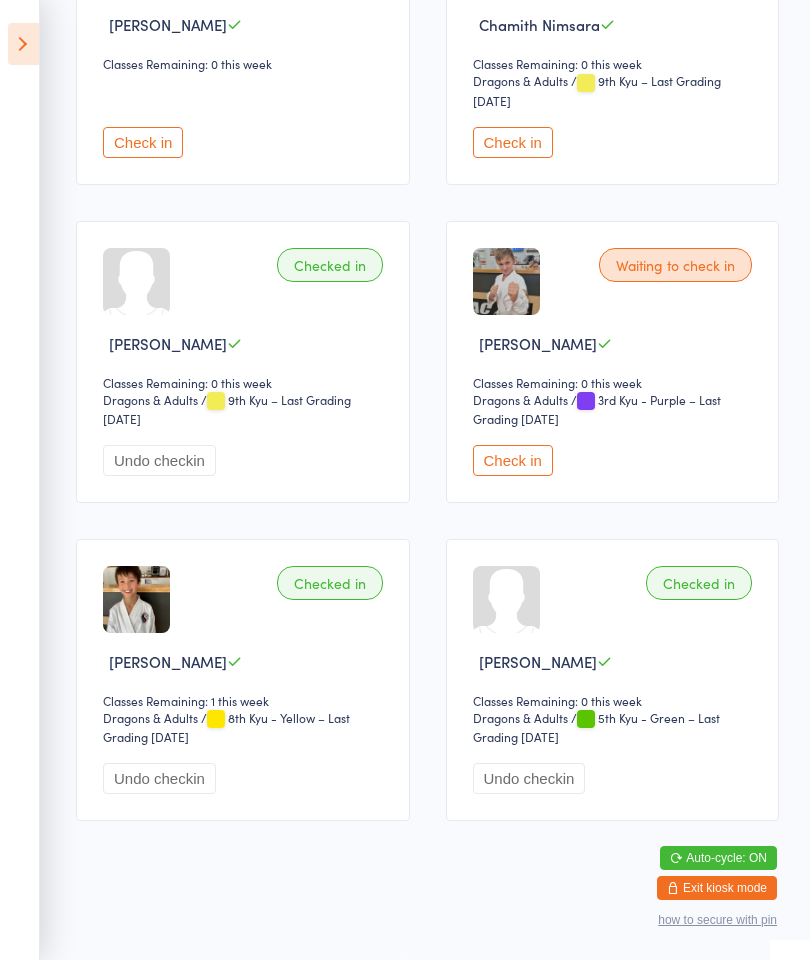 click on "Events for [DATE] [DATE]
[DATE]
Sun Mon Tue Wed Thu Fri Sat
27
29
30
01
02
03
04
05
28
06
07
08
09
10
11
12
29
13
14
15
16
17
18
19
30
20
21
22
23
24
25
26
31
27
28
29
30
31
01
02" at bounding box center (20, 480) 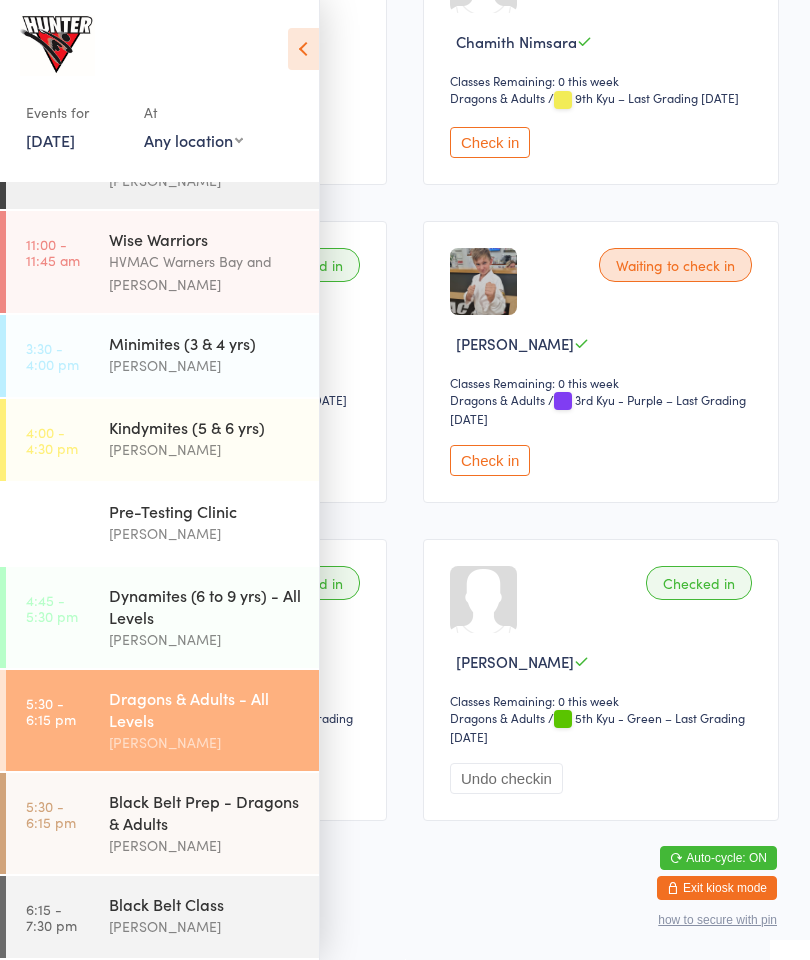 scroll, scrollTop: 91, scrollLeft: 0, axis: vertical 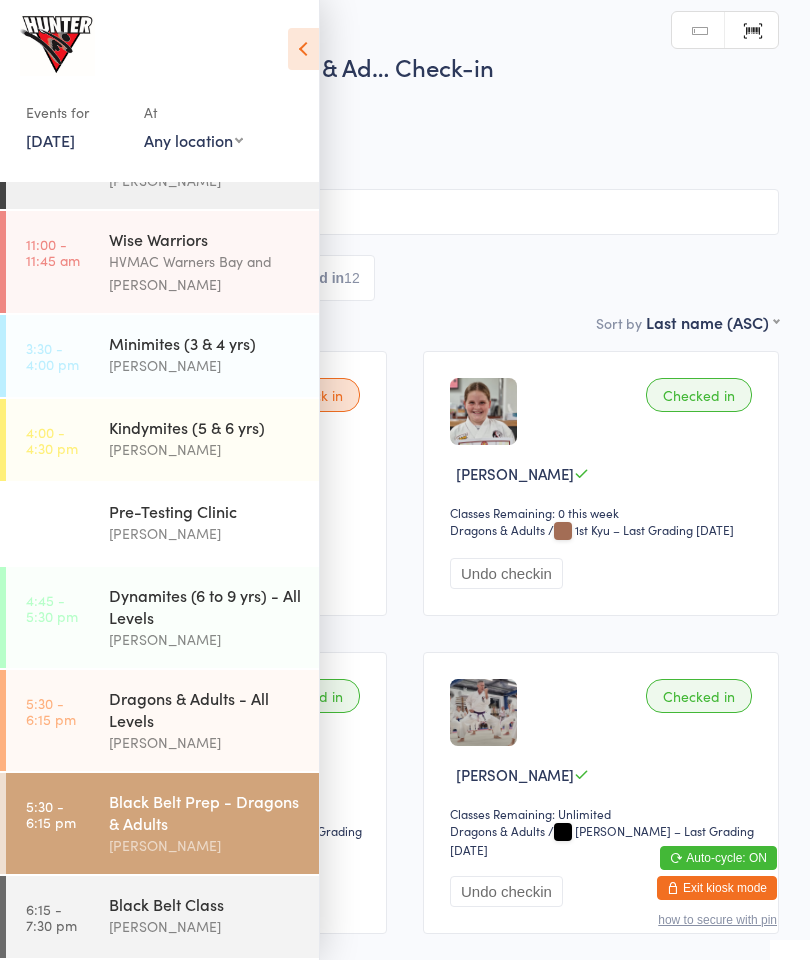 click at bounding box center [303, 49] 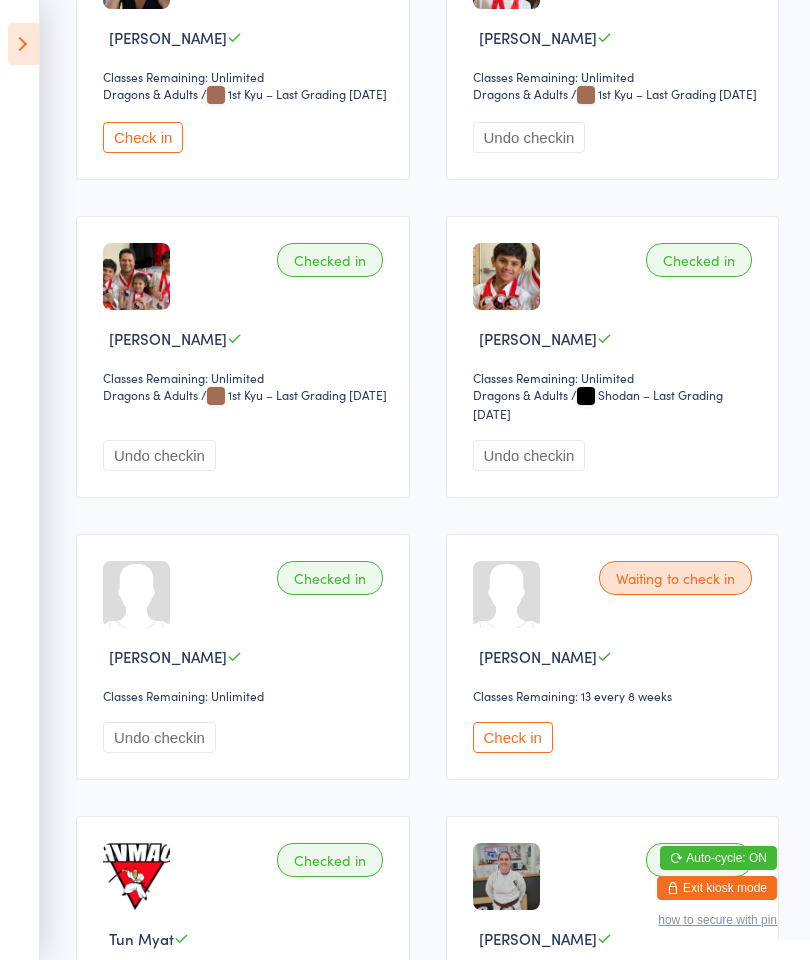 scroll, scrollTop: 1387, scrollLeft: 0, axis: vertical 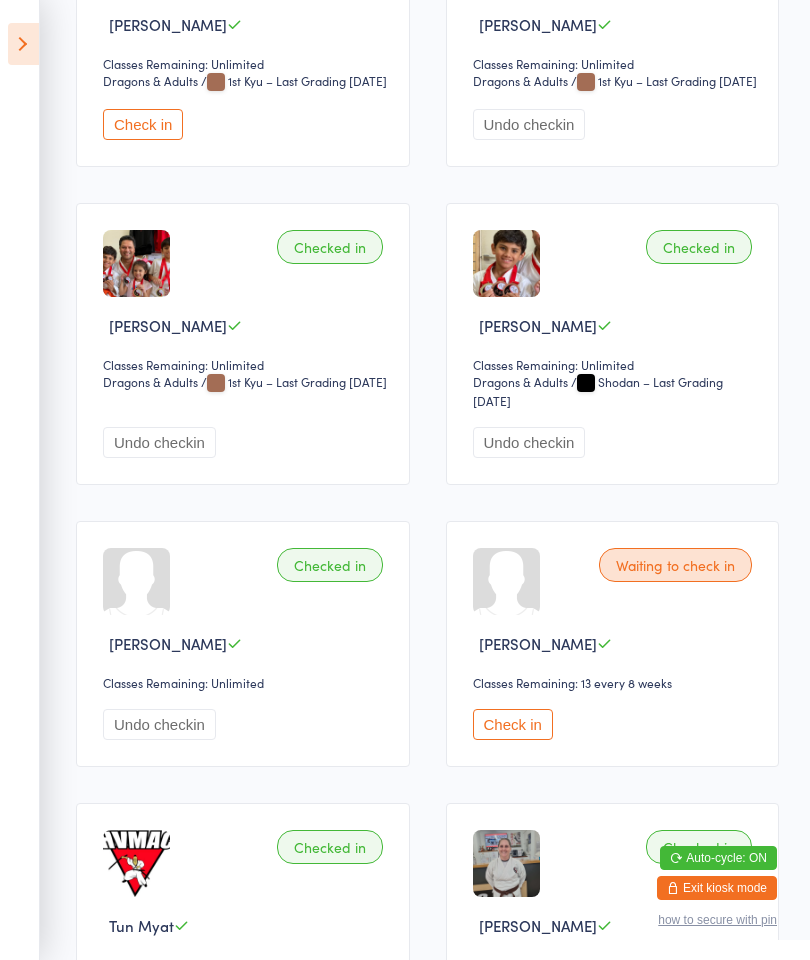 click on "Check in" at bounding box center [513, 724] 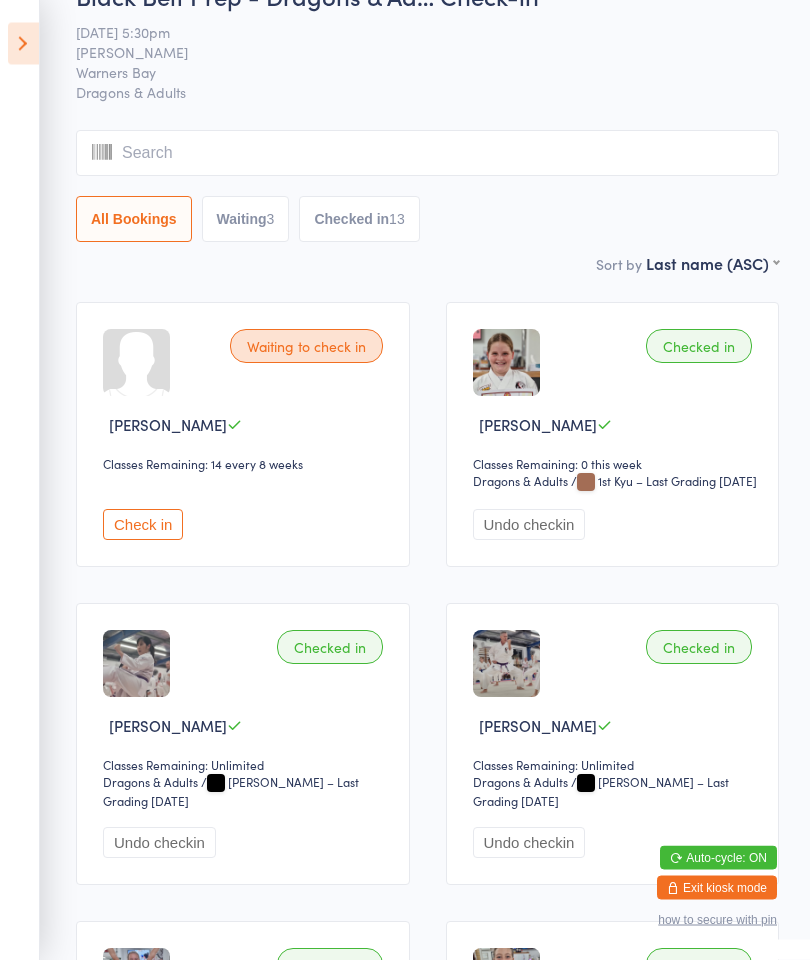 scroll, scrollTop: 50, scrollLeft: 0, axis: vertical 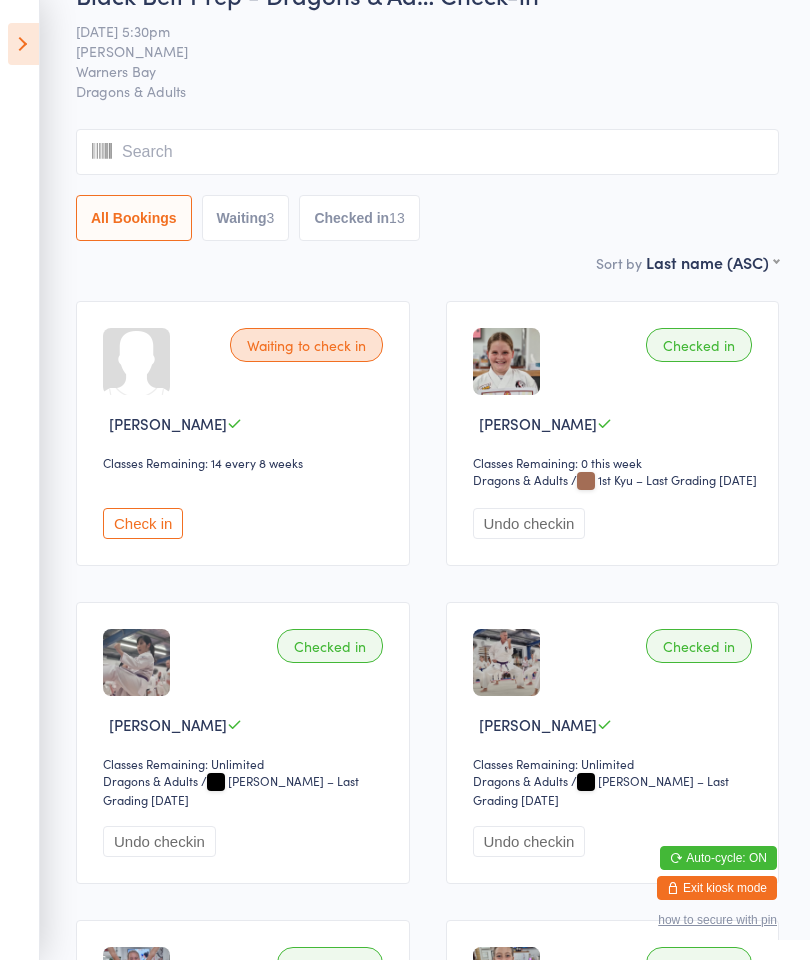 click on "Check in" at bounding box center [143, 523] 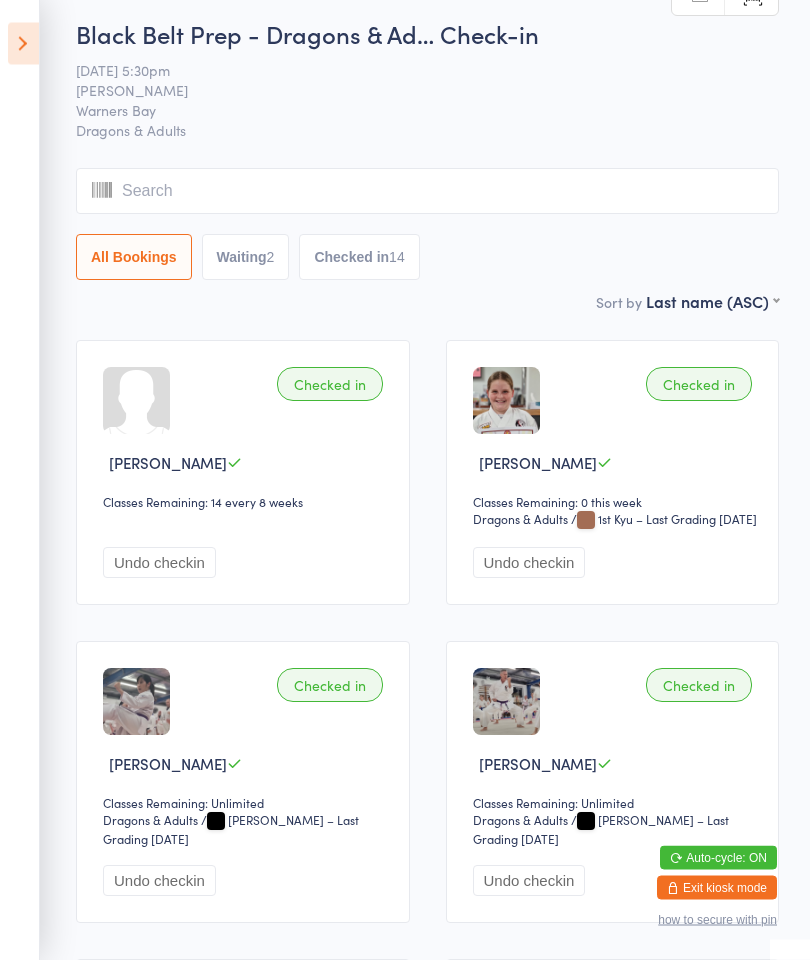 scroll, scrollTop: 11, scrollLeft: 0, axis: vertical 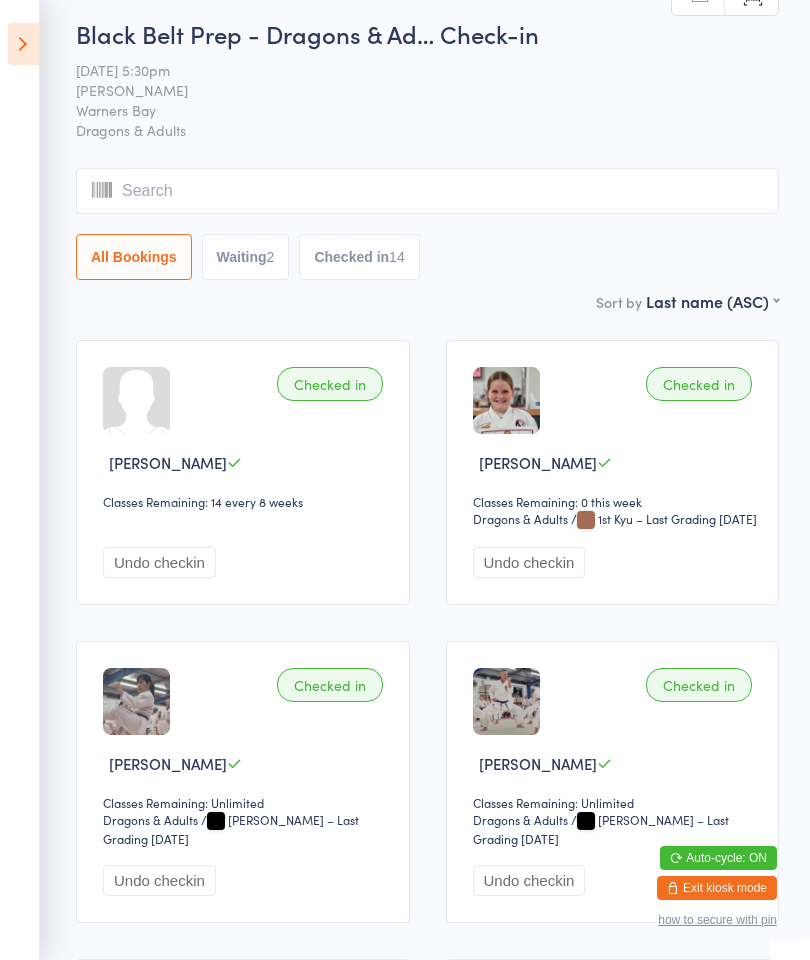 click at bounding box center [23, 44] 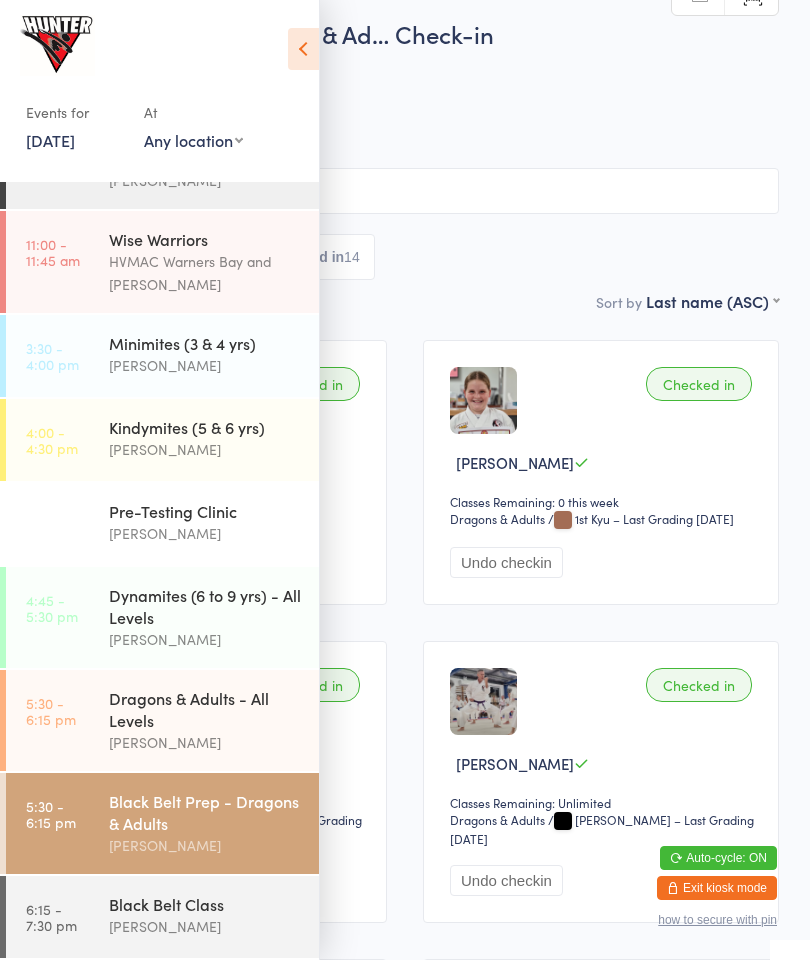 click on "Black Belt Class" at bounding box center (205, 904) 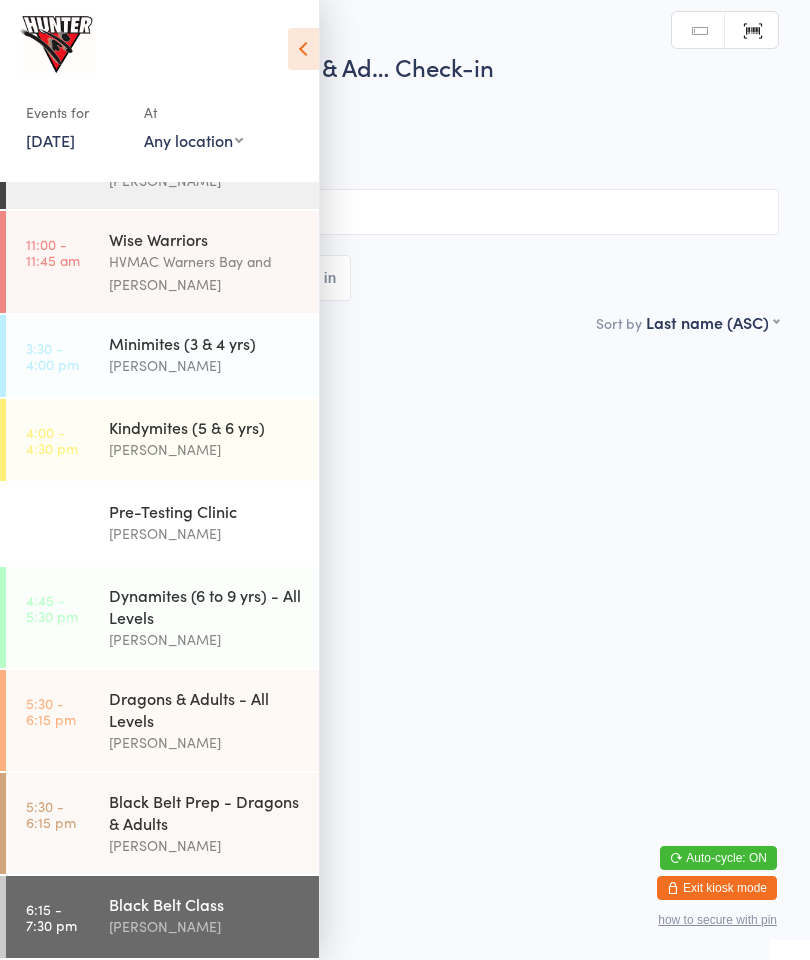 scroll, scrollTop: 0, scrollLeft: 0, axis: both 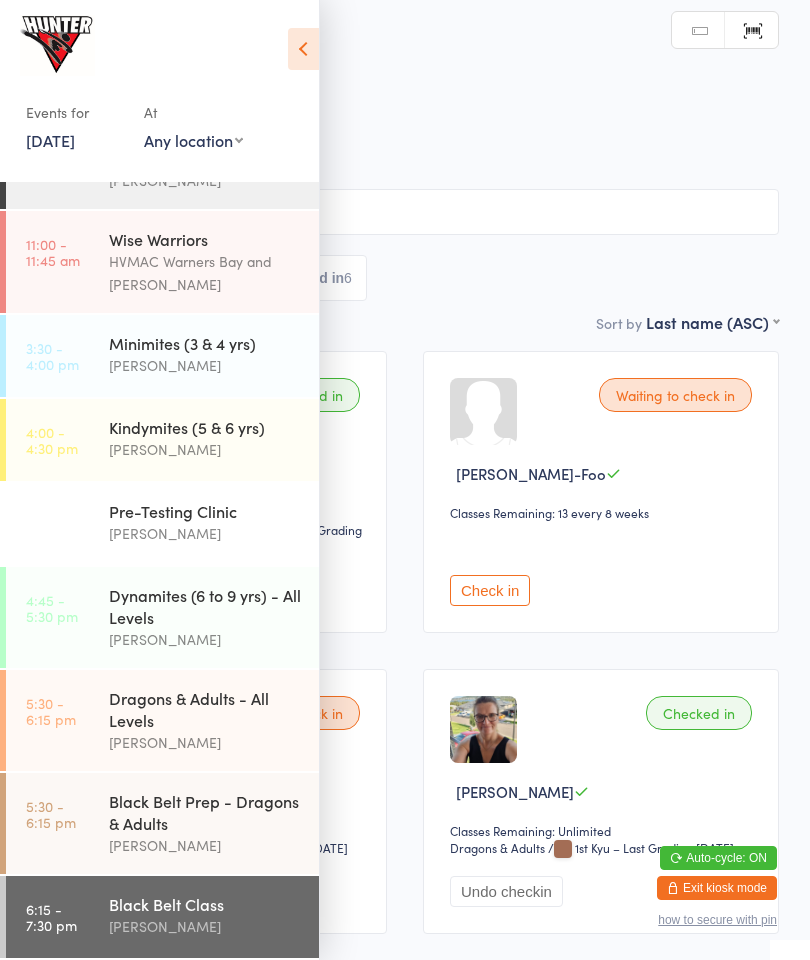 click at bounding box center (303, 49) 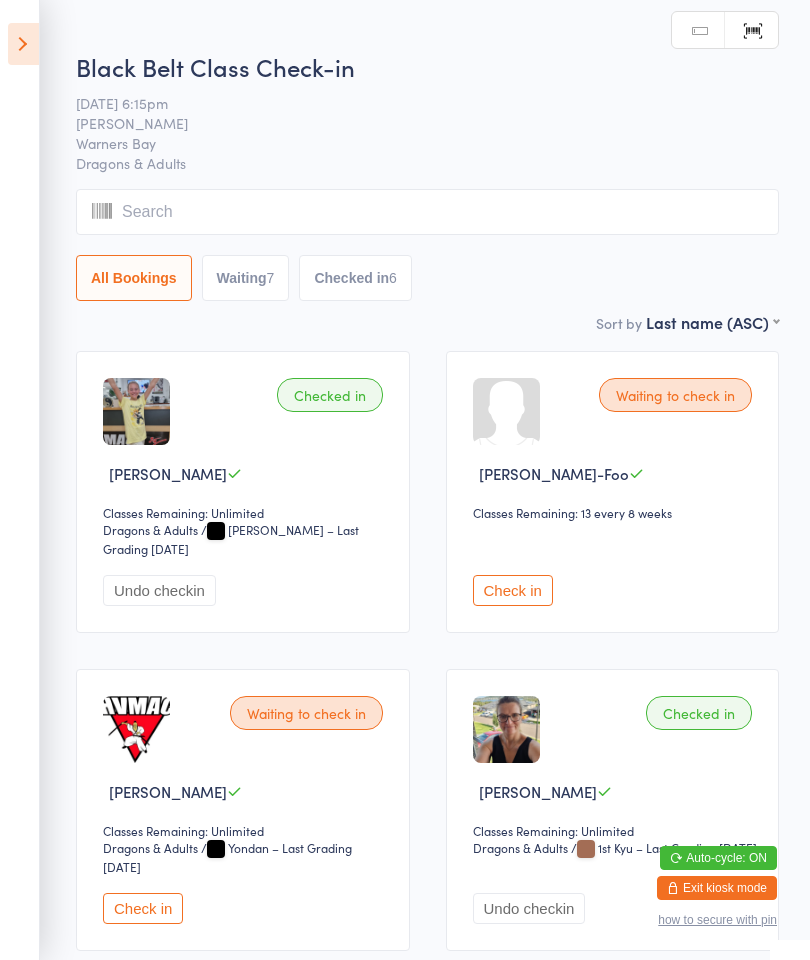 click at bounding box center [427, 212] 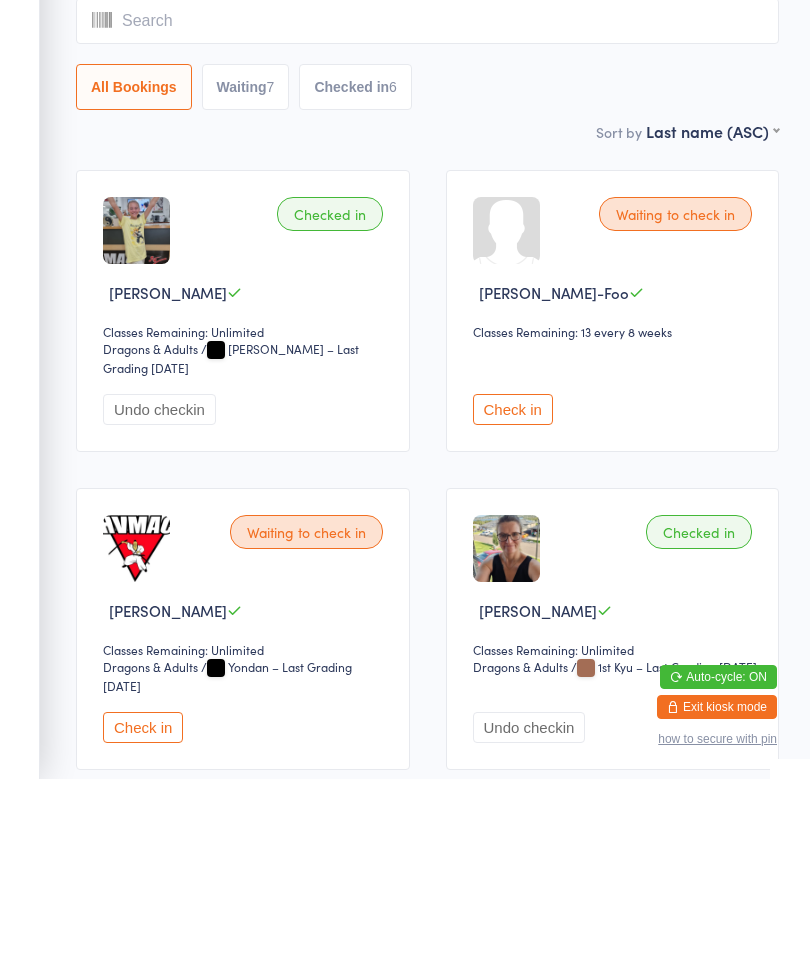 type on "G" 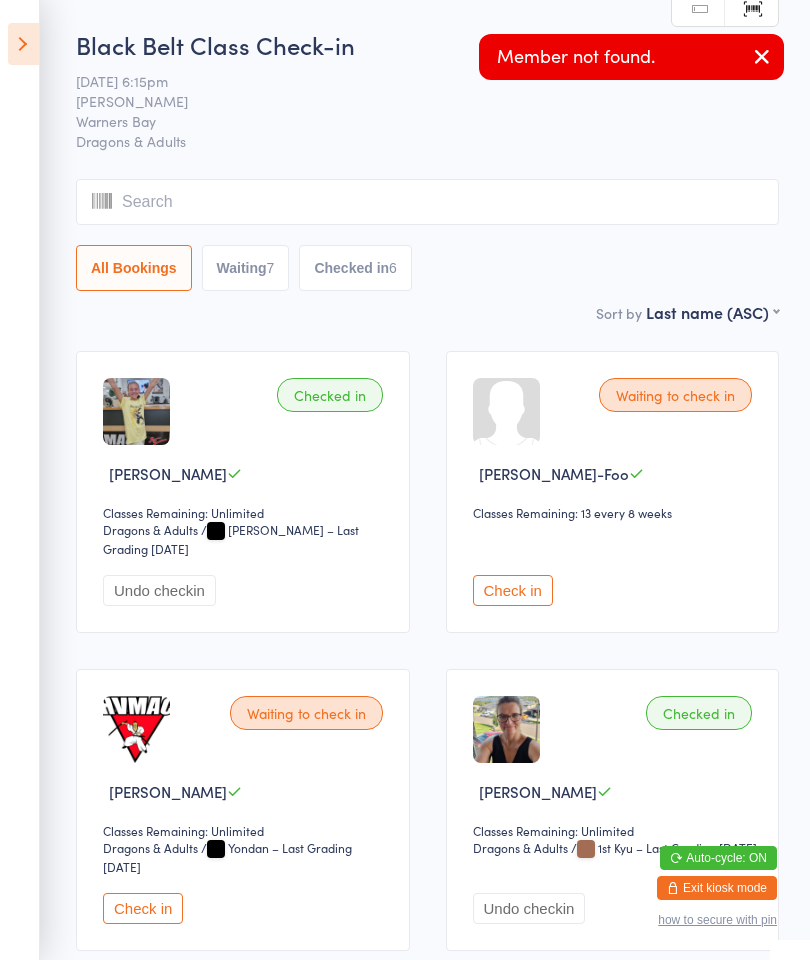 type on "U" 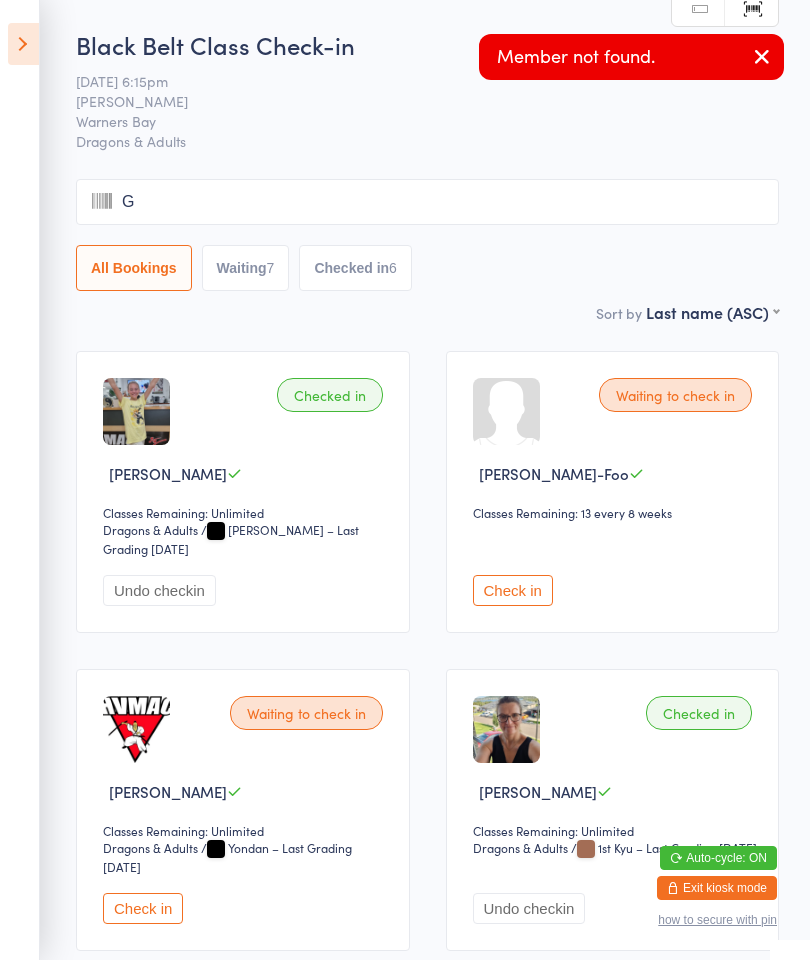 type 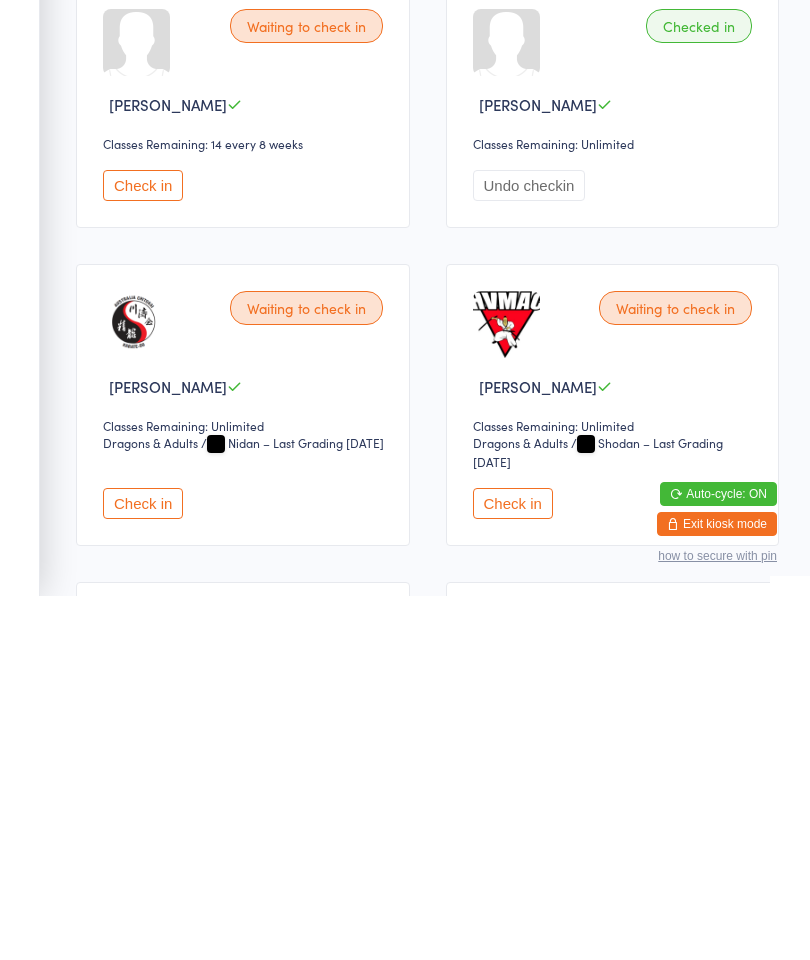 scroll, scrollTop: 962, scrollLeft: 0, axis: vertical 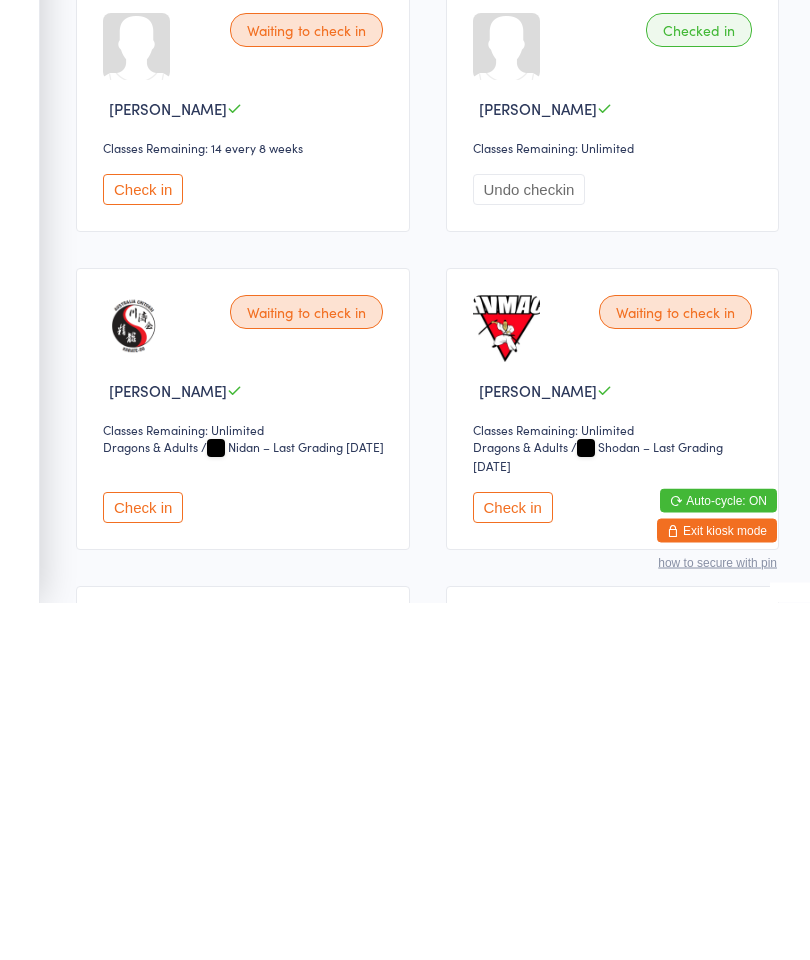 click on "Check in" at bounding box center (143, 547) 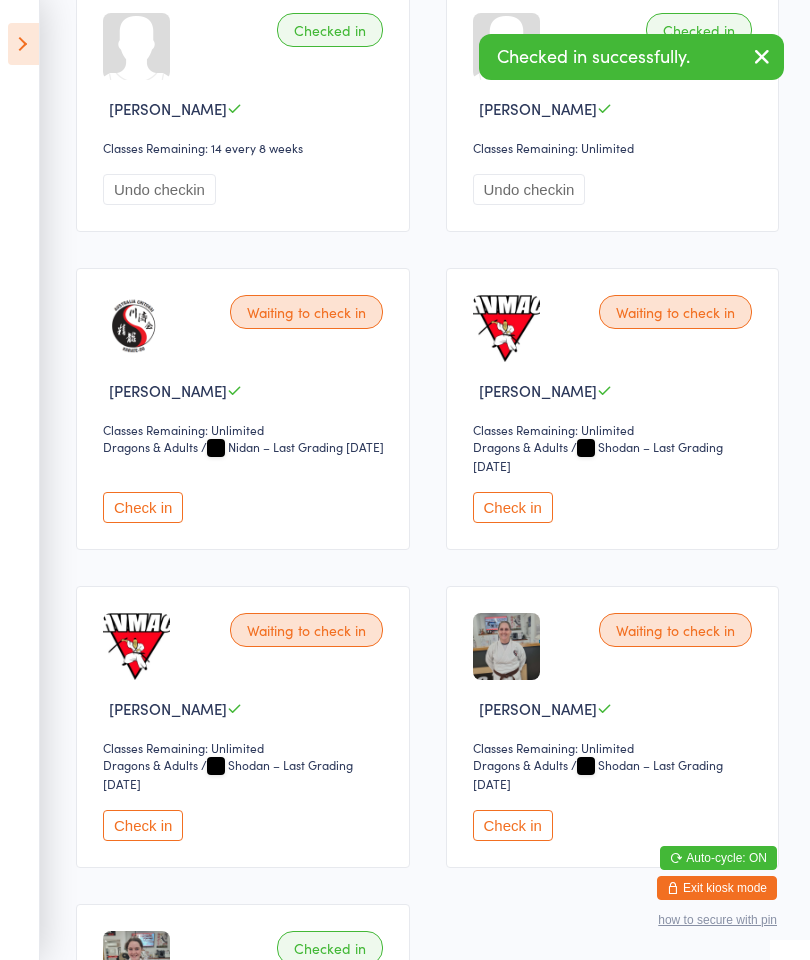 click at bounding box center (23, 44) 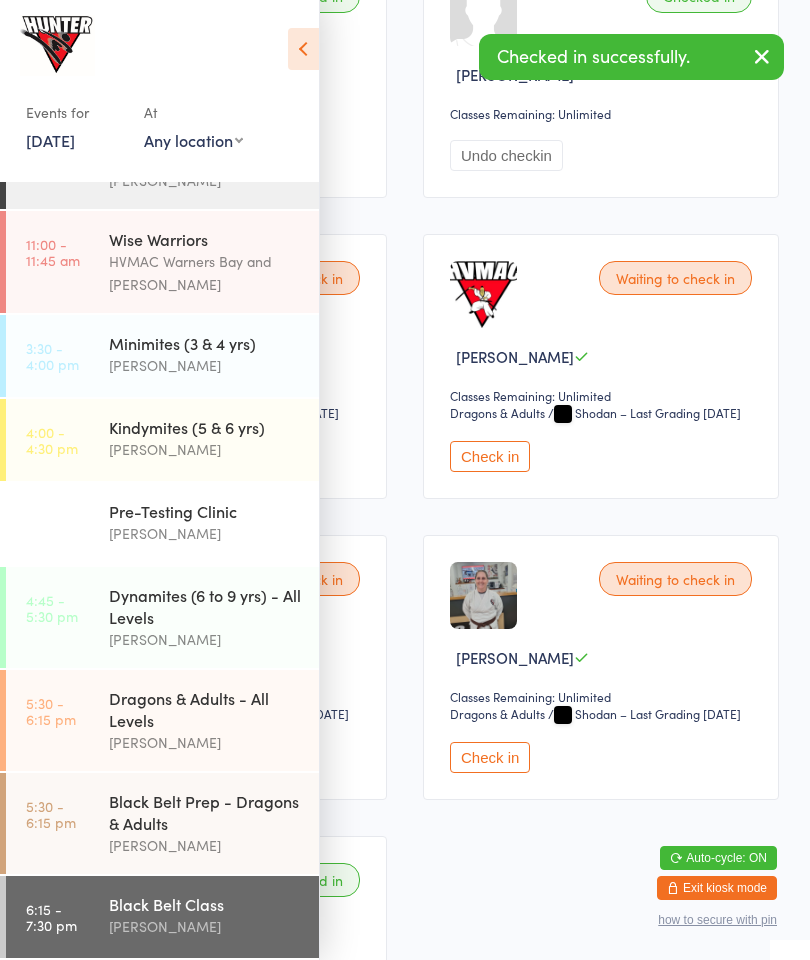 scroll, scrollTop: 11, scrollLeft: 0, axis: vertical 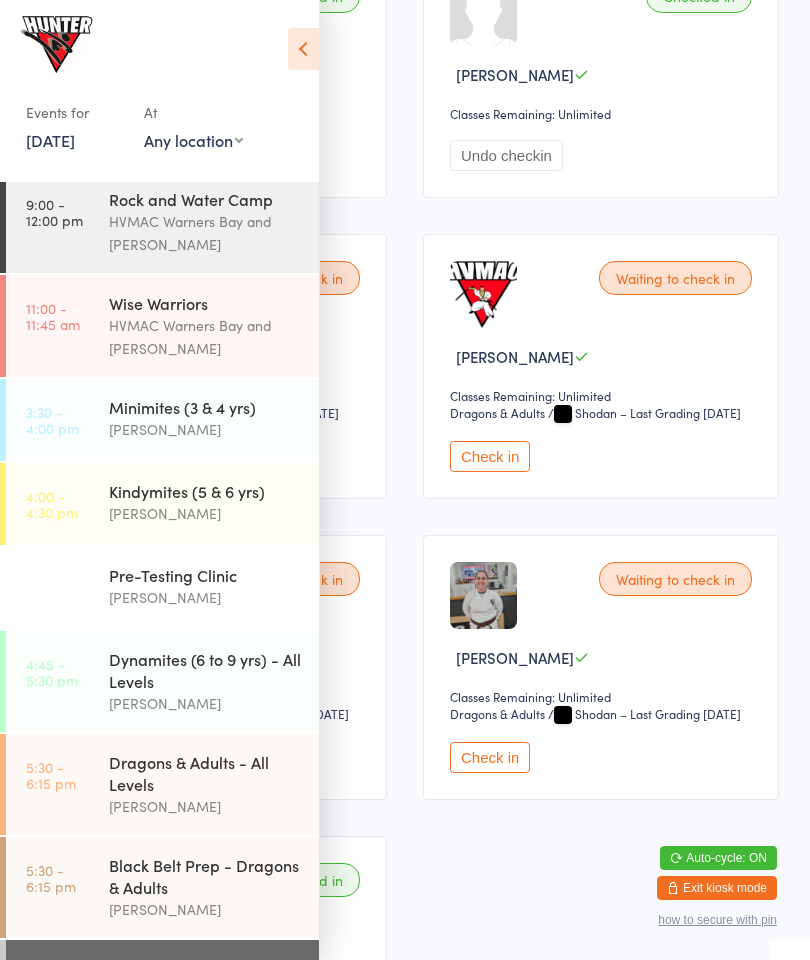click on "Black Belt Prep - Dragons & Adults" at bounding box center [205, 876] 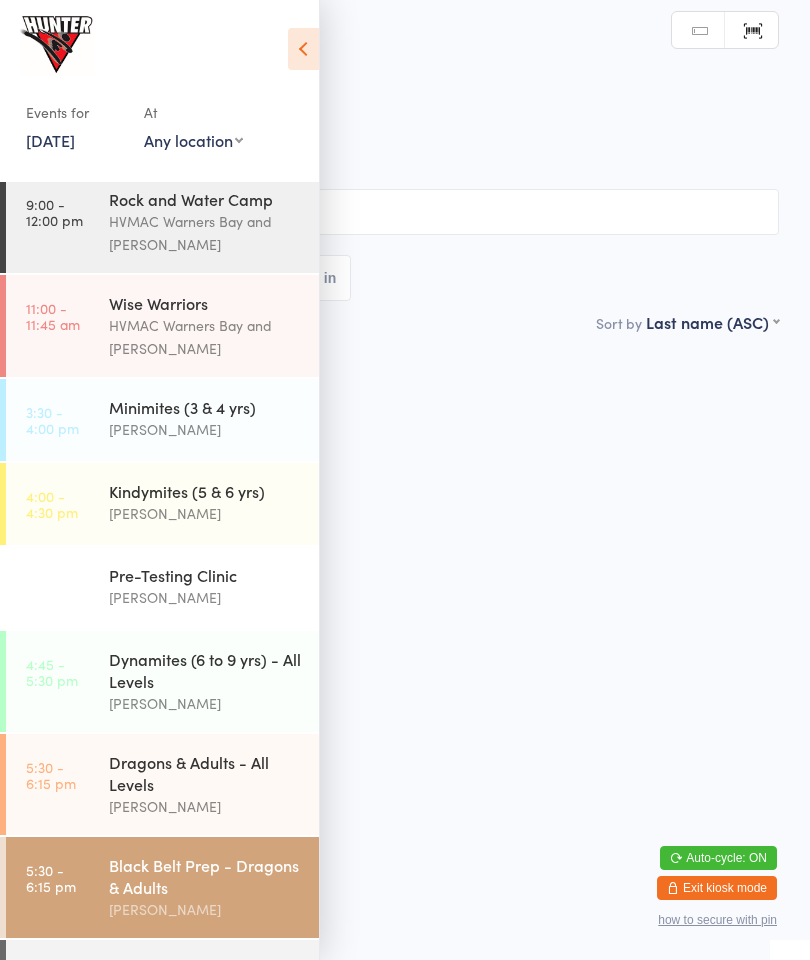 scroll, scrollTop: 0, scrollLeft: 0, axis: both 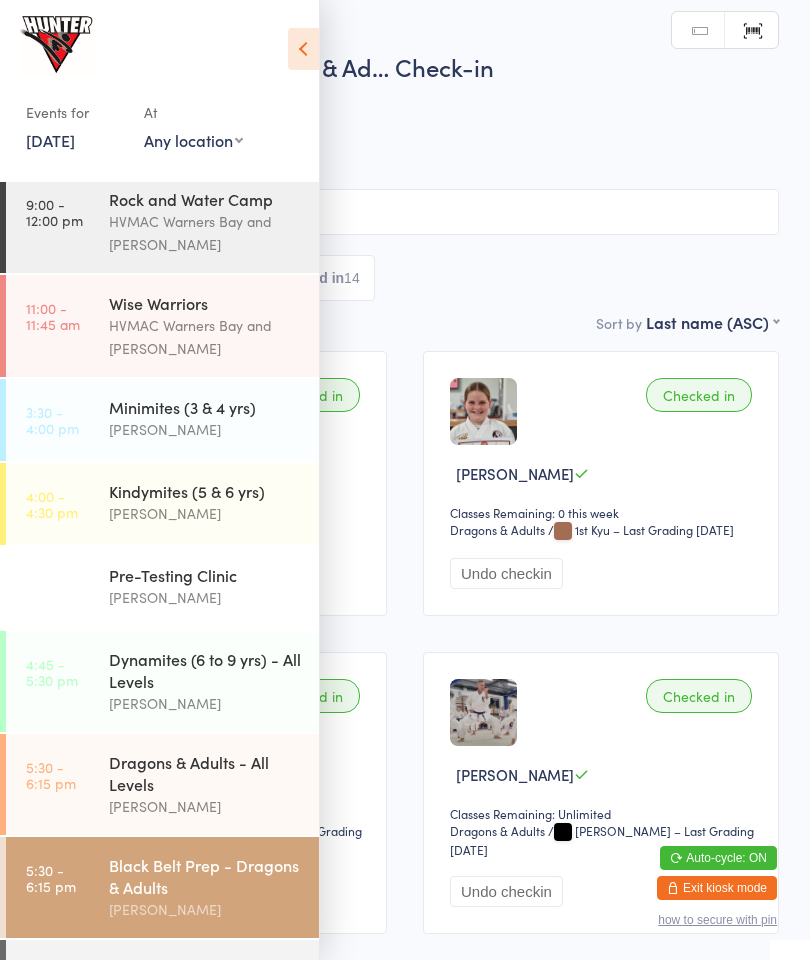 click on "All Bookings Waiting  2 Checked in  14" at bounding box center [405, 278] 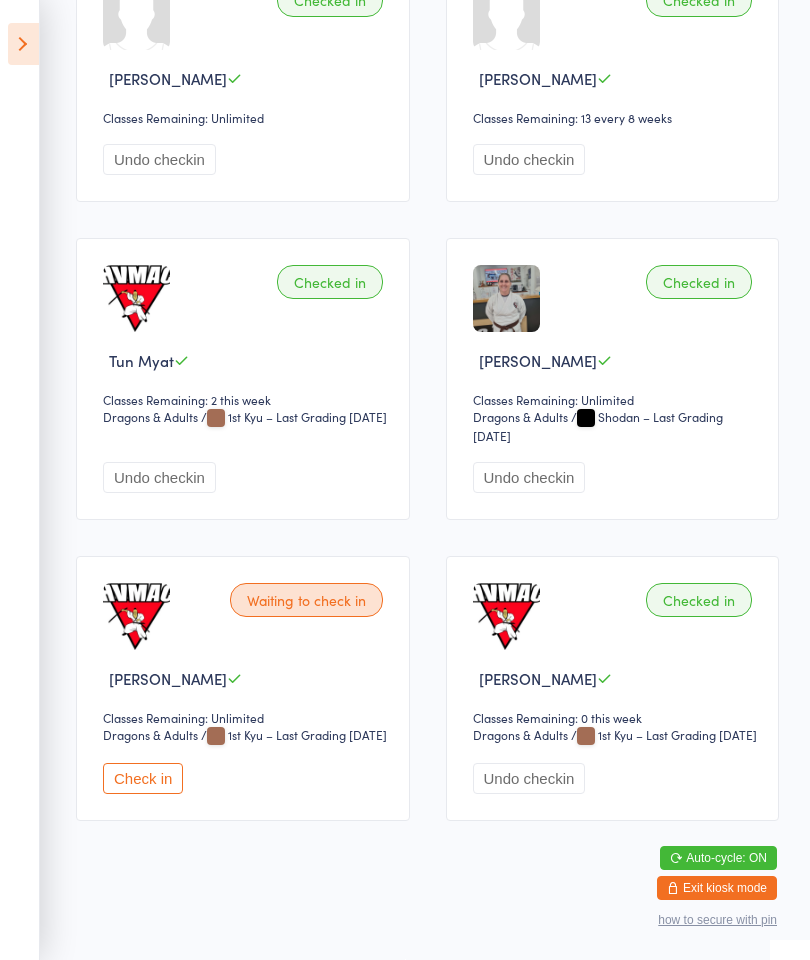 scroll, scrollTop: 1989, scrollLeft: 0, axis: vertical 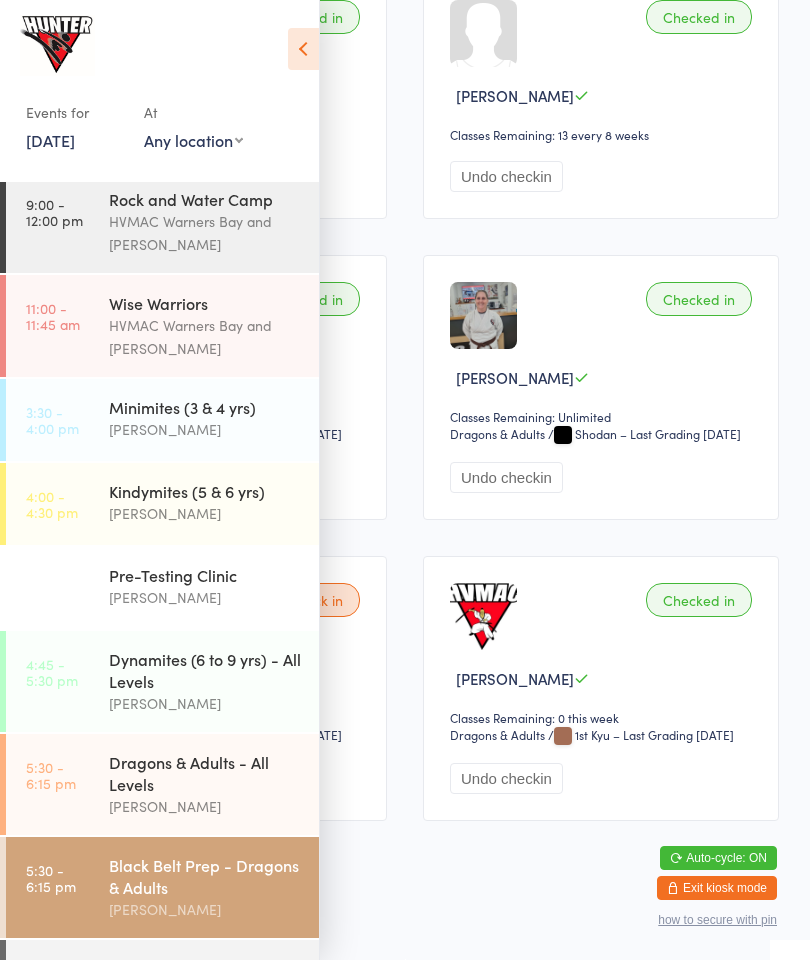 click on "Dragons & Adults - All Levels" at bounding box center [205, 773] 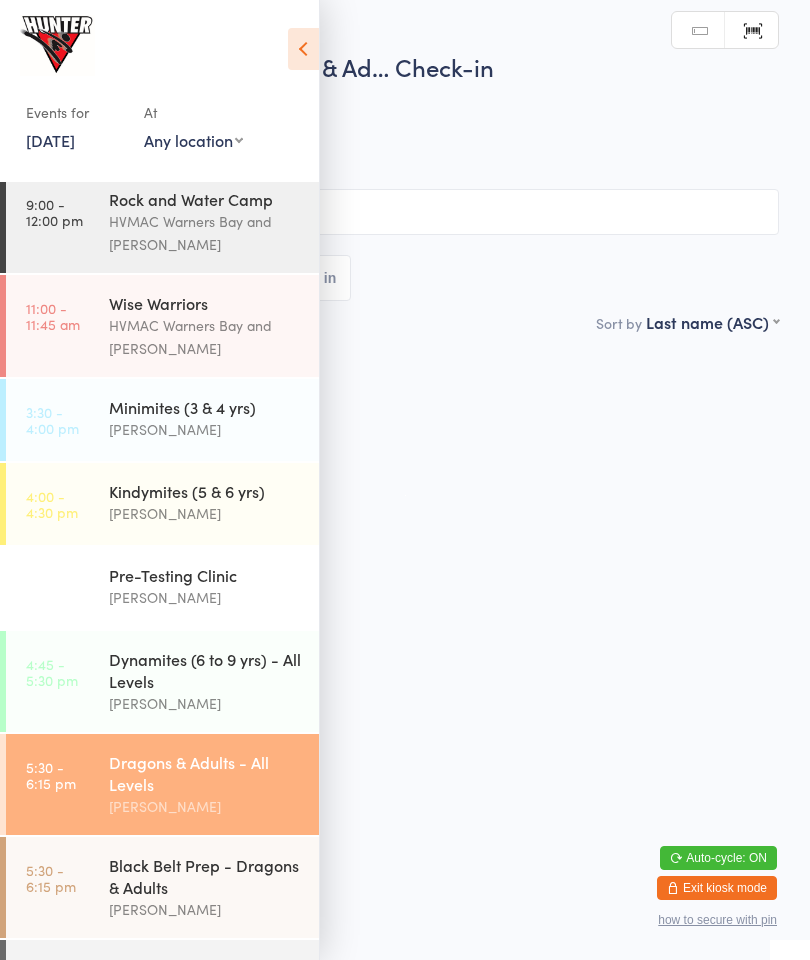 scroll, scrollTop: 0, scrollLeft: 0, axis: both 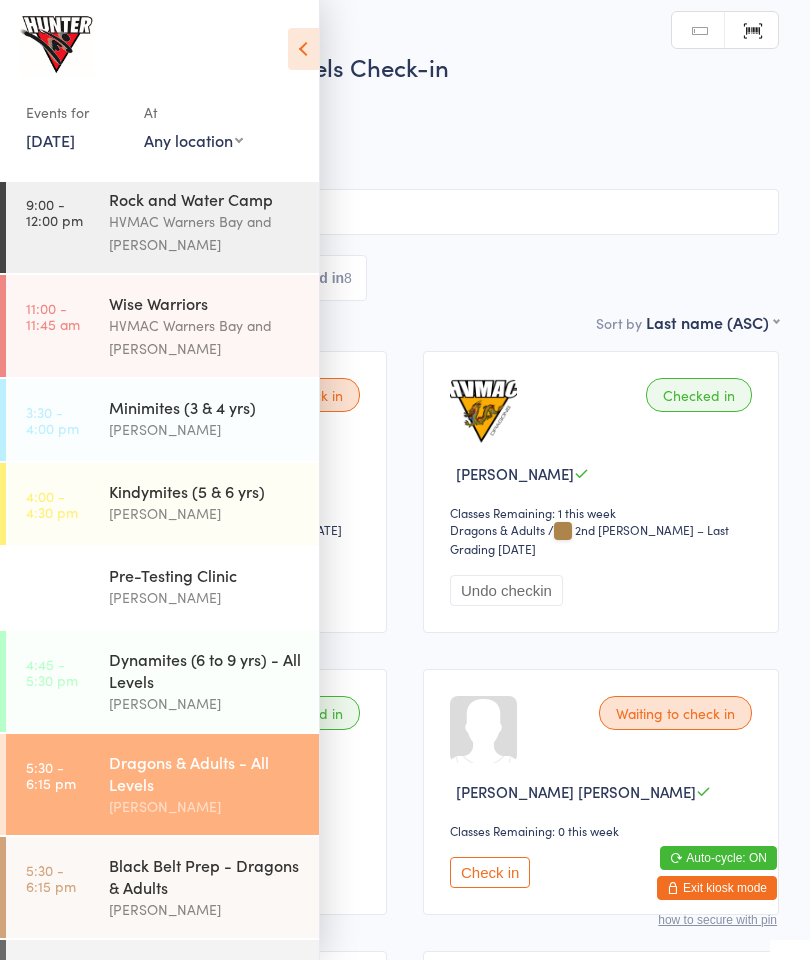 click at bounding box center (303, 49) 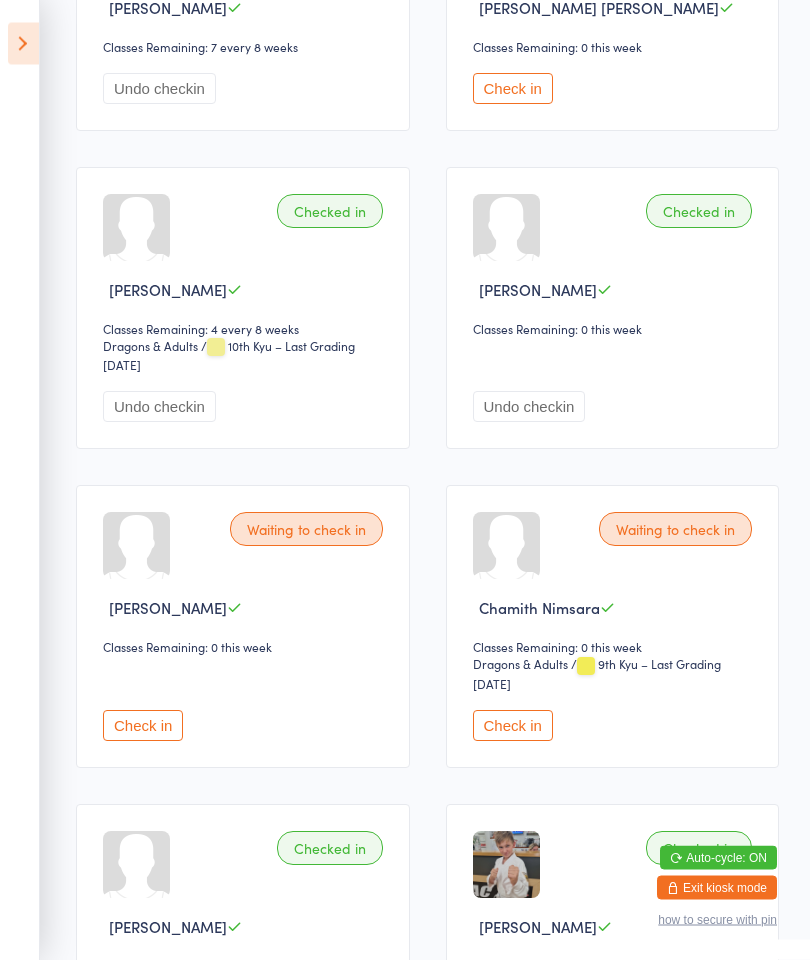 scroll, scrollTop: 784, scrollLeft: 0, axis: vertical 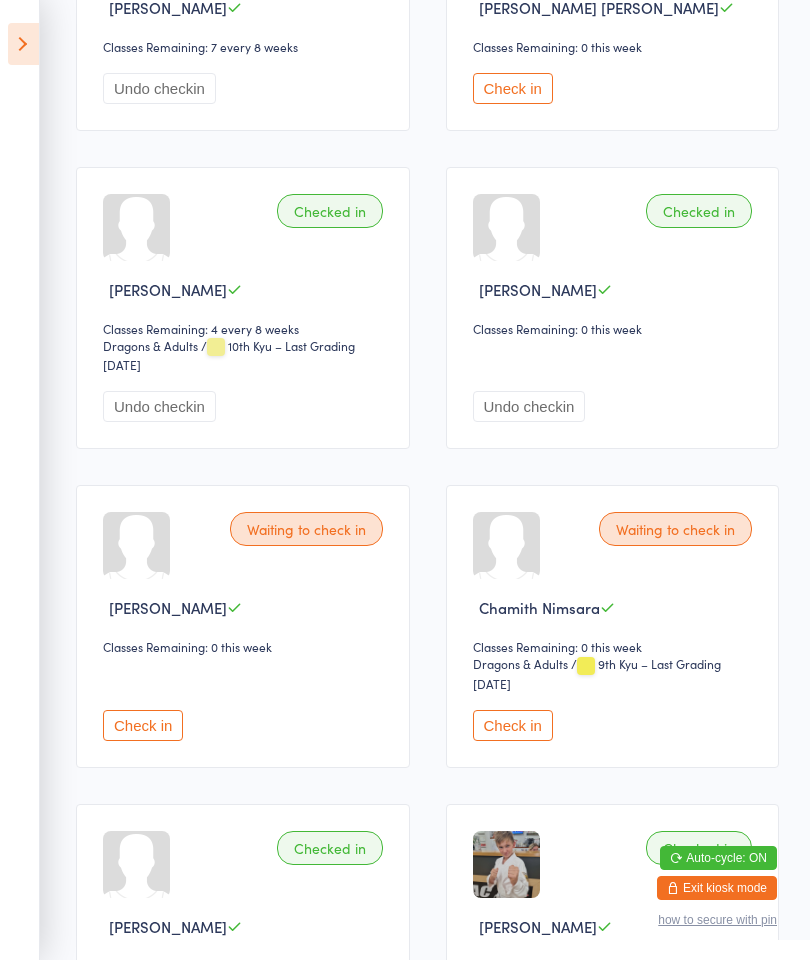 click on "Check in" at bounding box center [143, 725] 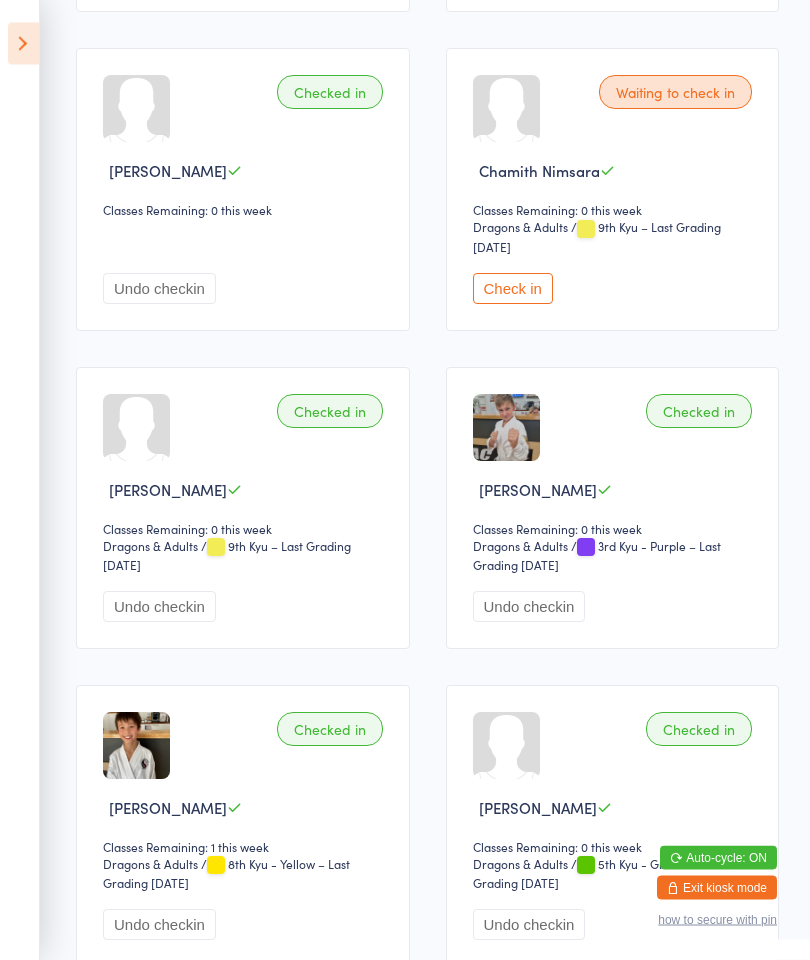 scroll, scrollTop: 1221, scrollLeft: 0, axis: vertical 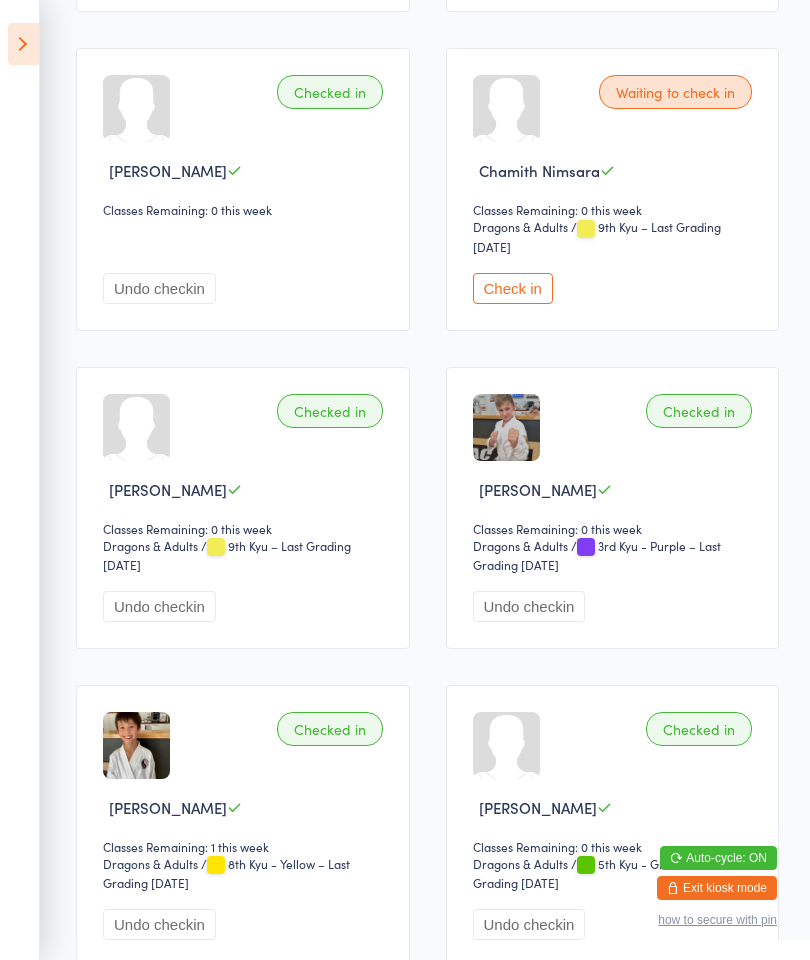 click on "Check in" at bounding box center [513, 288] 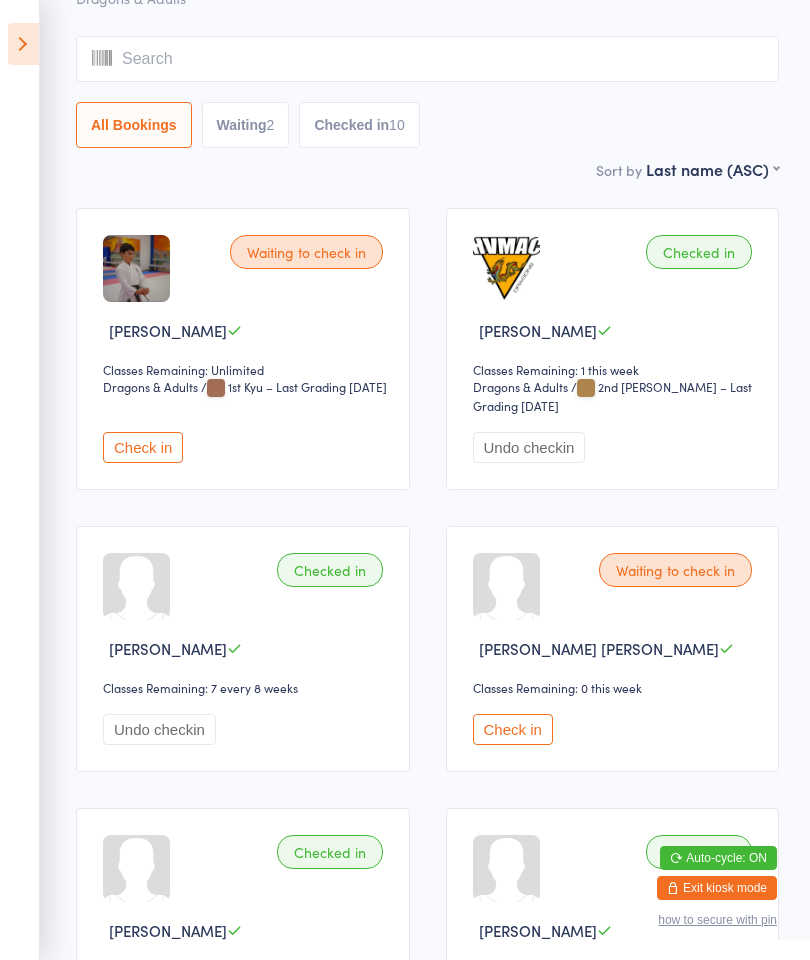 scroll, scrollTop: 0, scrollLeft: 0, axis: both 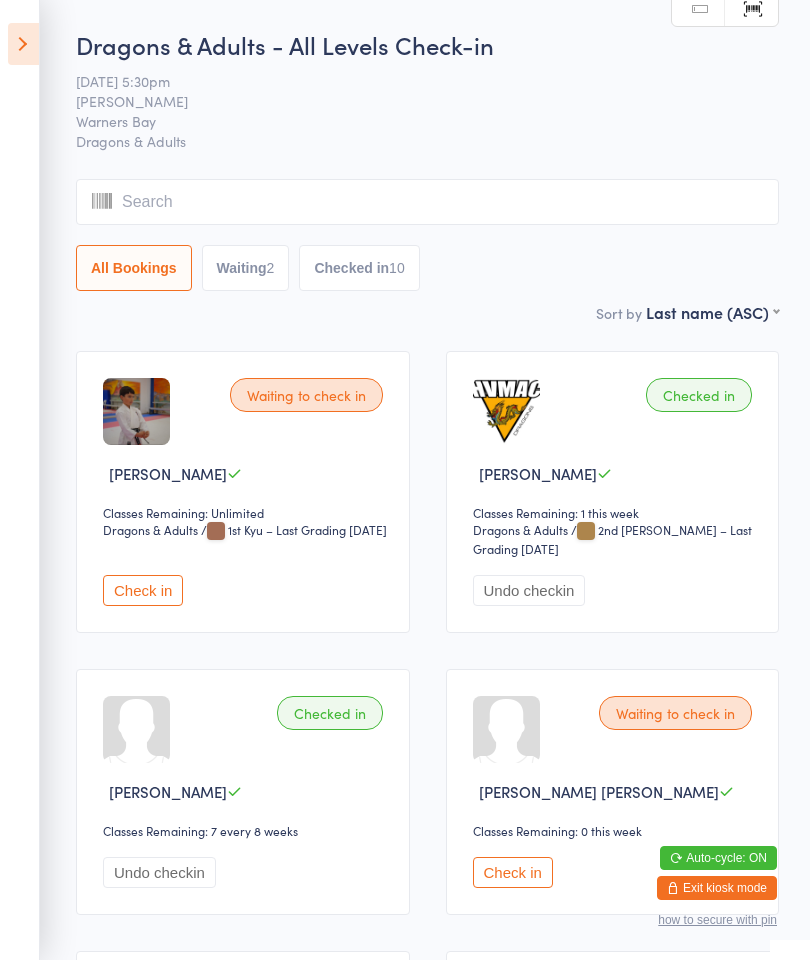 click at bounding box center [23, 44] 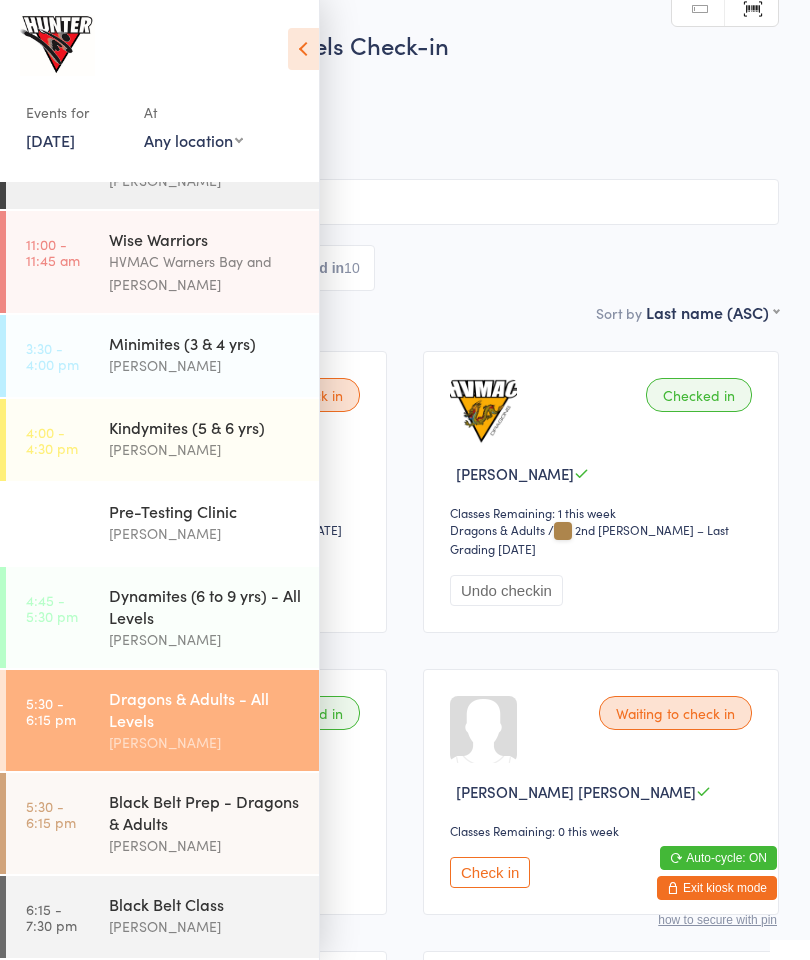 scroll, scrollTop: 91, scrollLeft: 0, axis: vertical 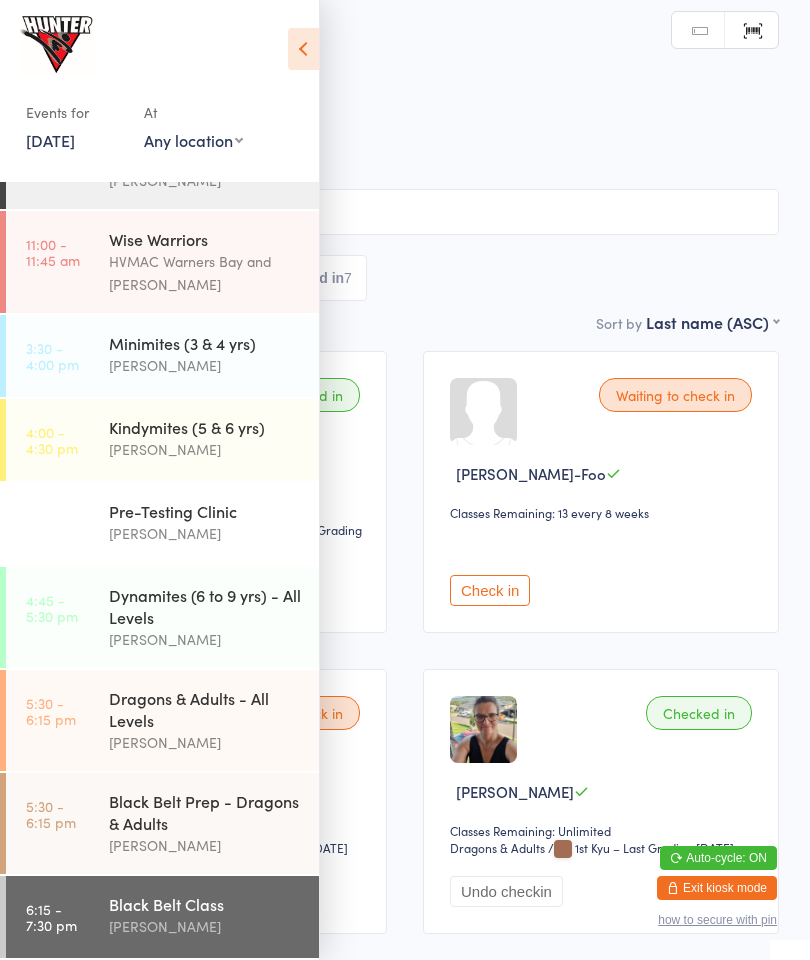 click on "Check in" at bounding box center [604, 572] 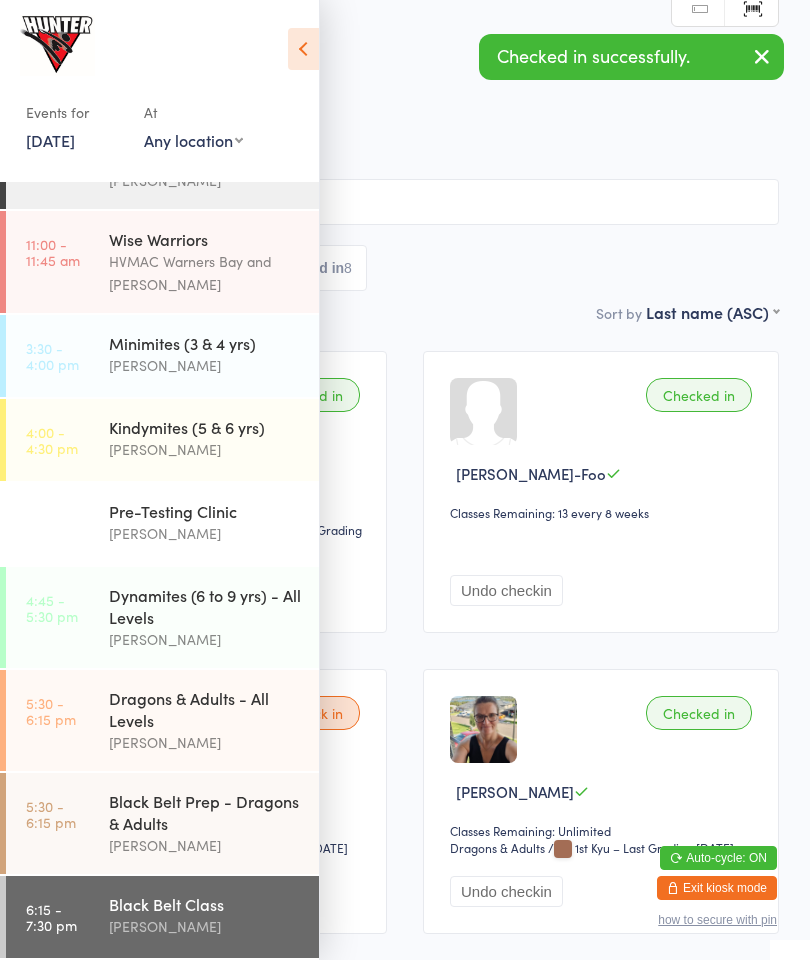 click at bounding box center (303, 49) 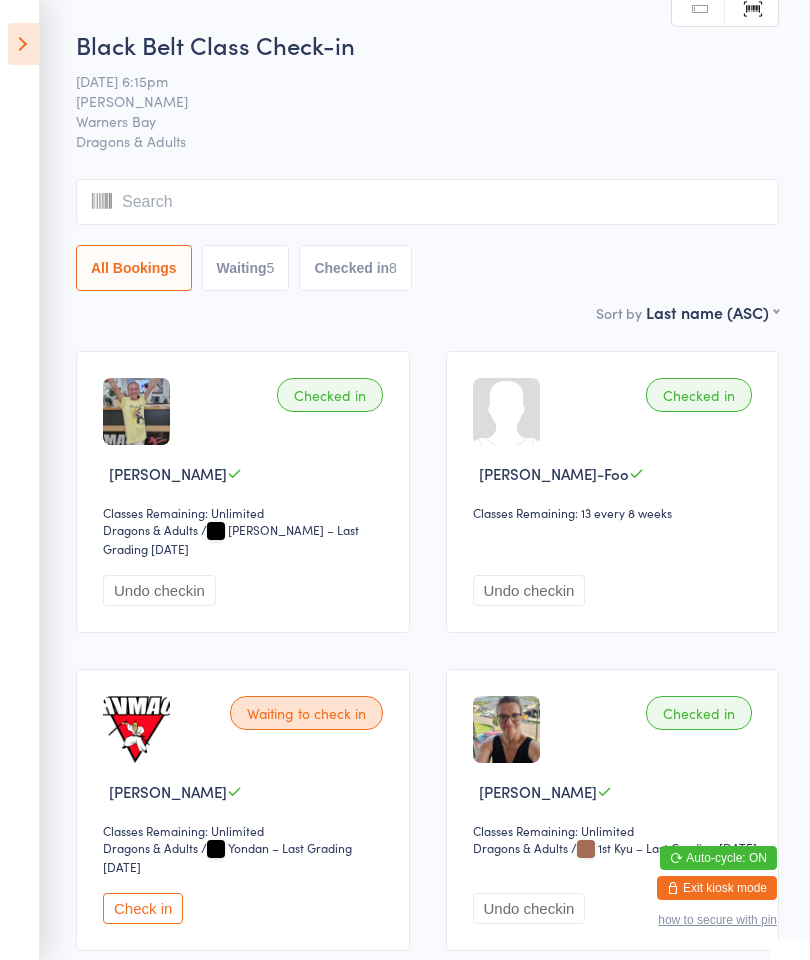 click at bounding box center [427, 202] 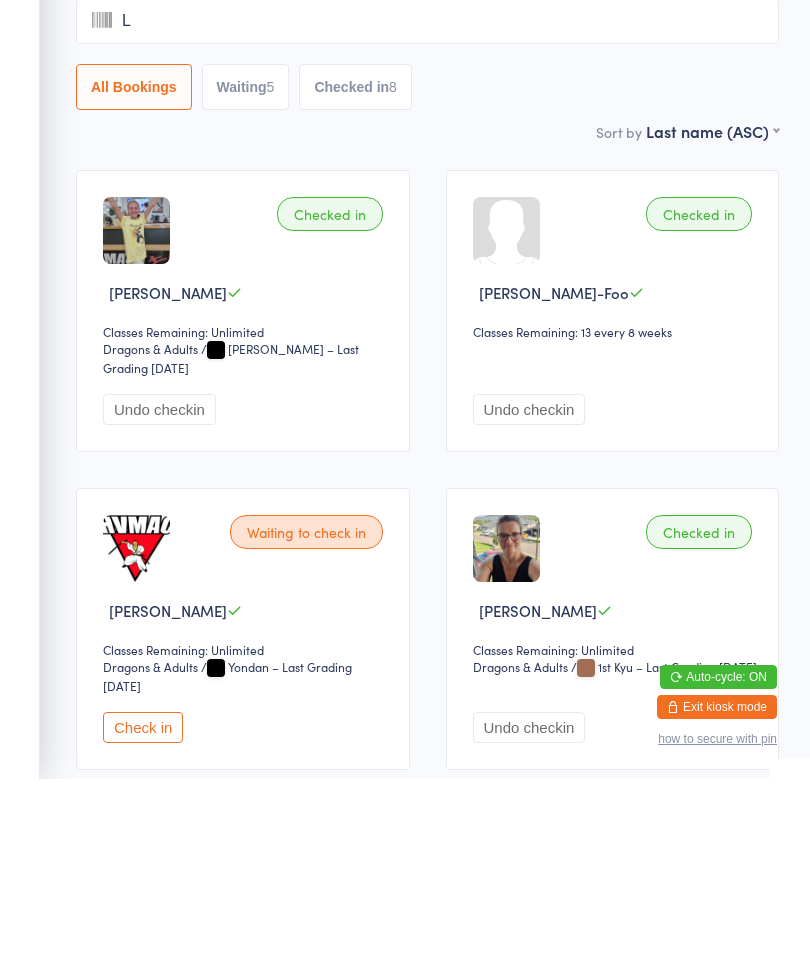 type on "Lu" 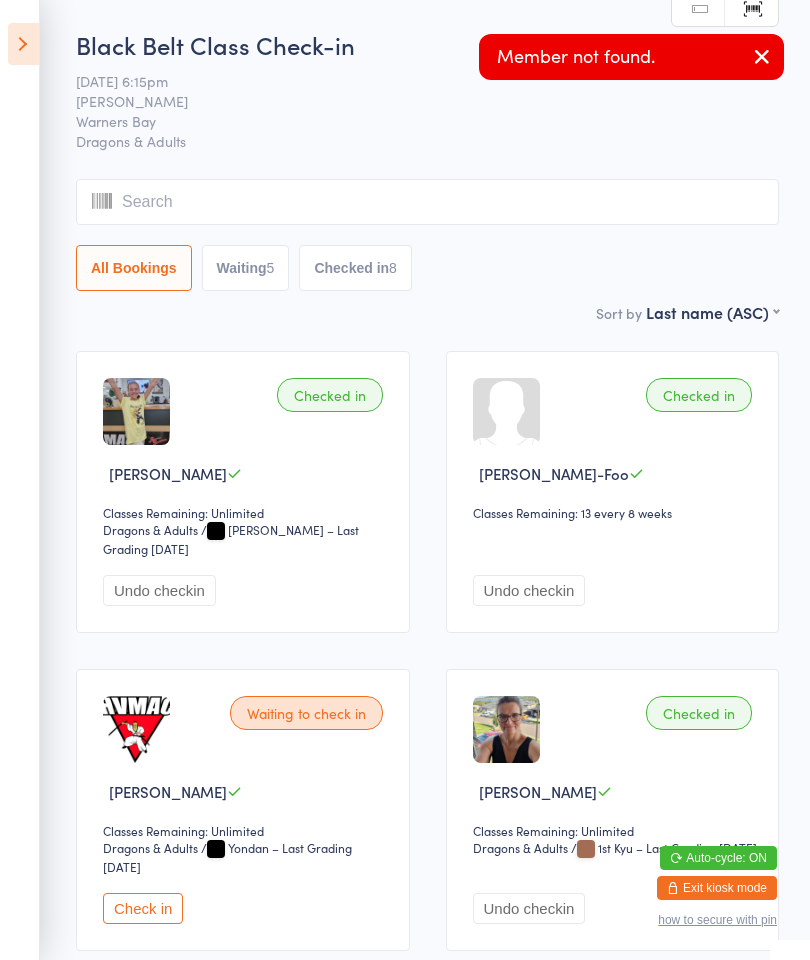 type on "C" 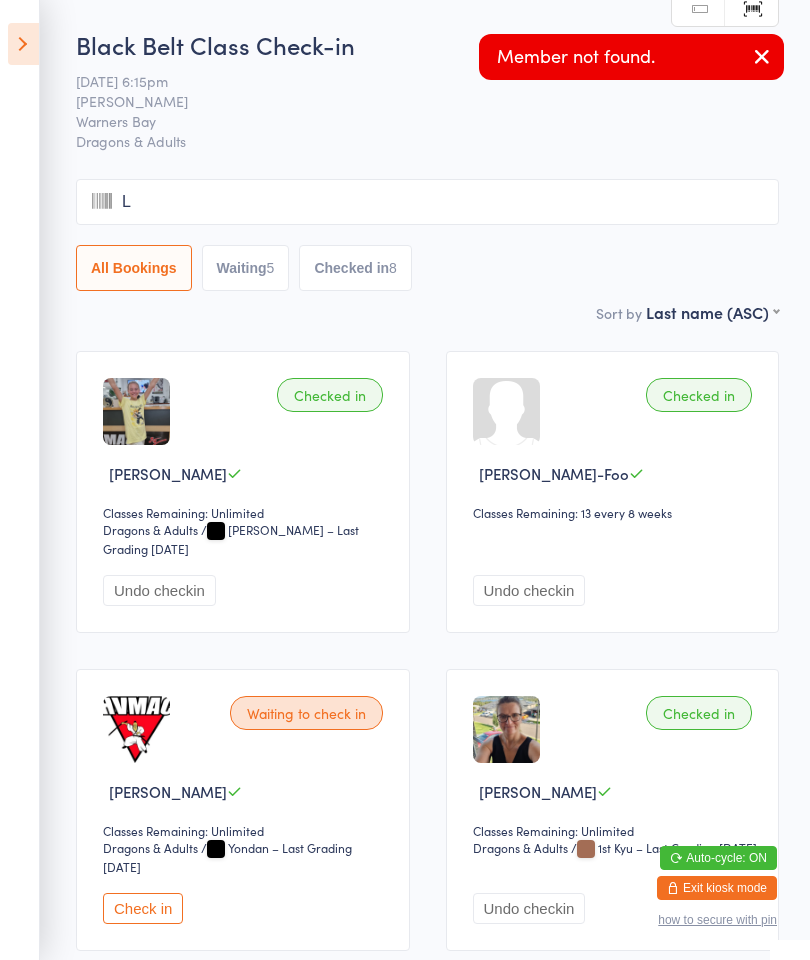 type on "Lu" 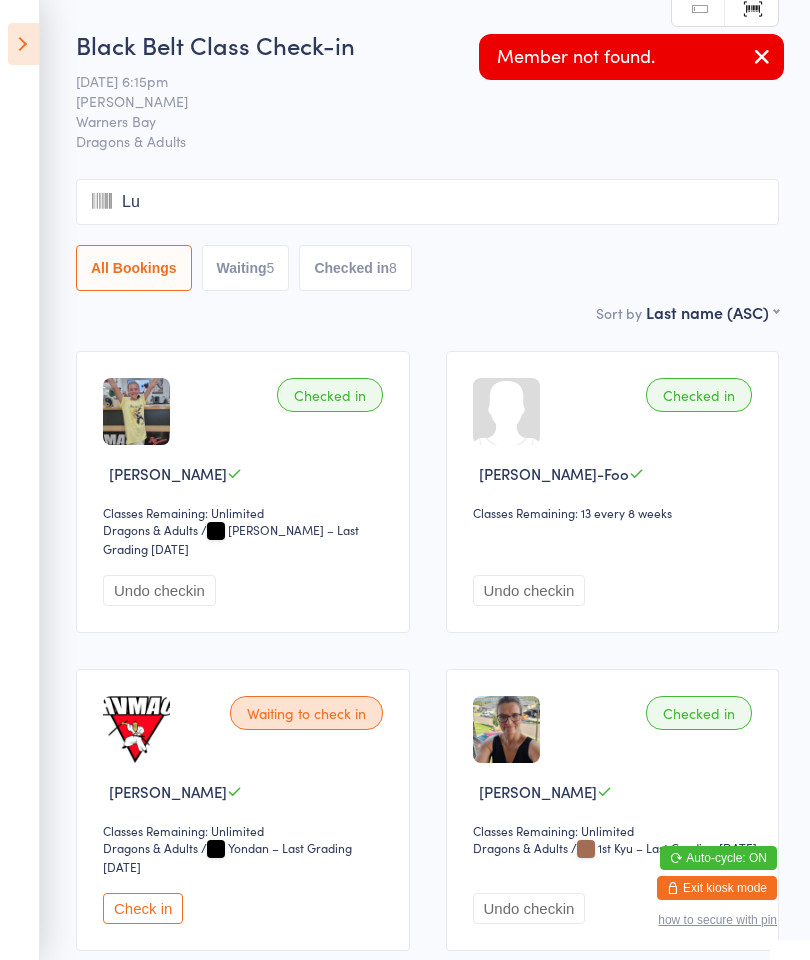 type 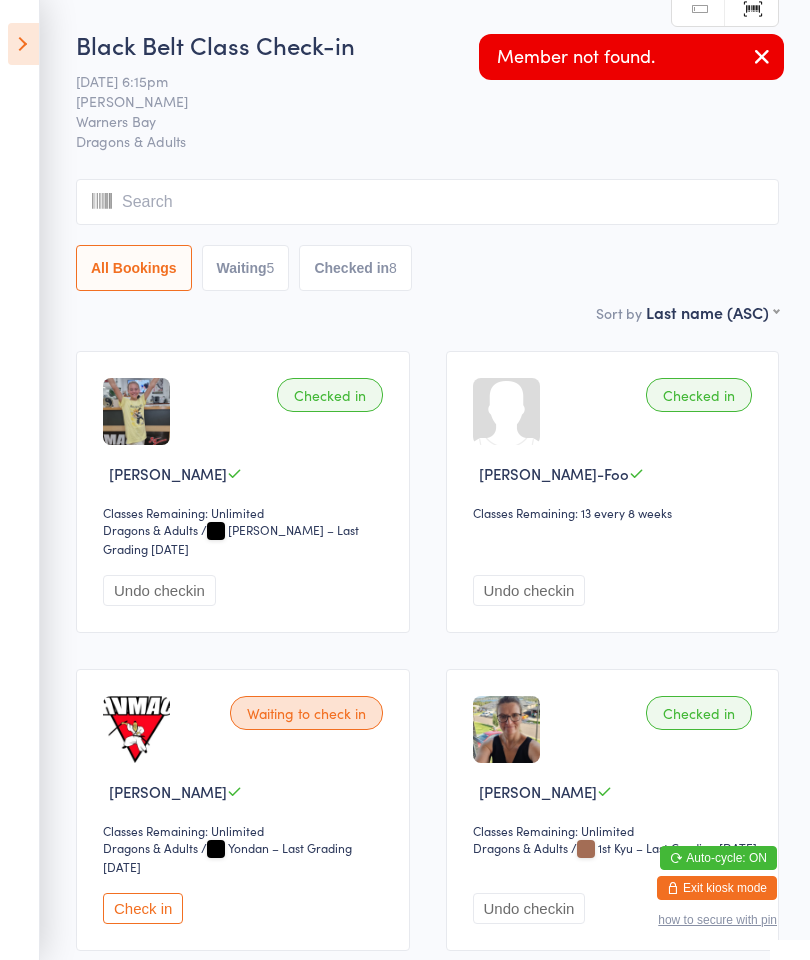 click at bounding box center (762, 58) 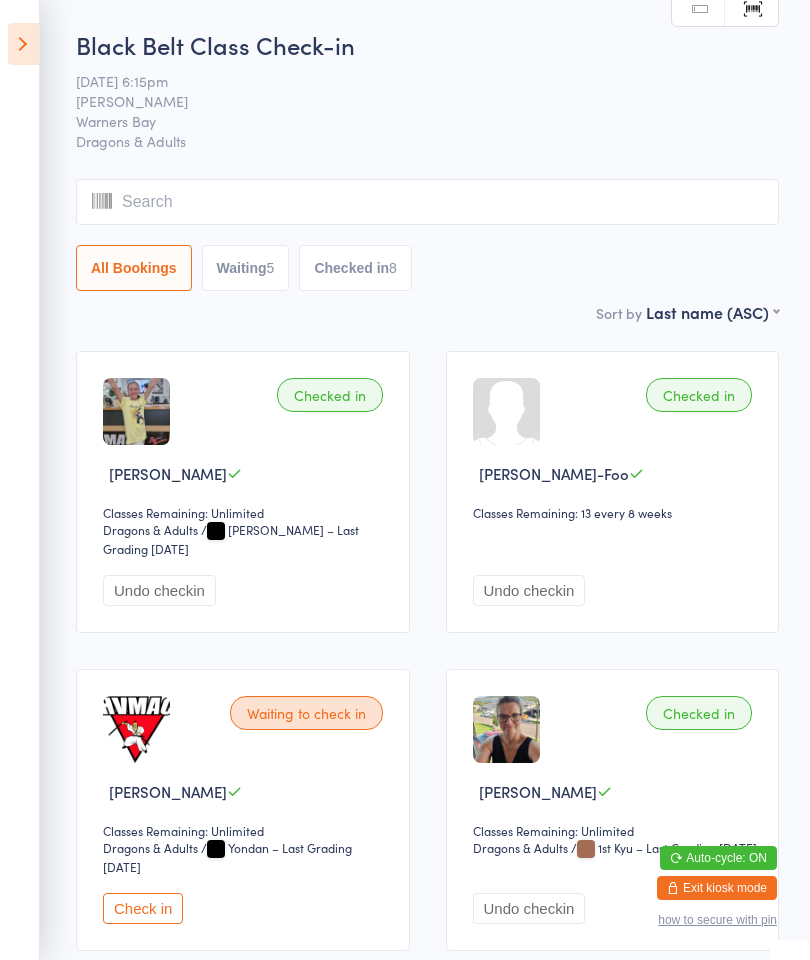 click at bounding box center [23, 44] 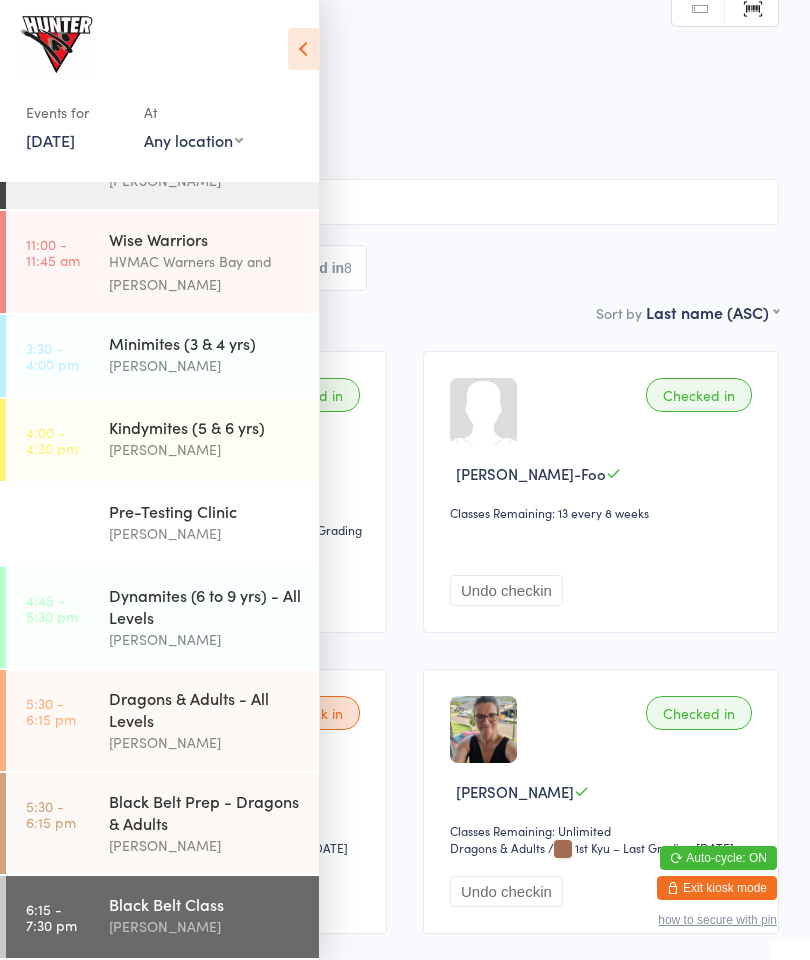 click on "Black Belt Class" at bounding box center [205, 904] 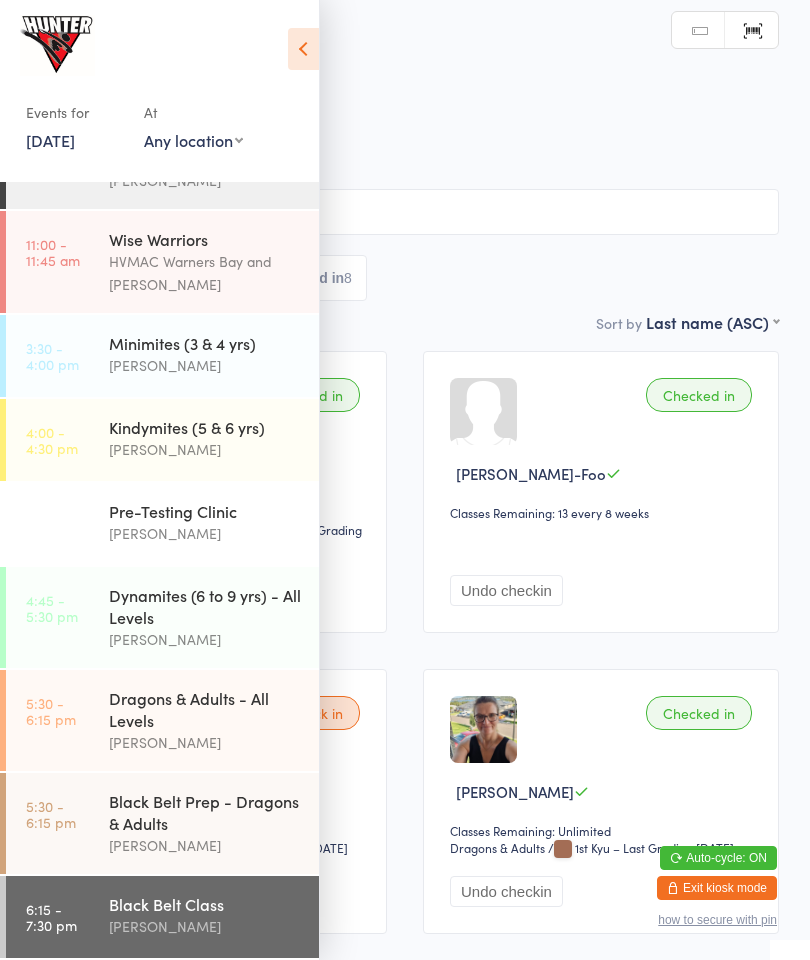 click at bounding box center (405, 212) 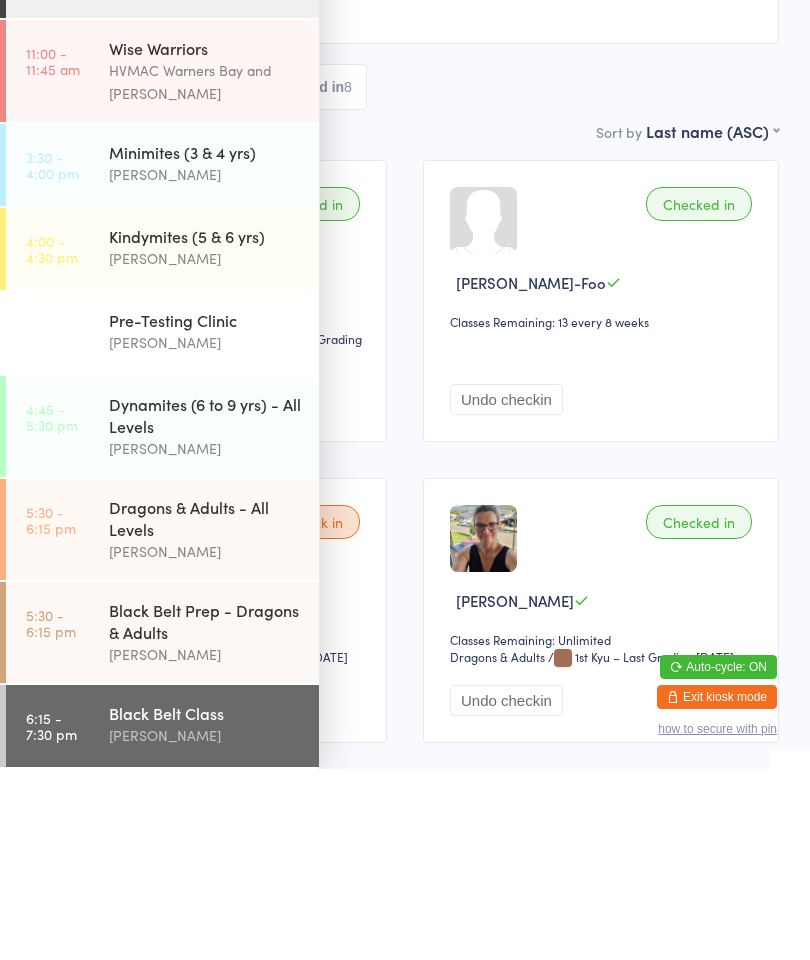 type on "Lu" 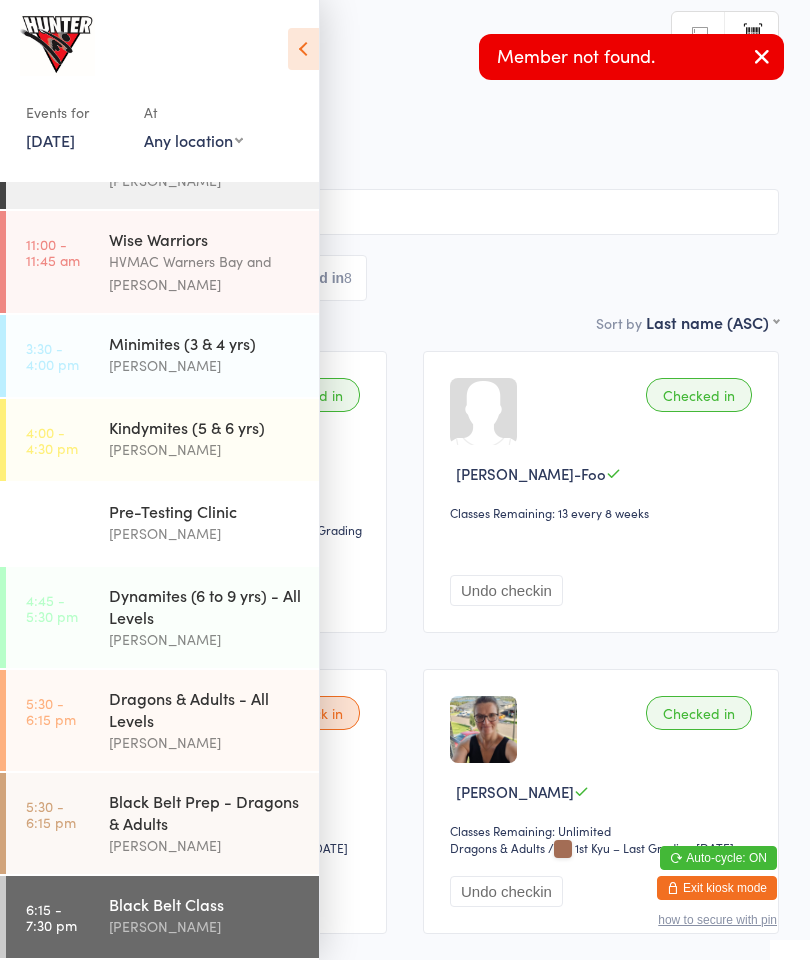 click at bounding box center (303, 49) 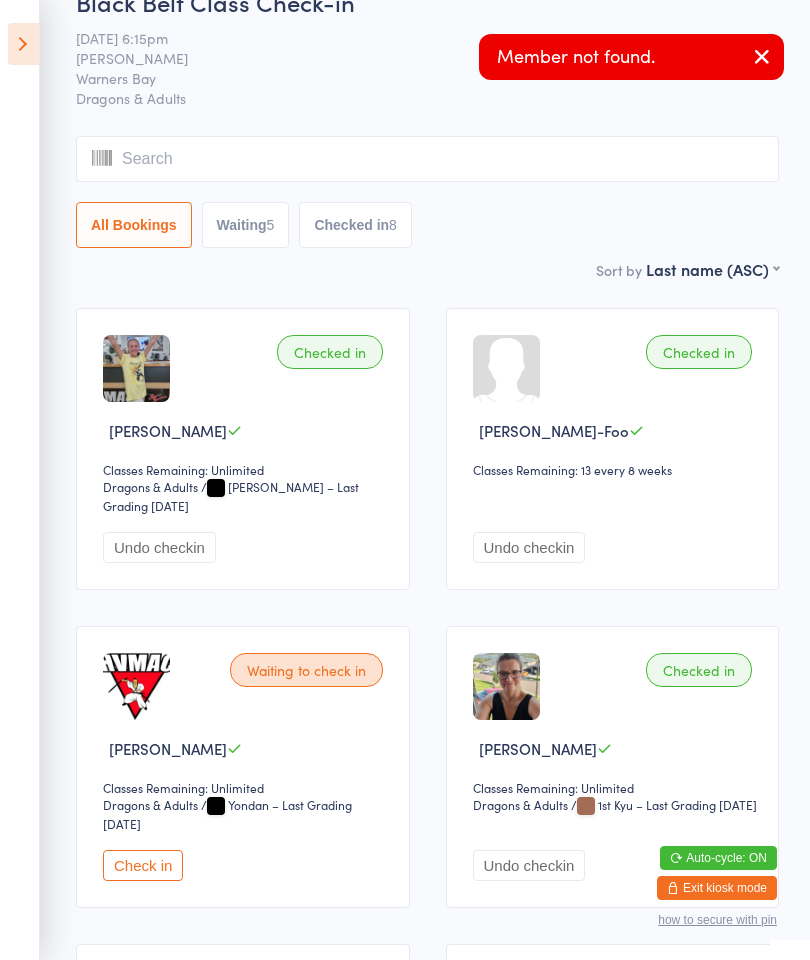 scroll, scrollTop: 0, scrollLeft: 0, axis: both 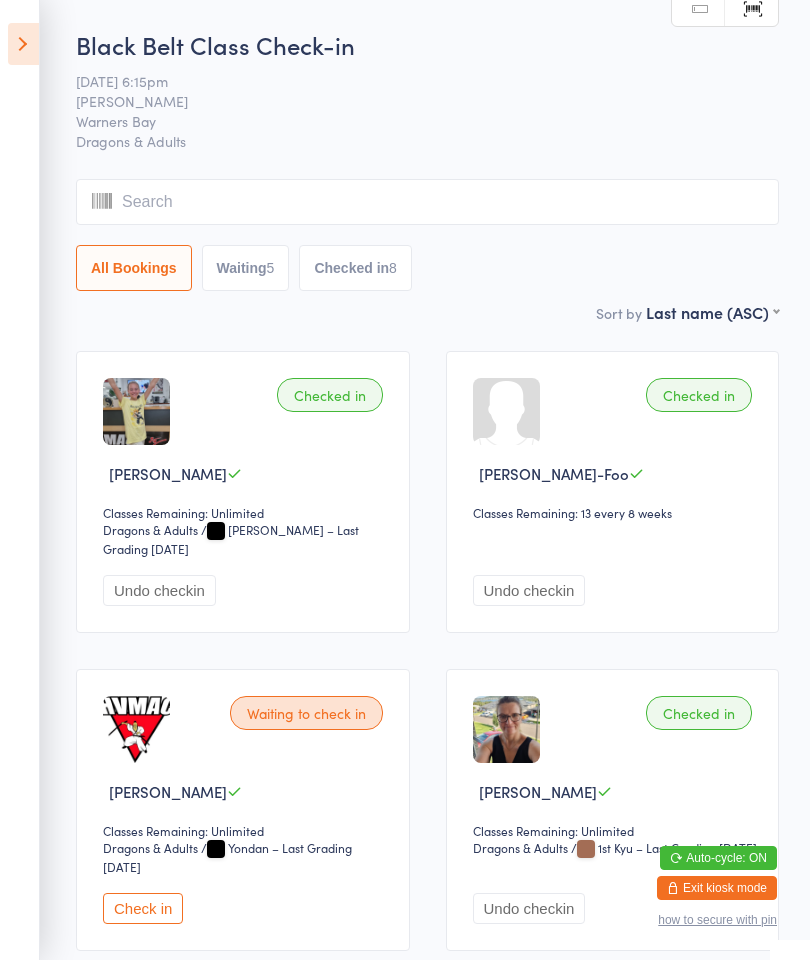 click at bounding box center [427, 202] 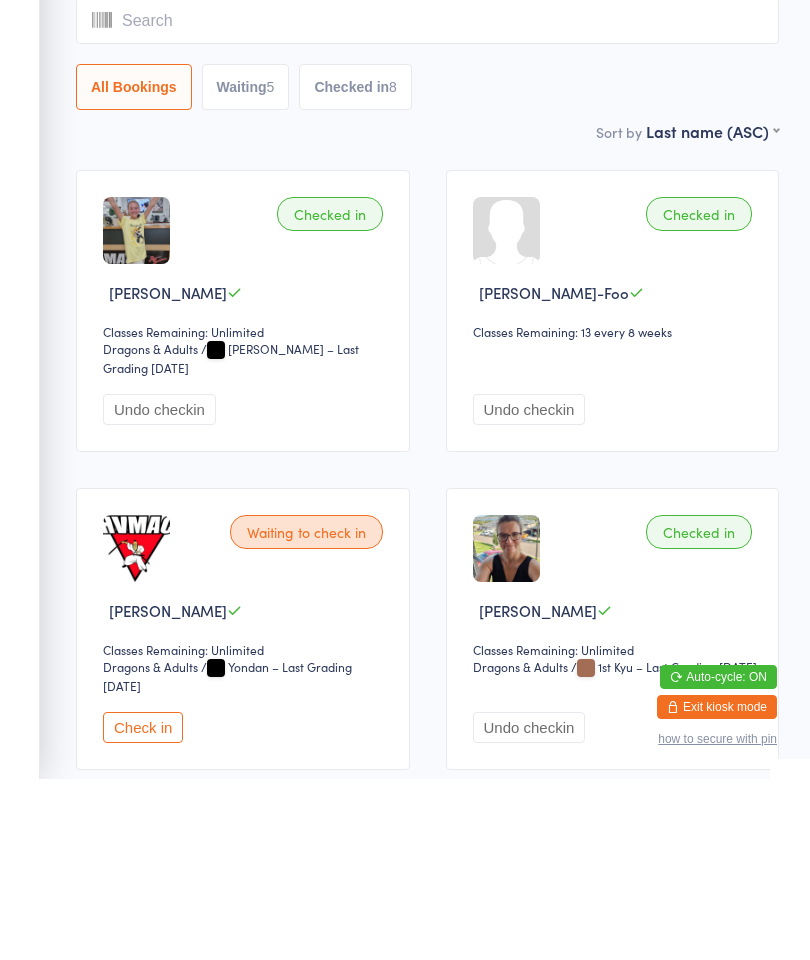 type on "P" 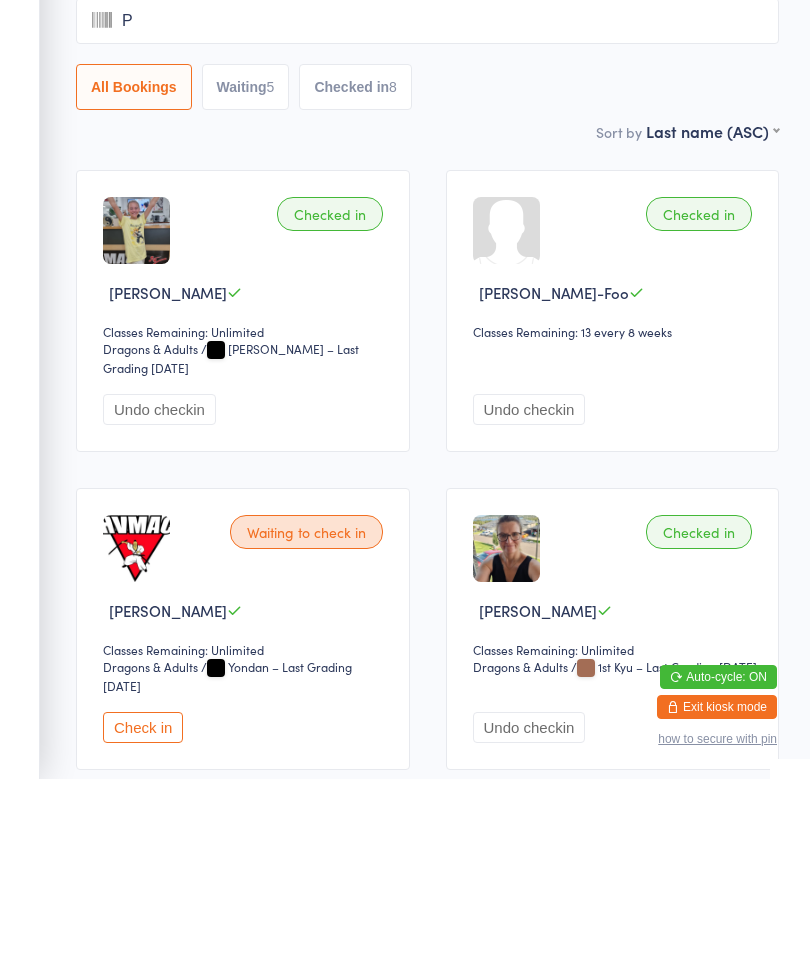 type 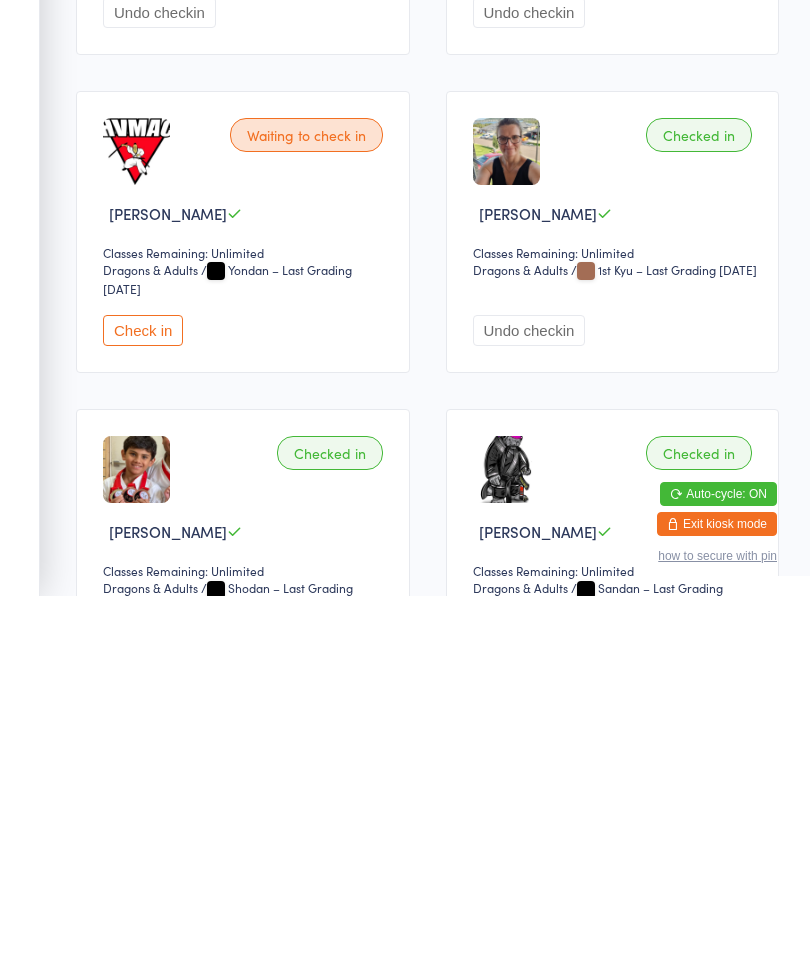 click on "Check in" at bounding box center [143, 694] 